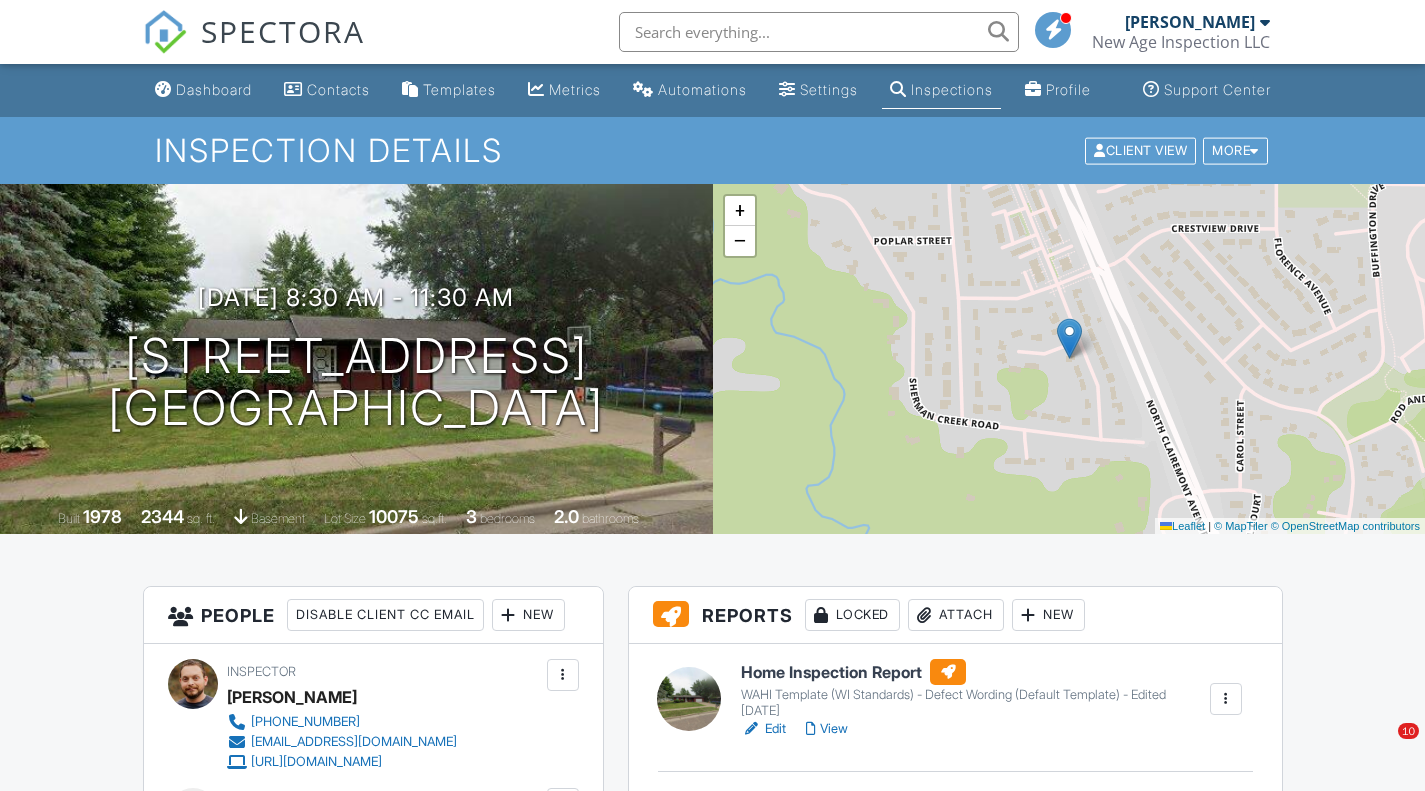 scroll, scrollTop: 0, scrollLeft: 0, axis: both 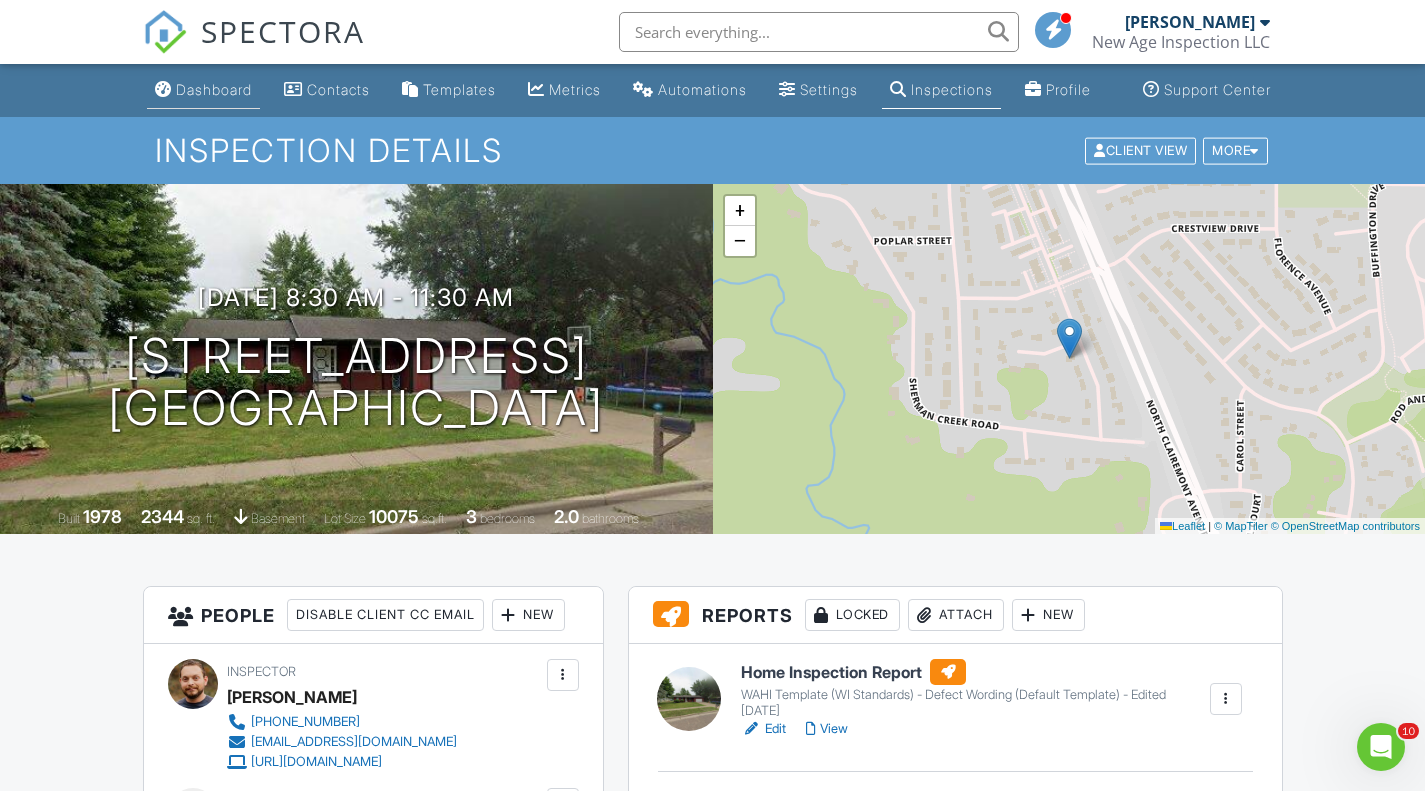 click on "Dashboard" at bounding box center (214, 89) 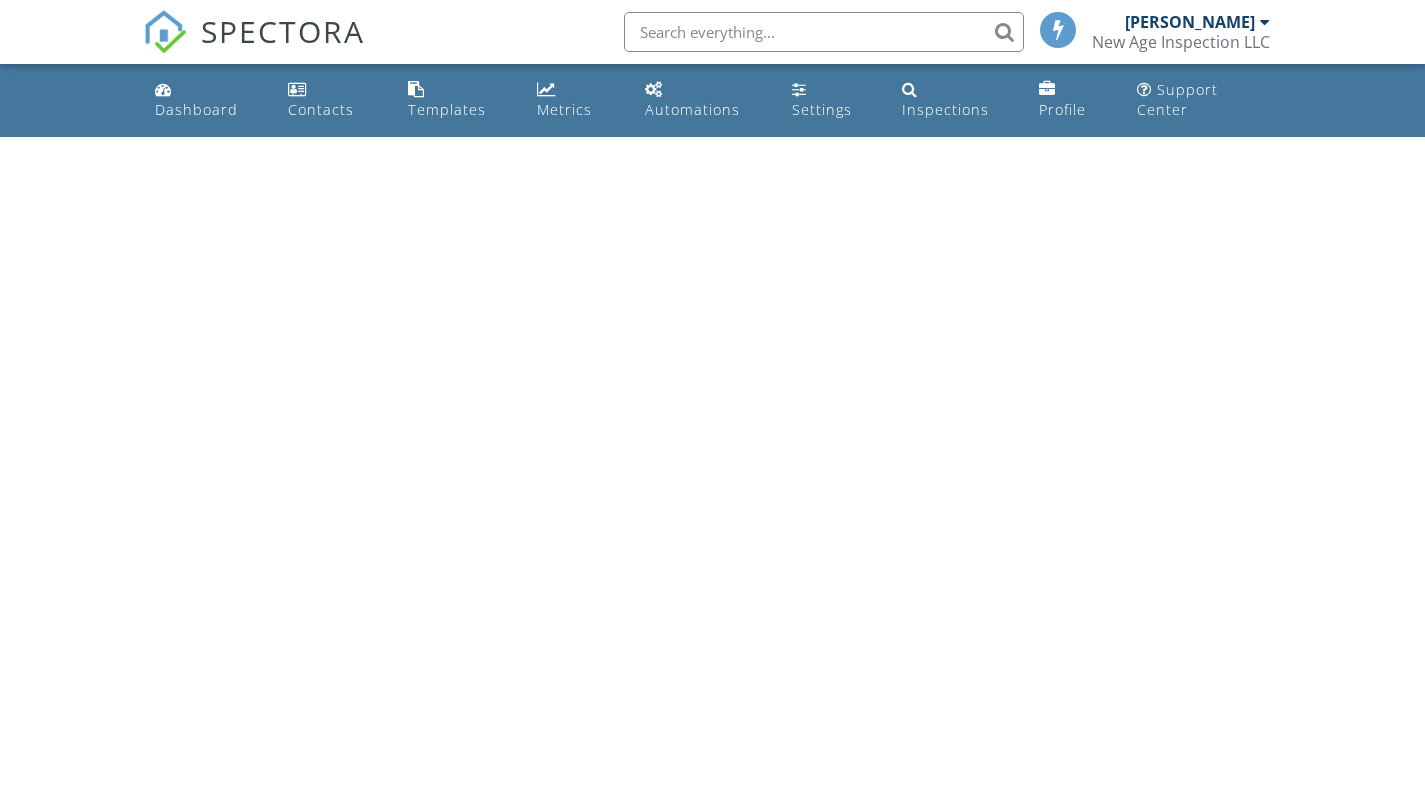 scroll, scrollTop: 0, scrollLeft: 0, axis: both 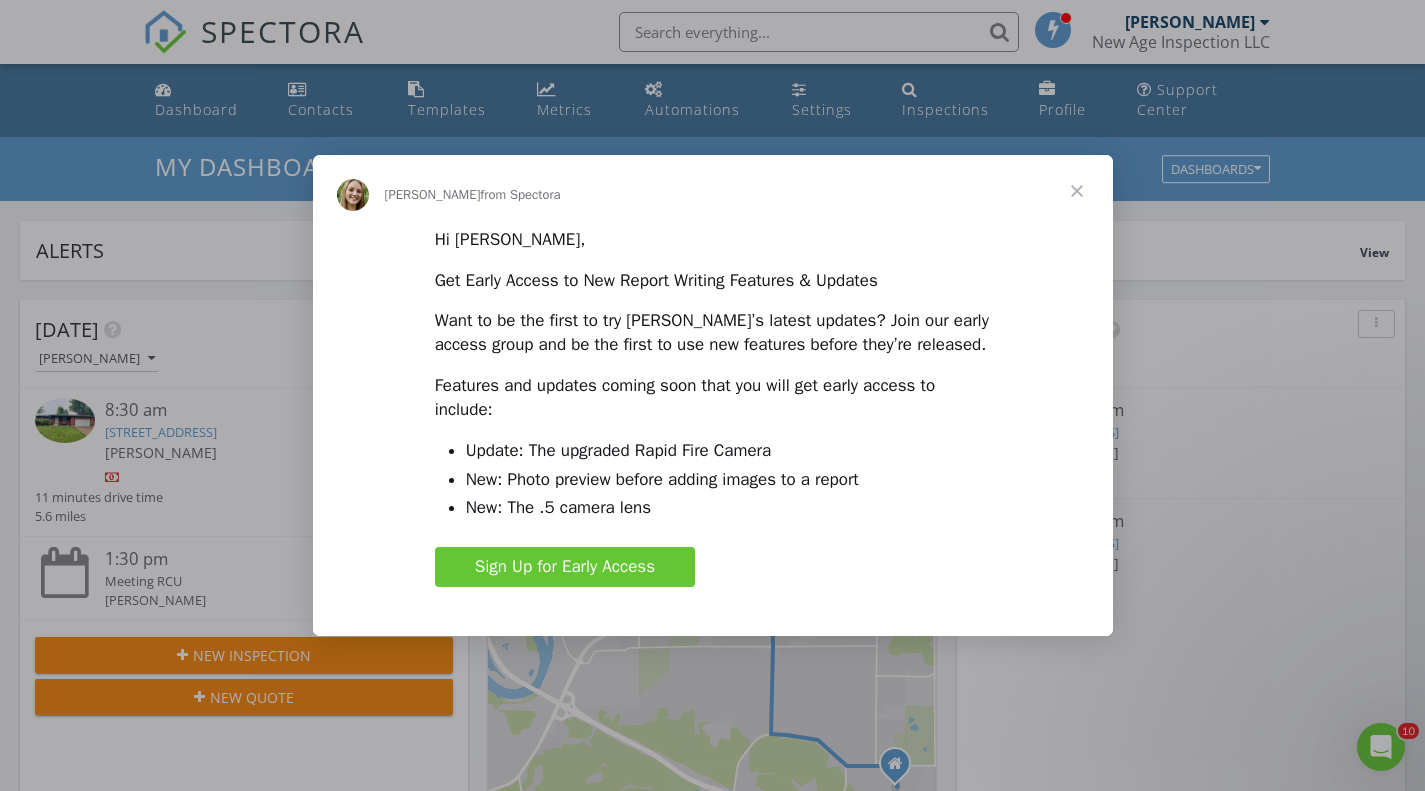 click on "Hi [PERSON_NAME], Get Early Access to New Report Writing Features &amp; Updates Want to be the first to try [PERSON_NAME]’s latest updates? Join our early access group and be the first to use new features before they’re released. Features and updates coming soon that you will get early access to include: Update: The upgraded Rapid Fire Camera, New: Photo preview before adding images to a report, New: The .5 camera lens" 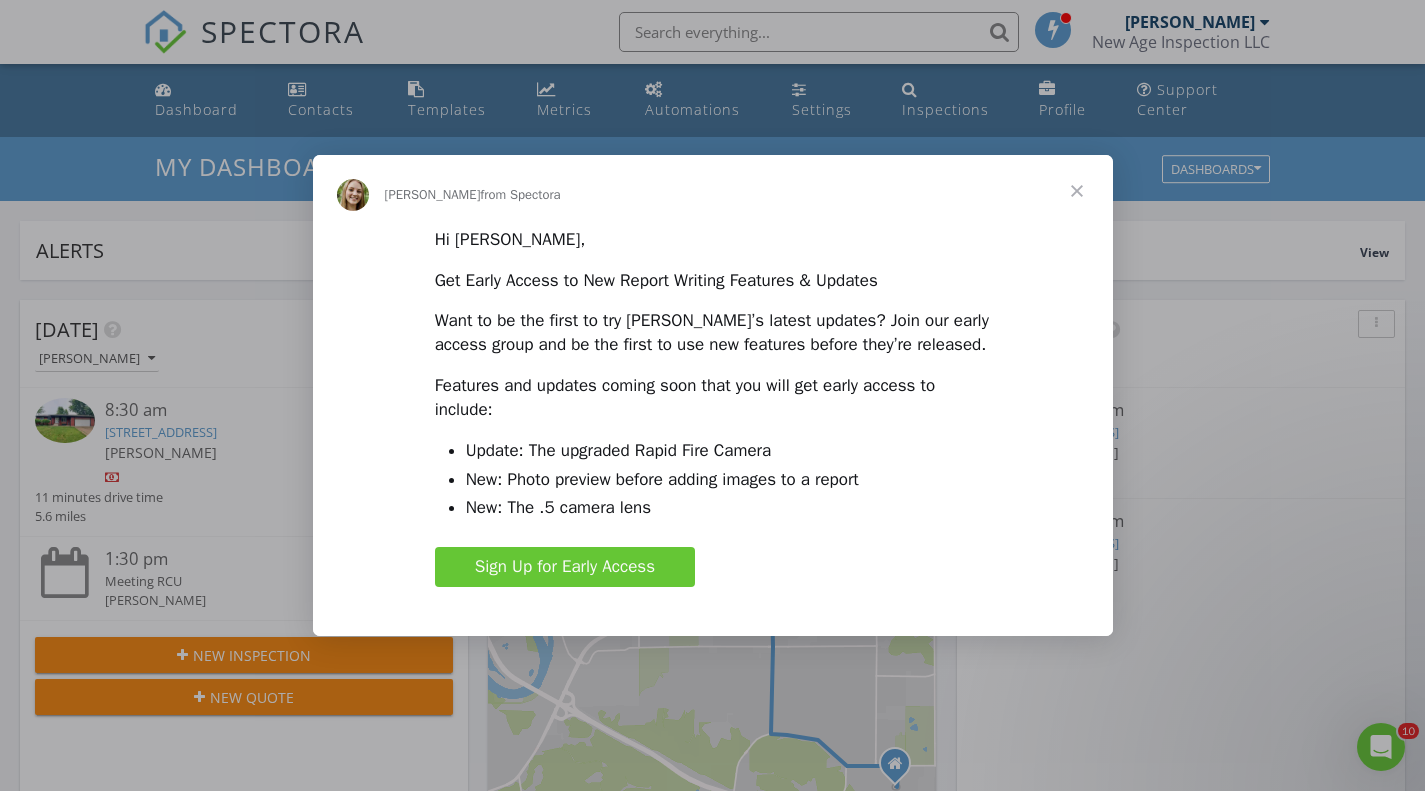 click at bounding box center [1077, 191] 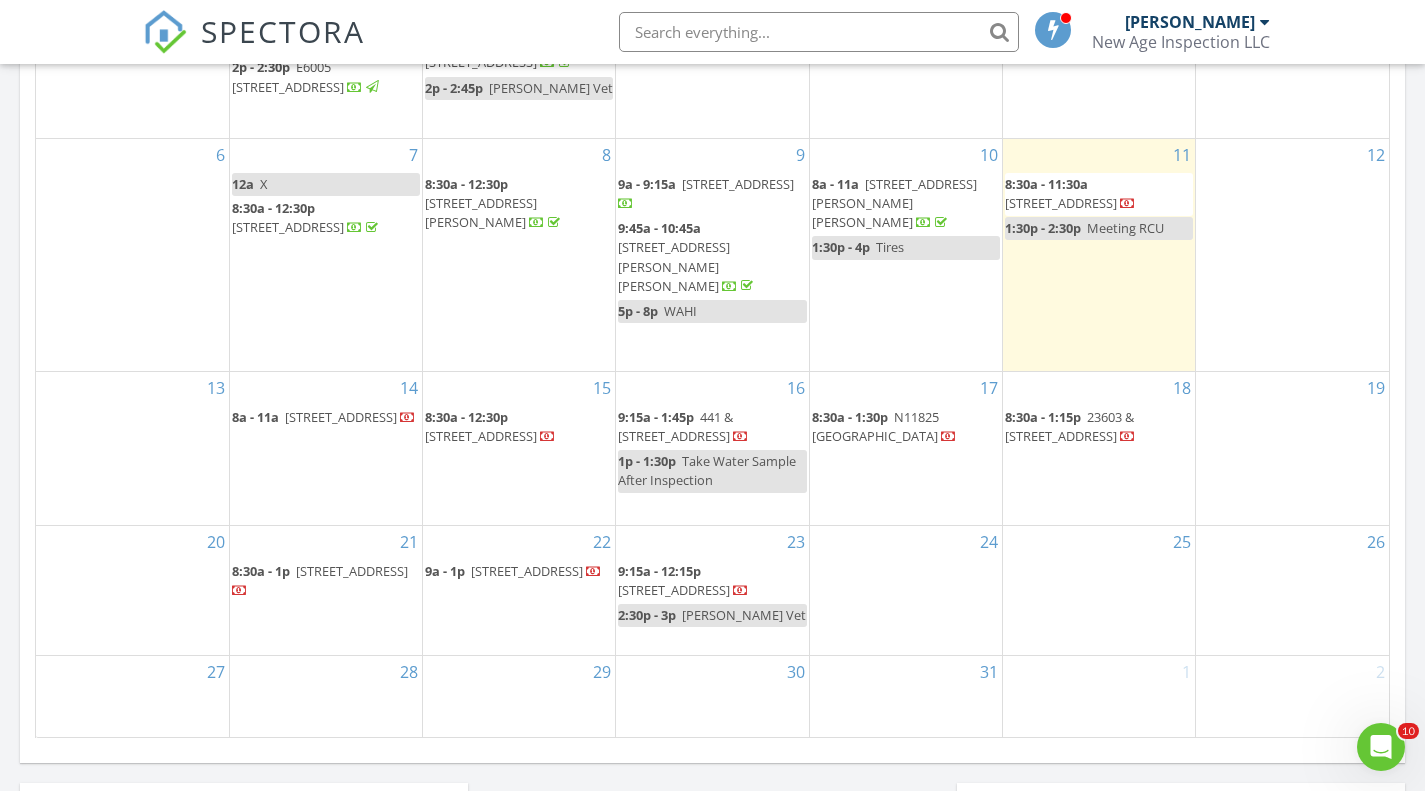 scroll, scrollTop: 1117, scrollLeft: 0, axis: vertical 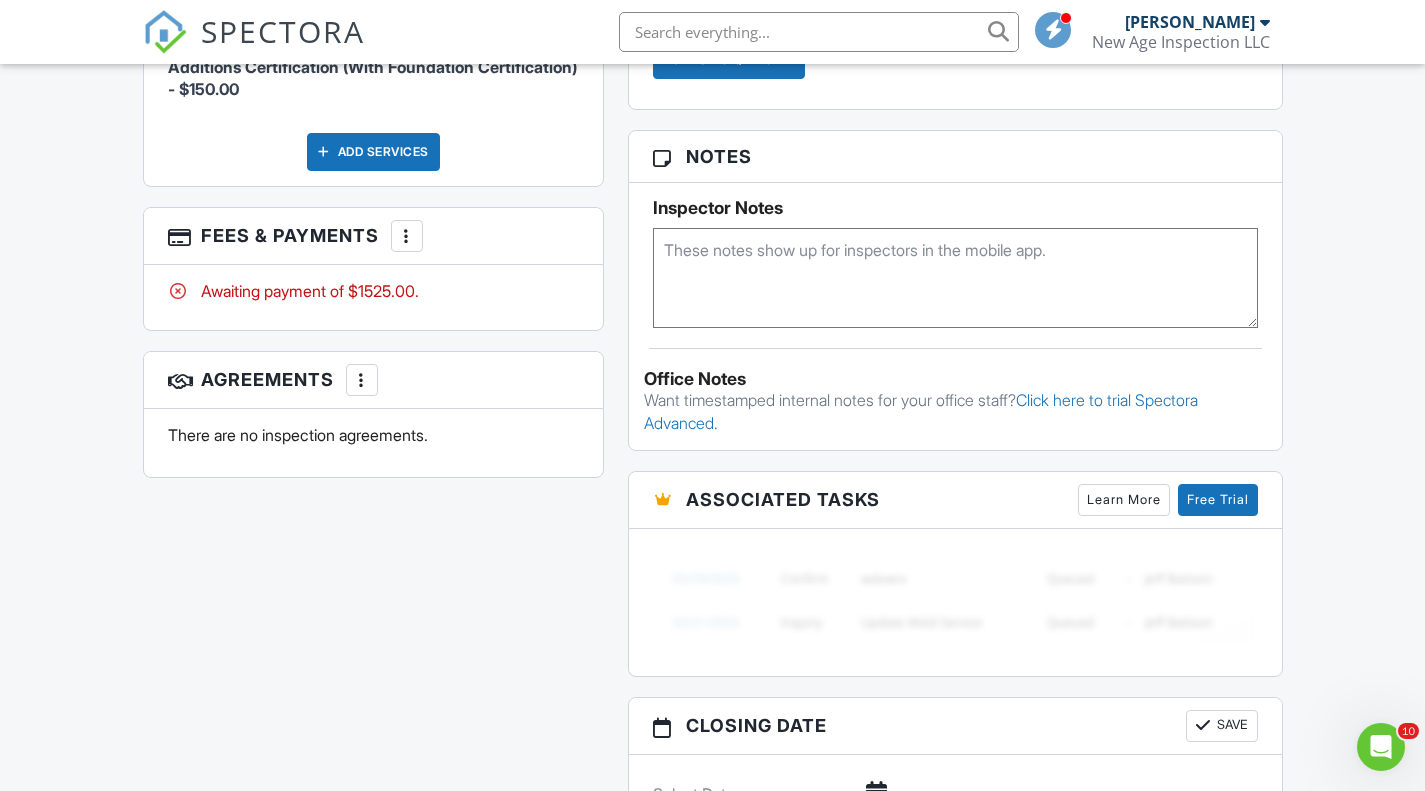 click at bounding box center [955, 278] 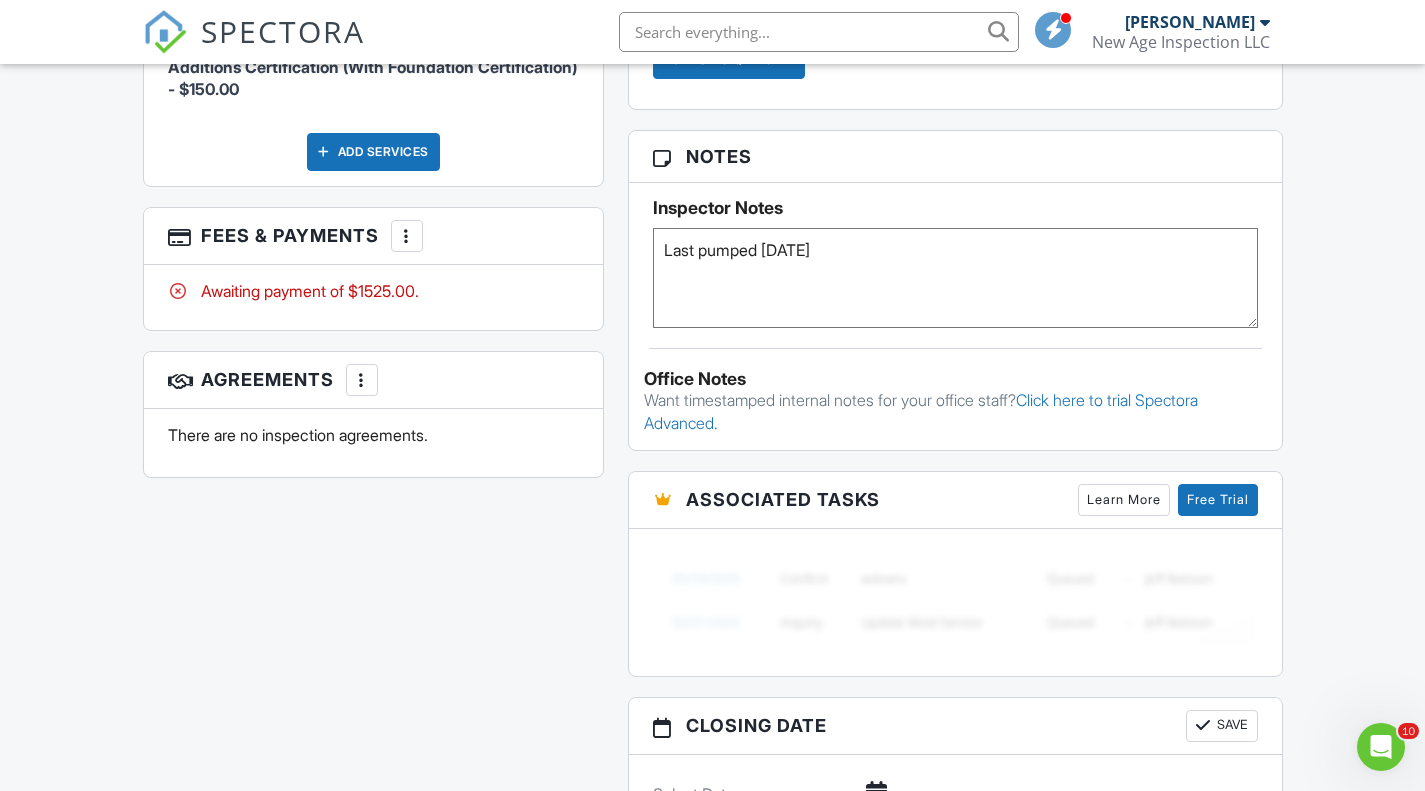 type on "Last pumped April 2024" 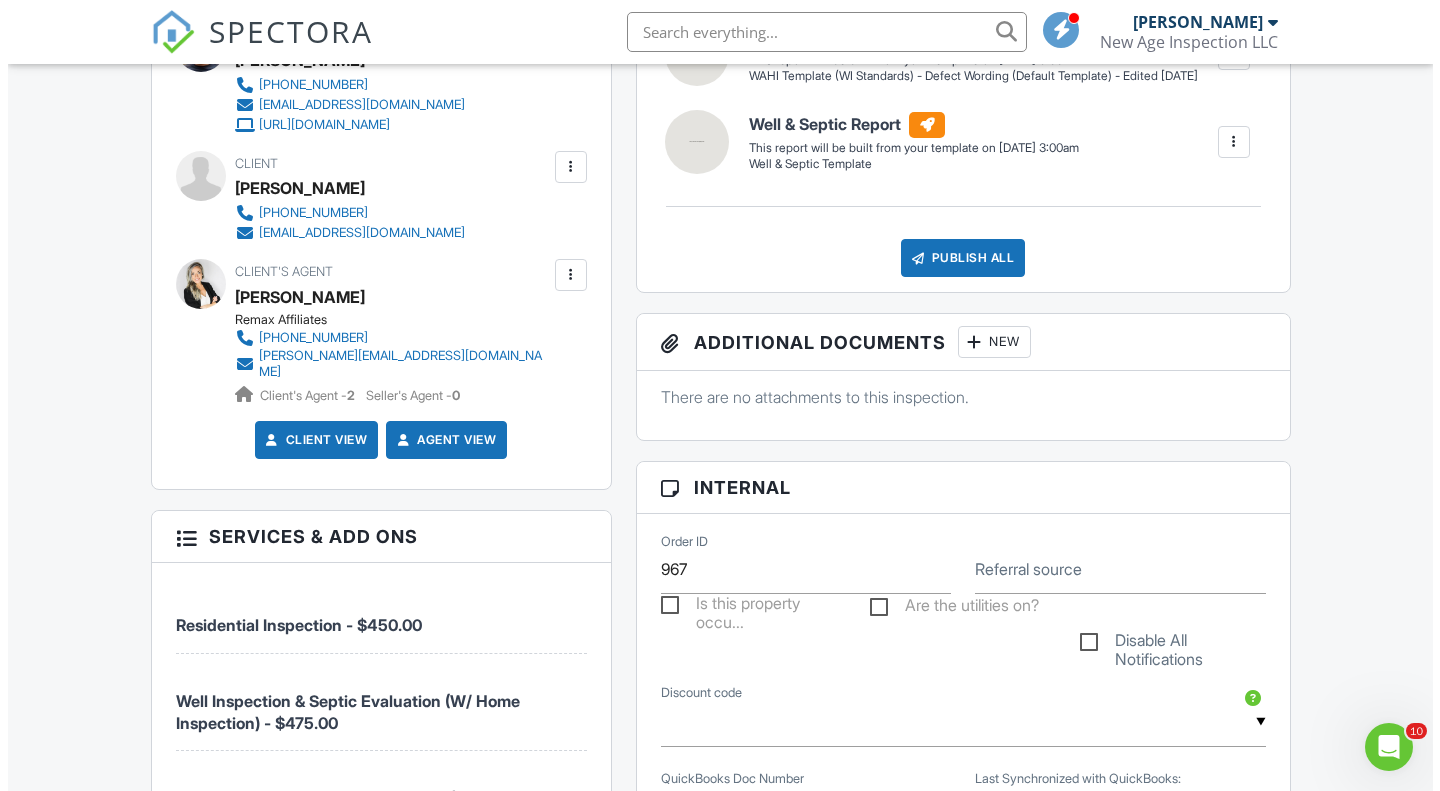 scroll, scrollTop: 631, scrollLeft: 0, axis: vertical 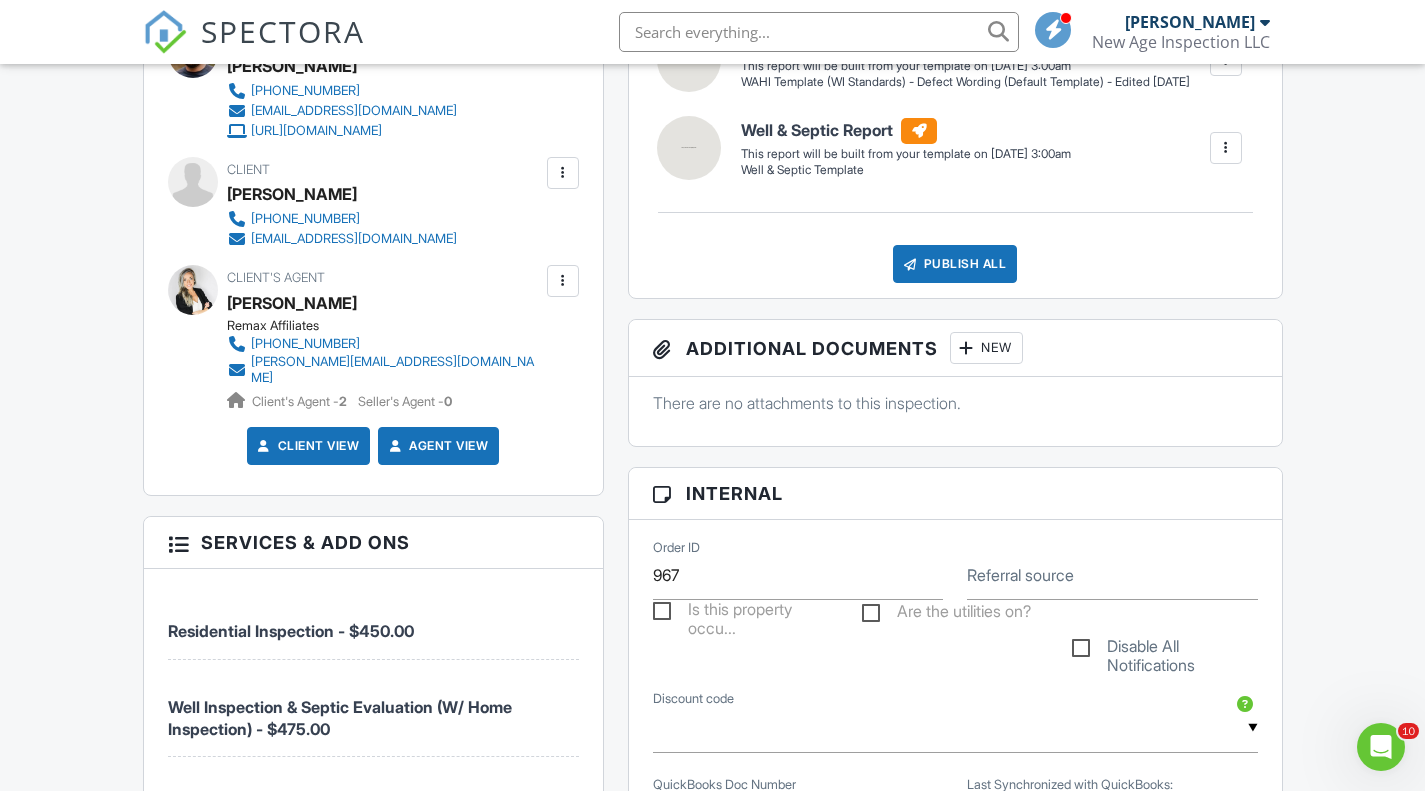 click on "New" at bounding box center (986, 348) 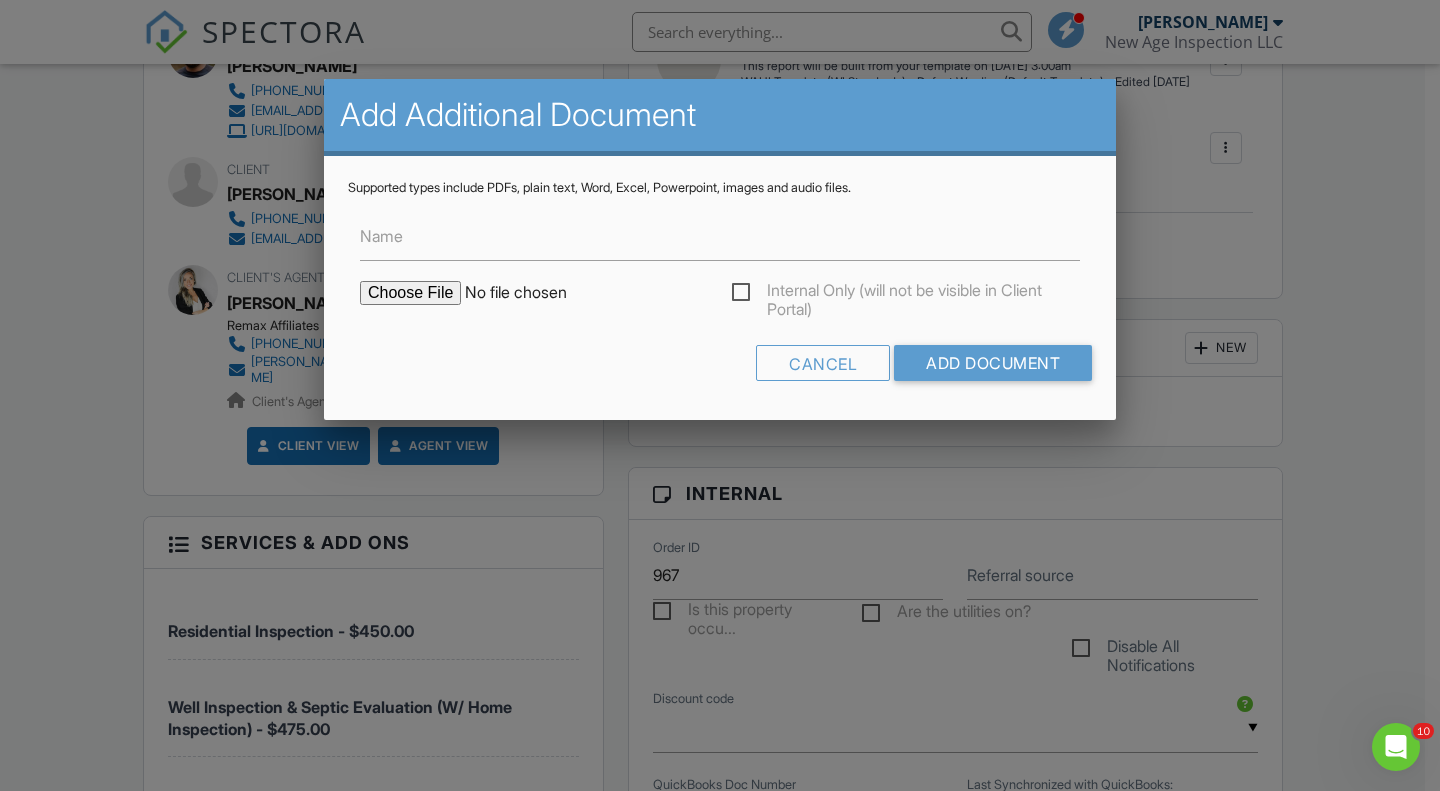 click at bounding box center [530, 293] 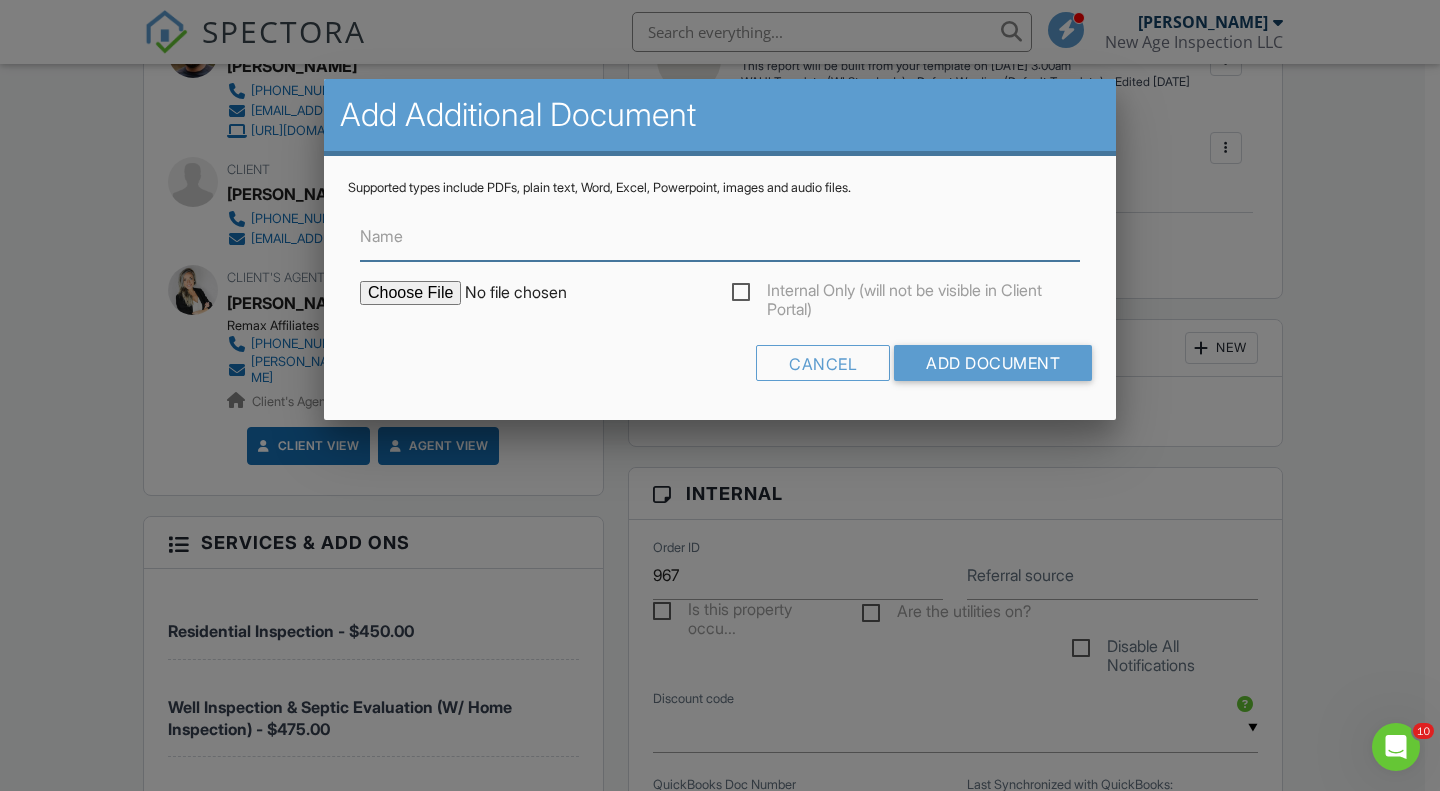 click on "Name" at bounding box center [720, 236] 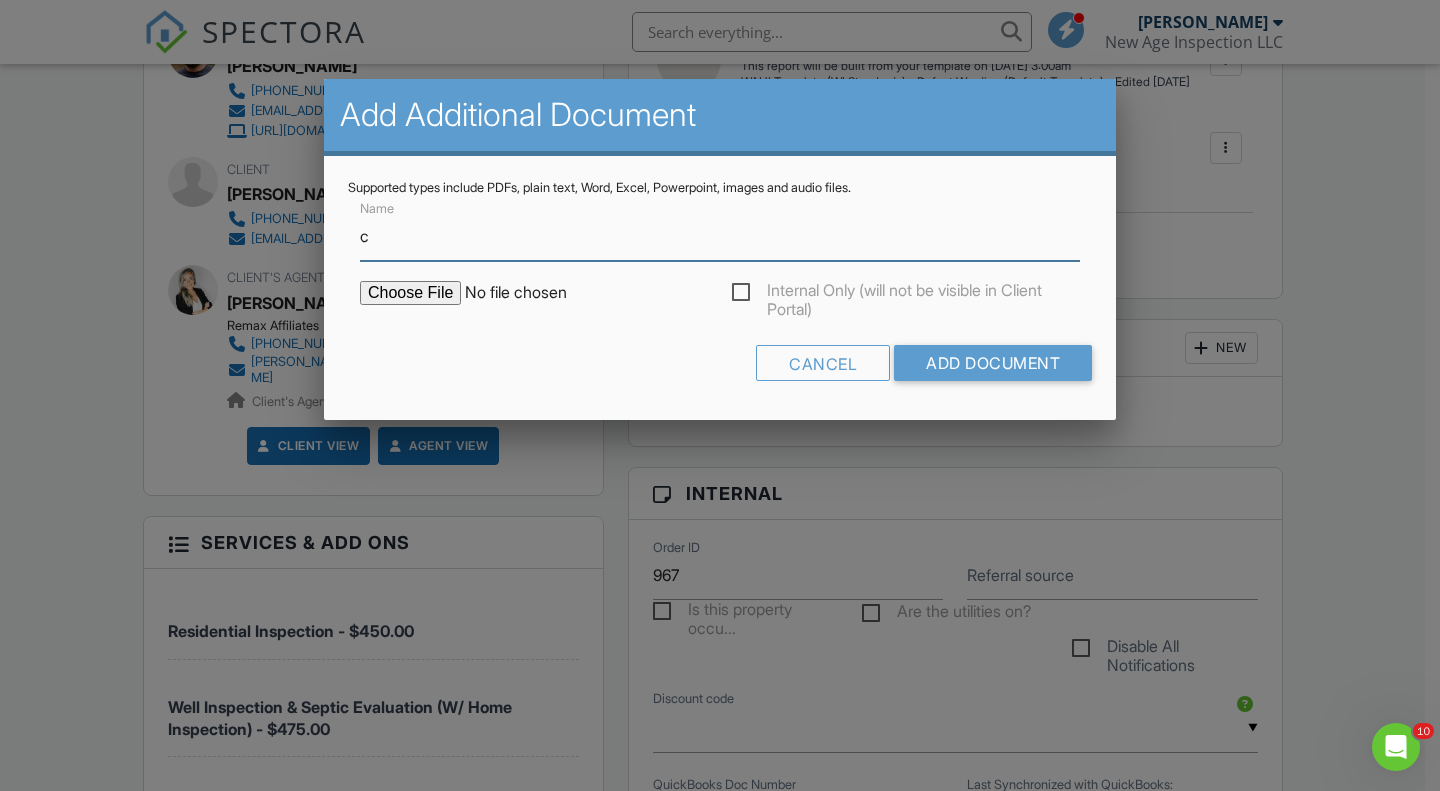 type on "County Septic Records" 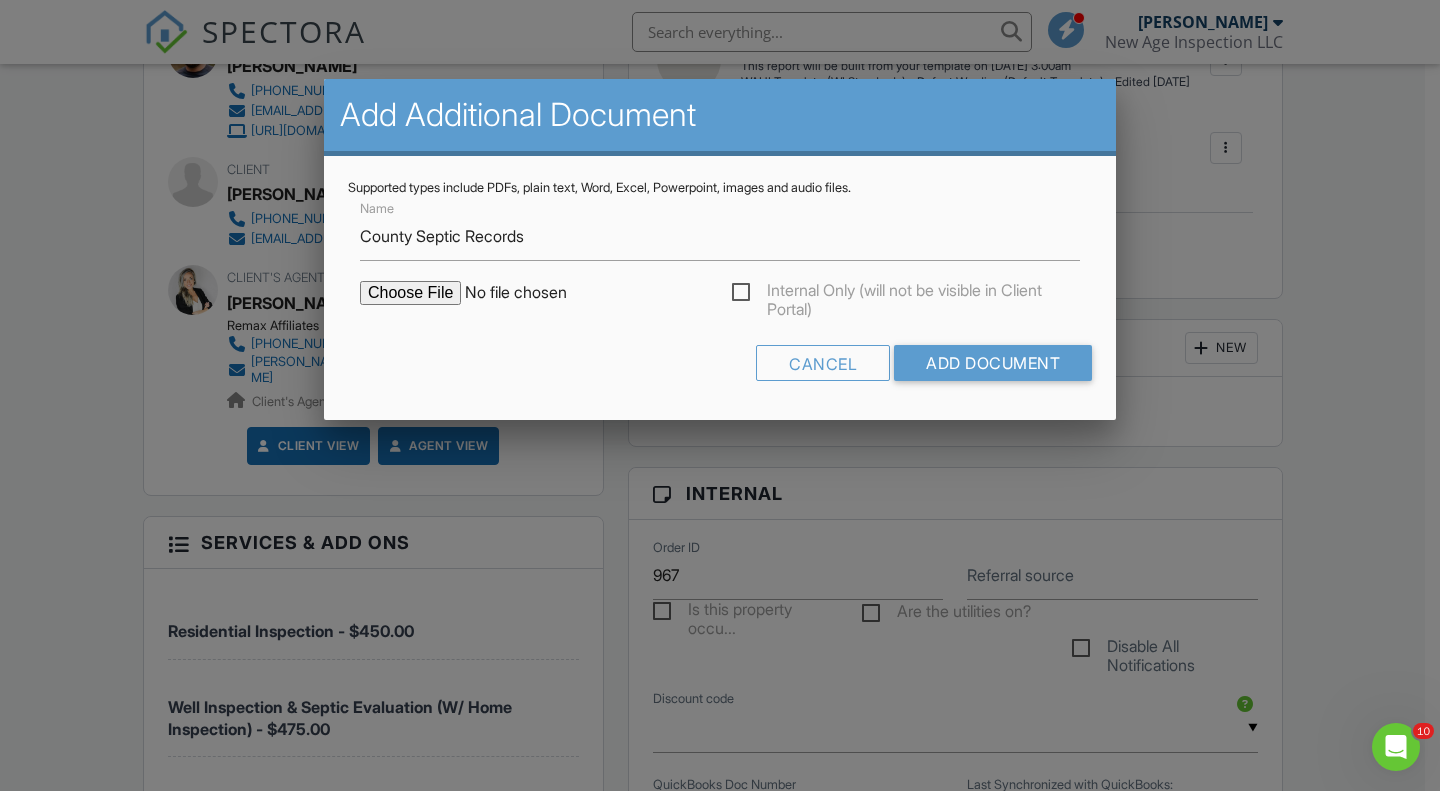 click on "Name
County Septic Records
Internal Only (will not be visible in Client Portal)
Cancel
Add Document" at bounding box center (720, 296) 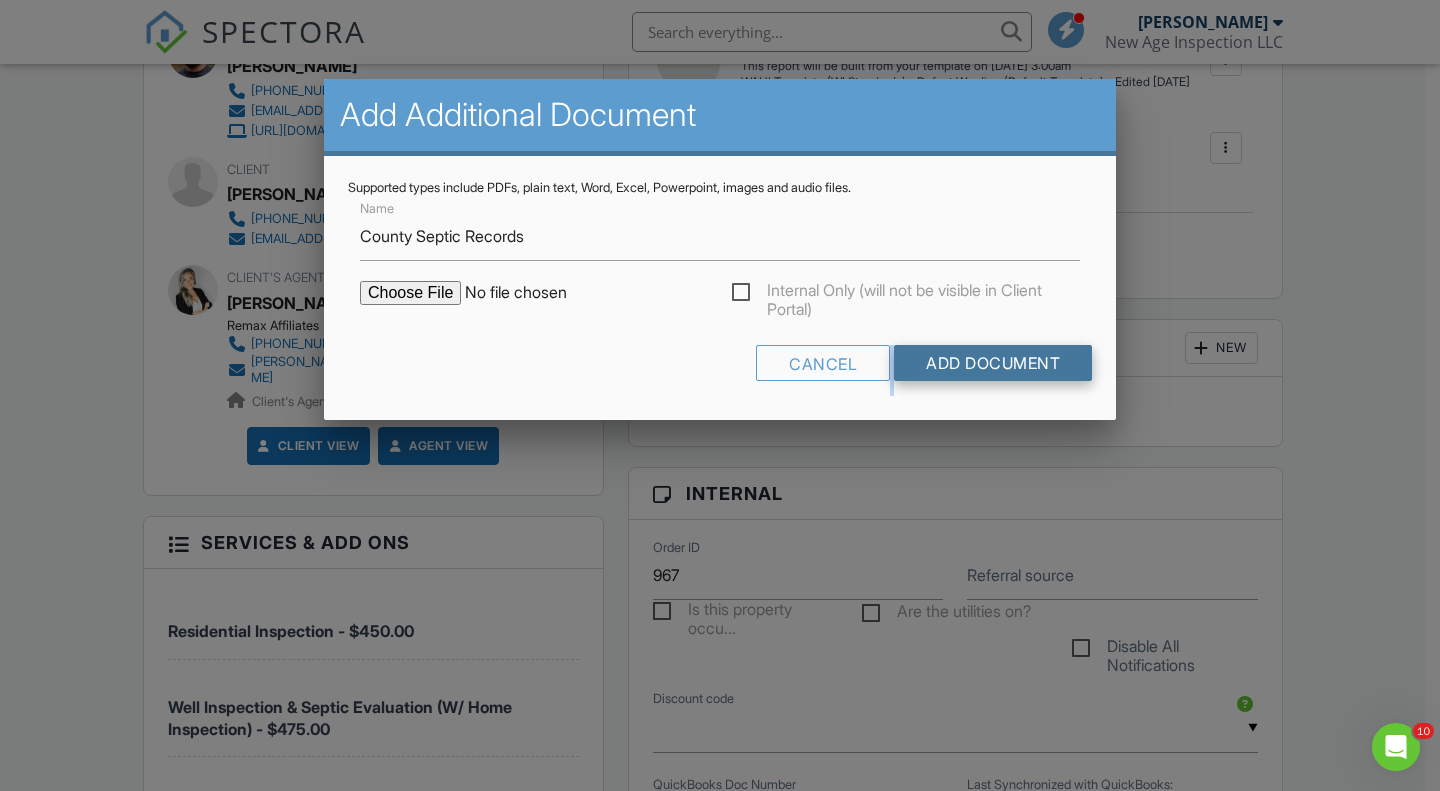 drag, startPoint x: 942, startPoint y: 342, endPoint x: 938, endPoint y: 355, distance: 13.601471 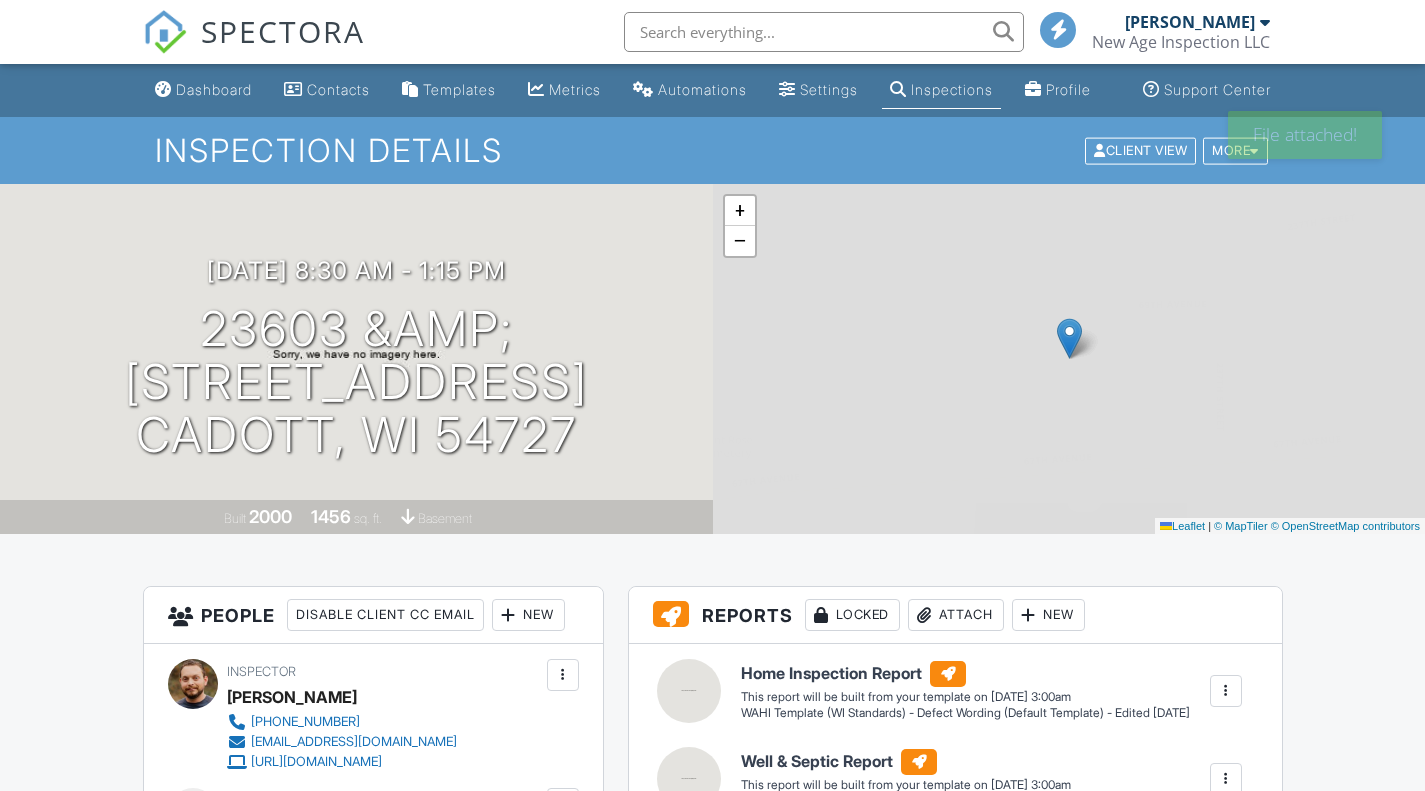 scroll, scrollTop: 0, scrollLeft: 0, axis: both 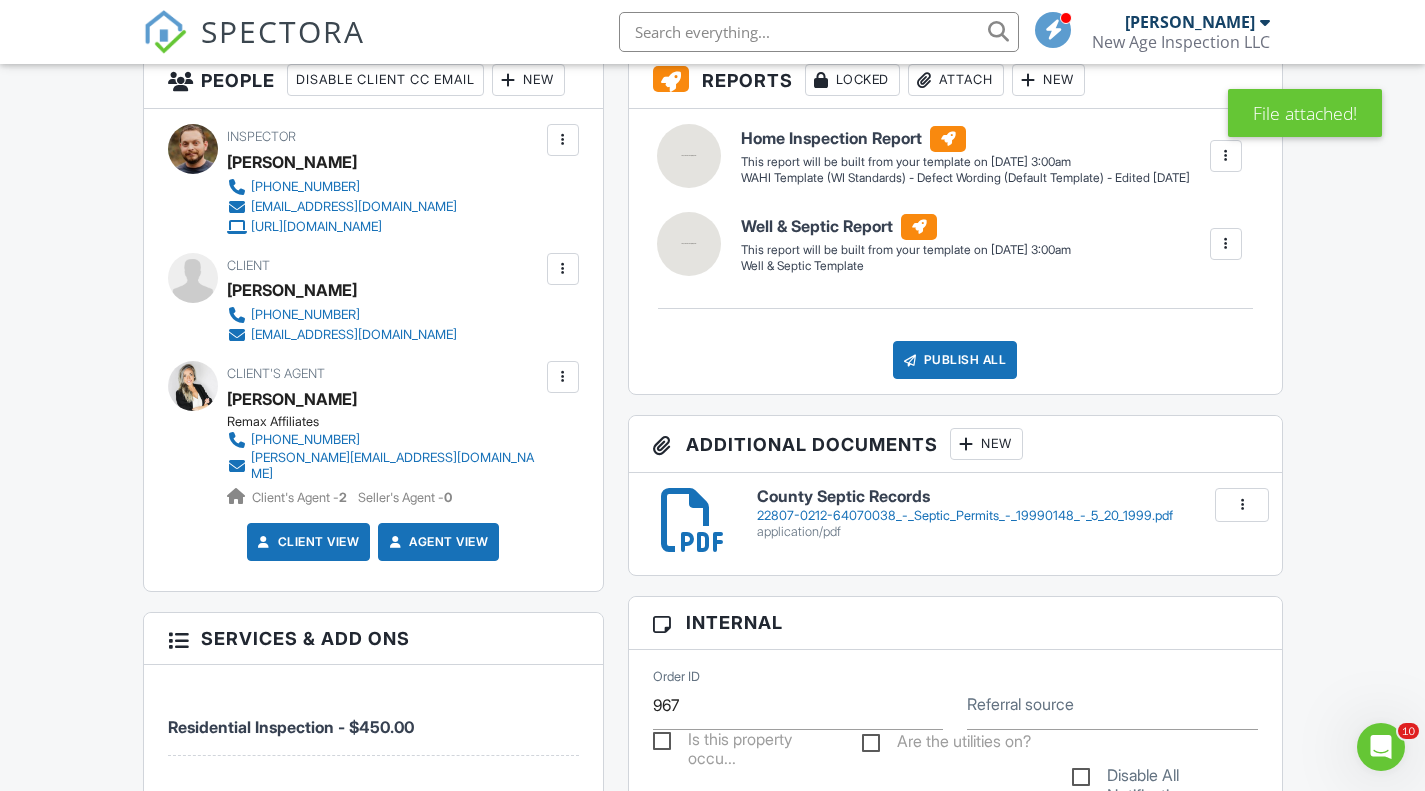 click on "22807-0212-64070038_-_Septic_Permits_-_19990148_-_5_20_1999.pdf" at bounding box center [1007, 516] 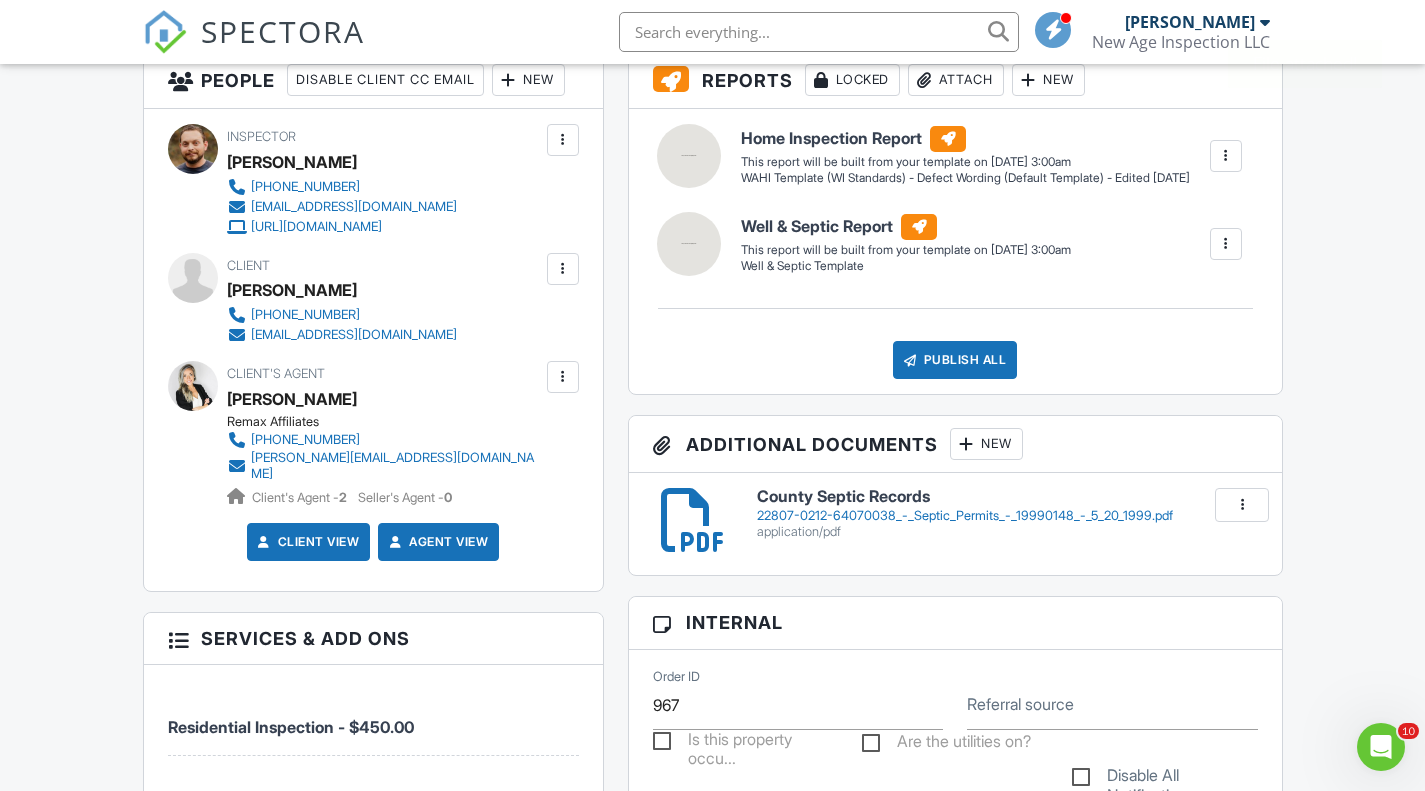click on "application/pdf" at bounding box center (1007, 532) 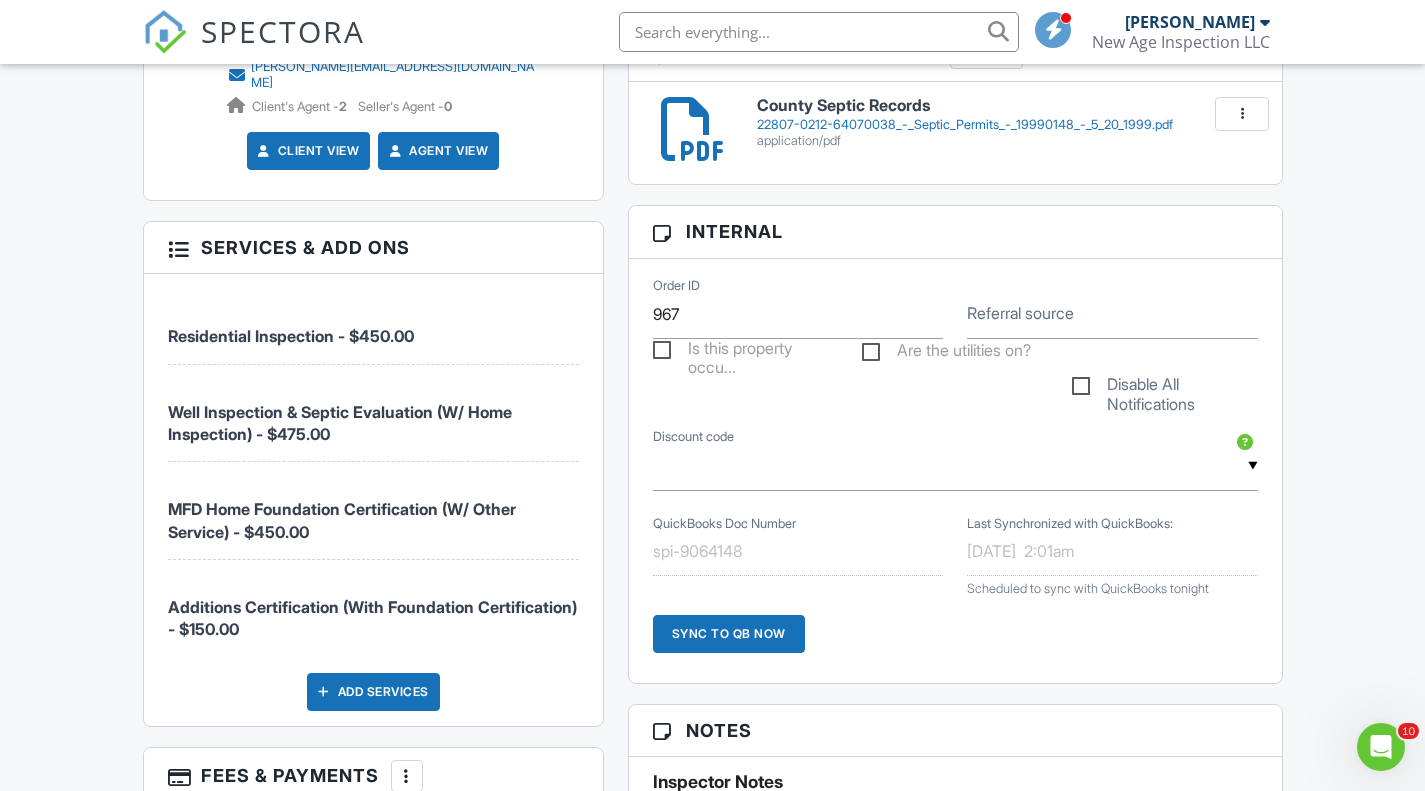scroll, scrollTop: 1416, scrollLeft: 0, axis: vertical 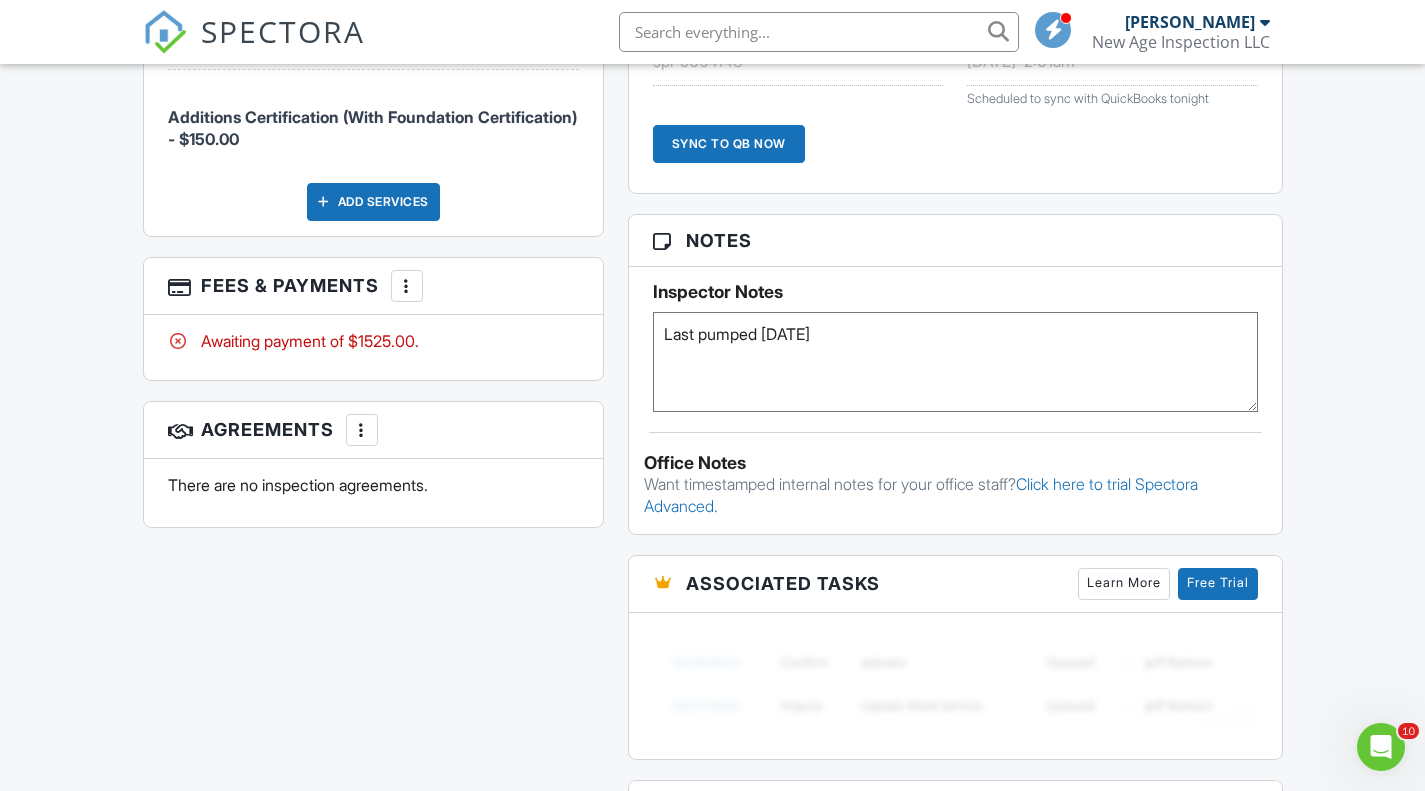 click on "Last pumped April 2024" at bounding box center [955, 362] 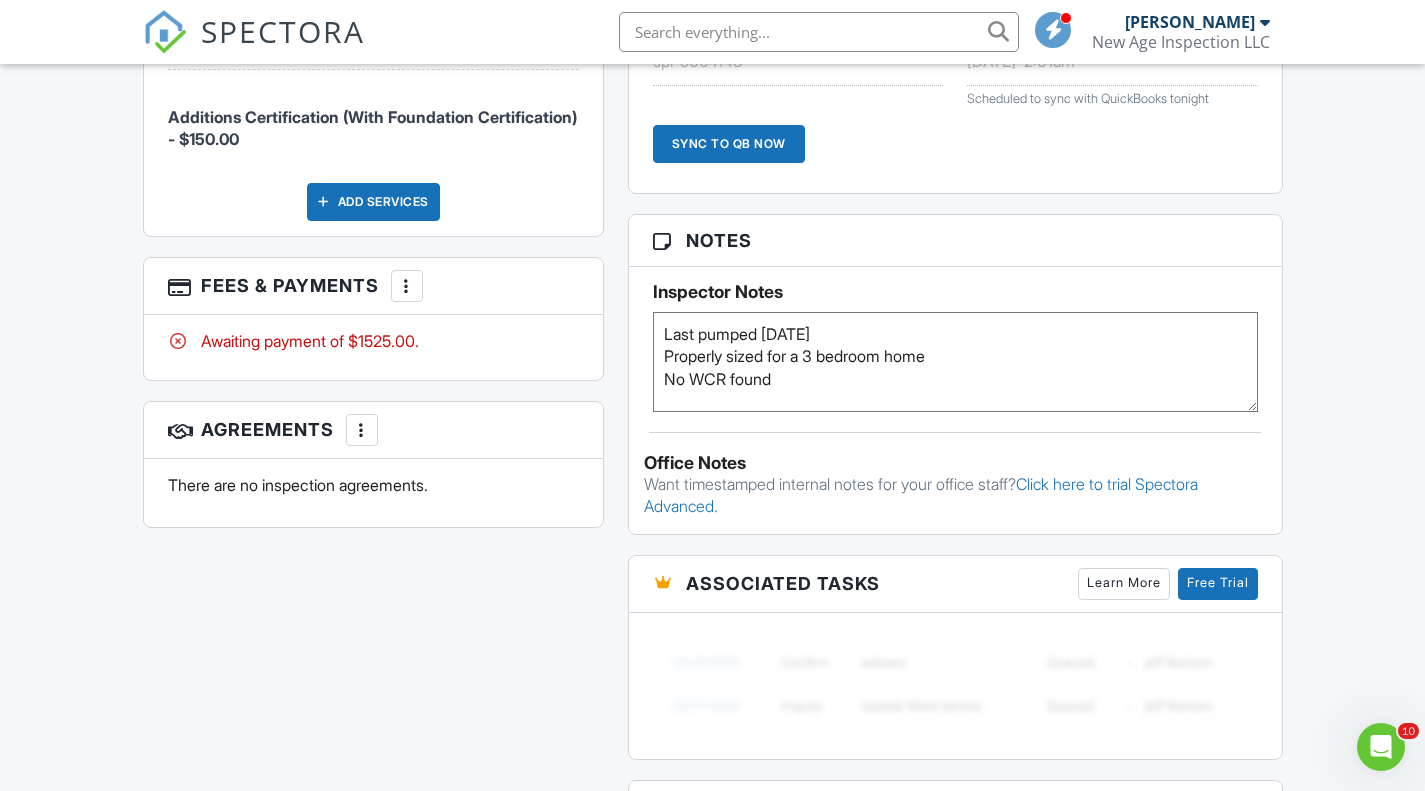 click on "Last pumped April 2024" at bounding box center [955, 362] 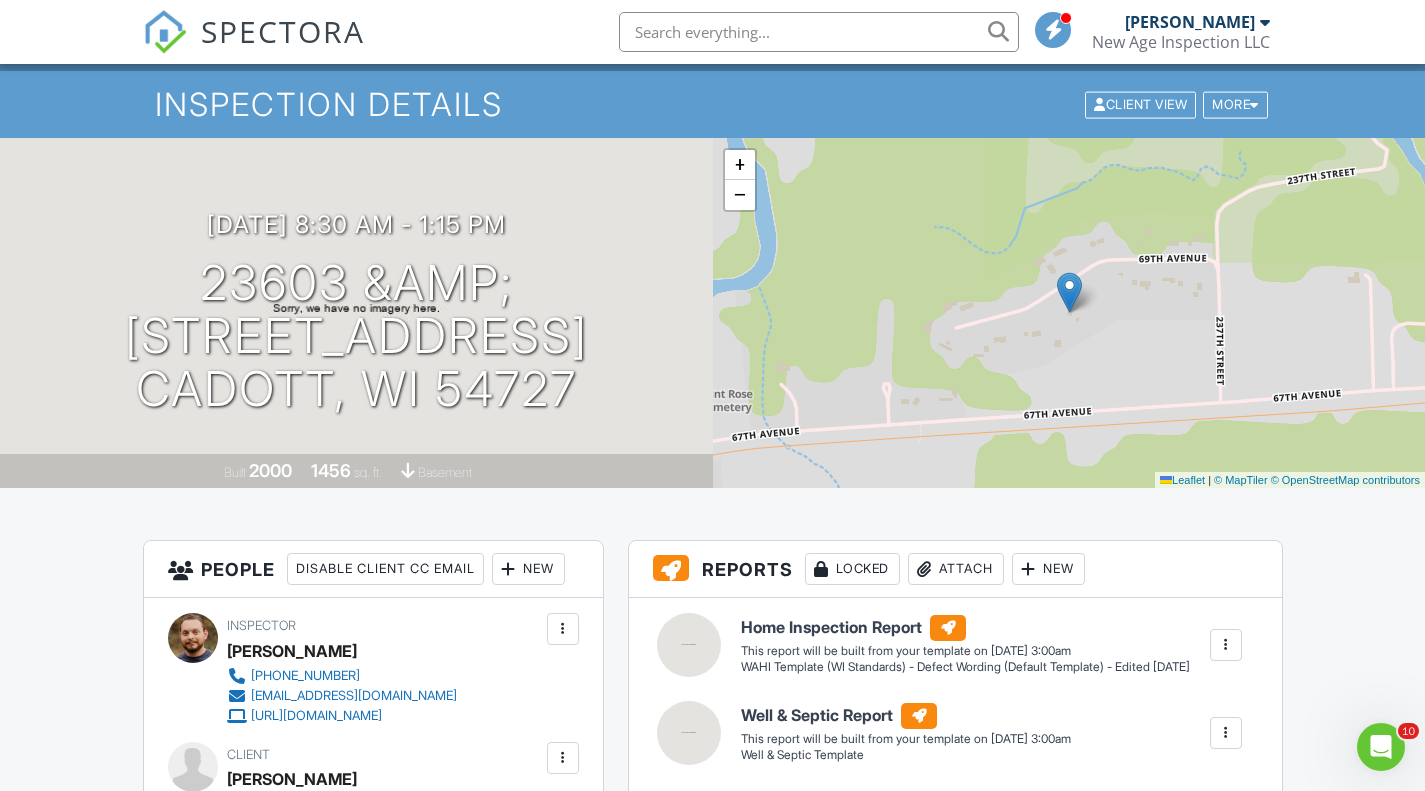 scroll, scrollTop: 0, scrollLeft: 0, axis: both 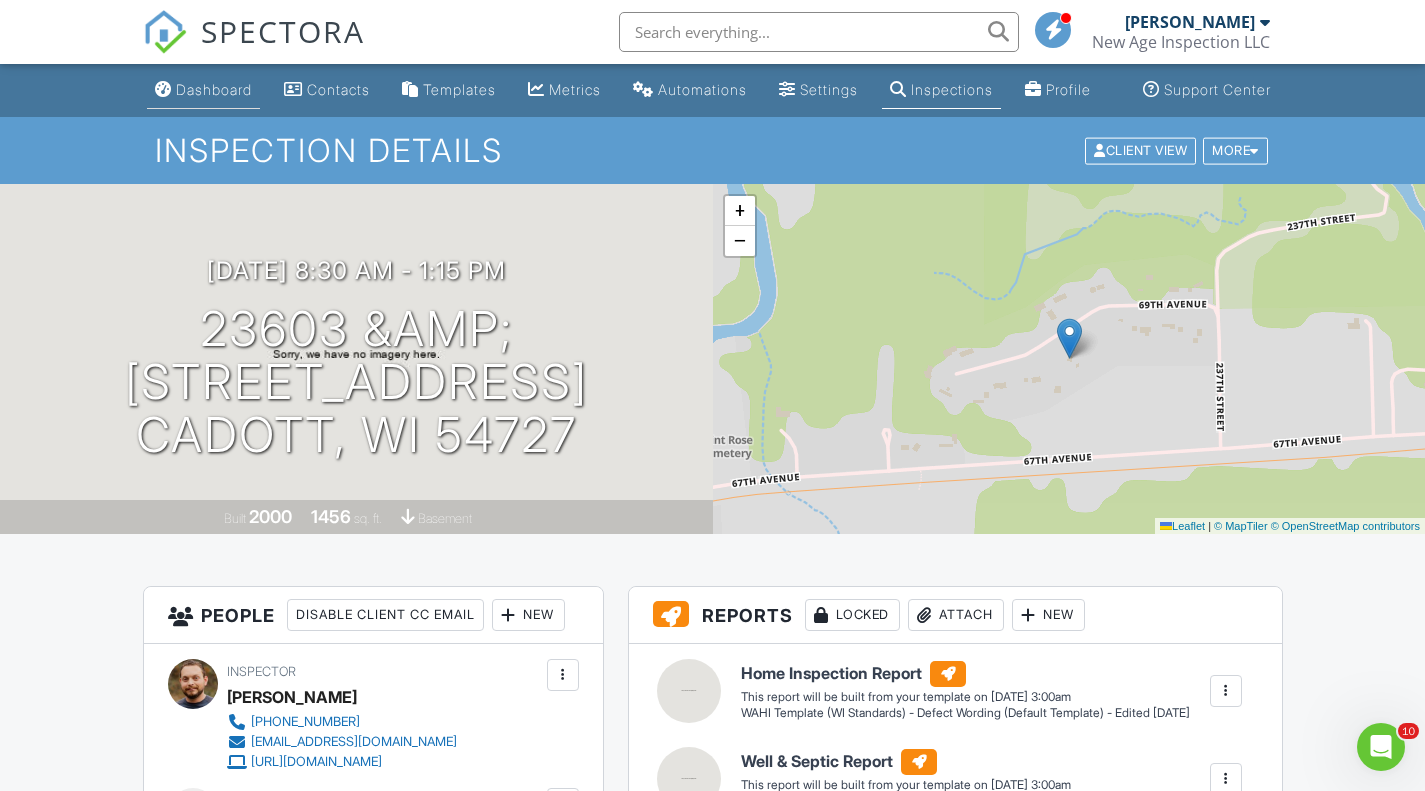 click on "Dashboard" at bounding box center (214, 89) 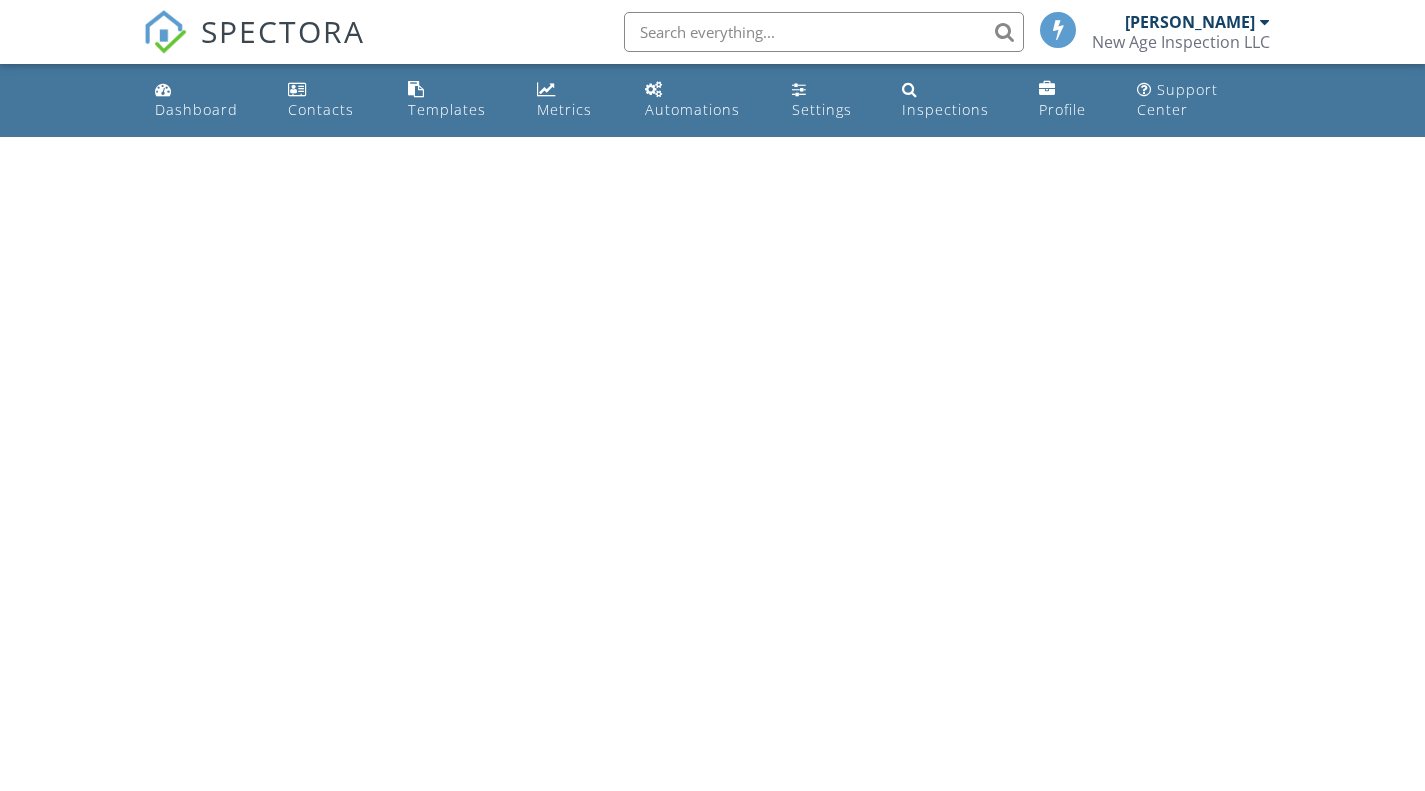 scroll, scrollTop: 0, scrollLeft: 0, axis: both 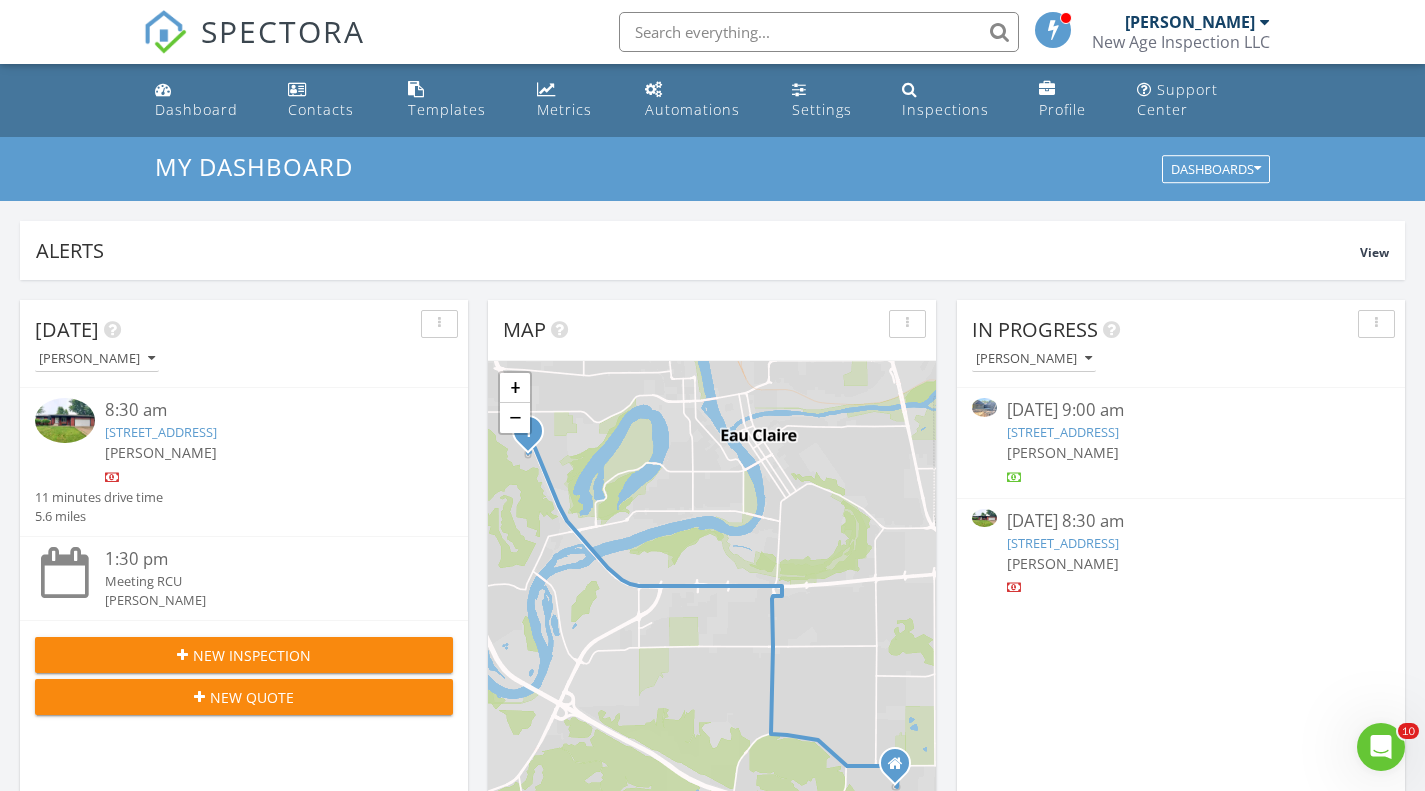 click on "2105 Sunray Cir, Eau Claire, WI 54703" at bounding box center [161, 432] 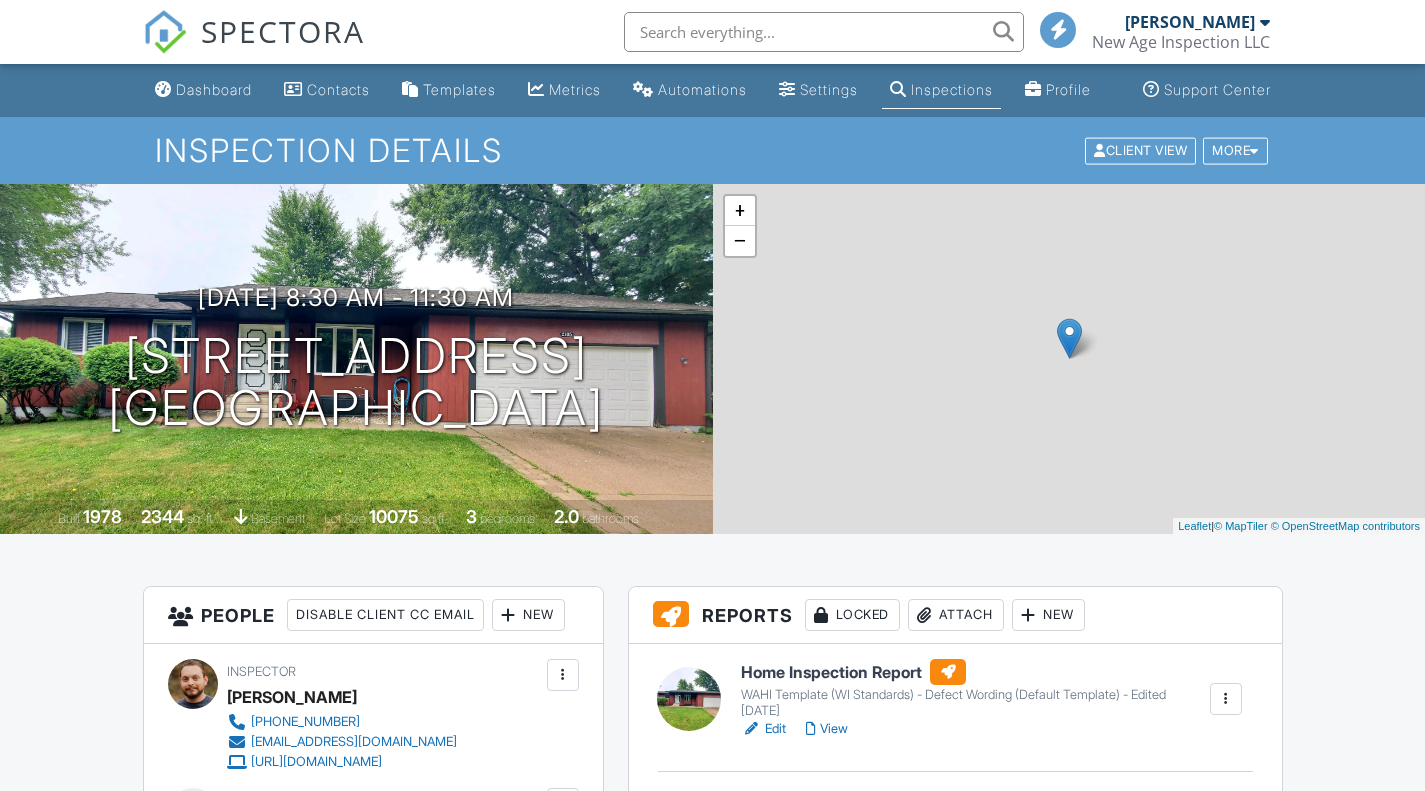 scroll, scrollTop: 0, scrollLeft: 0, axis: both 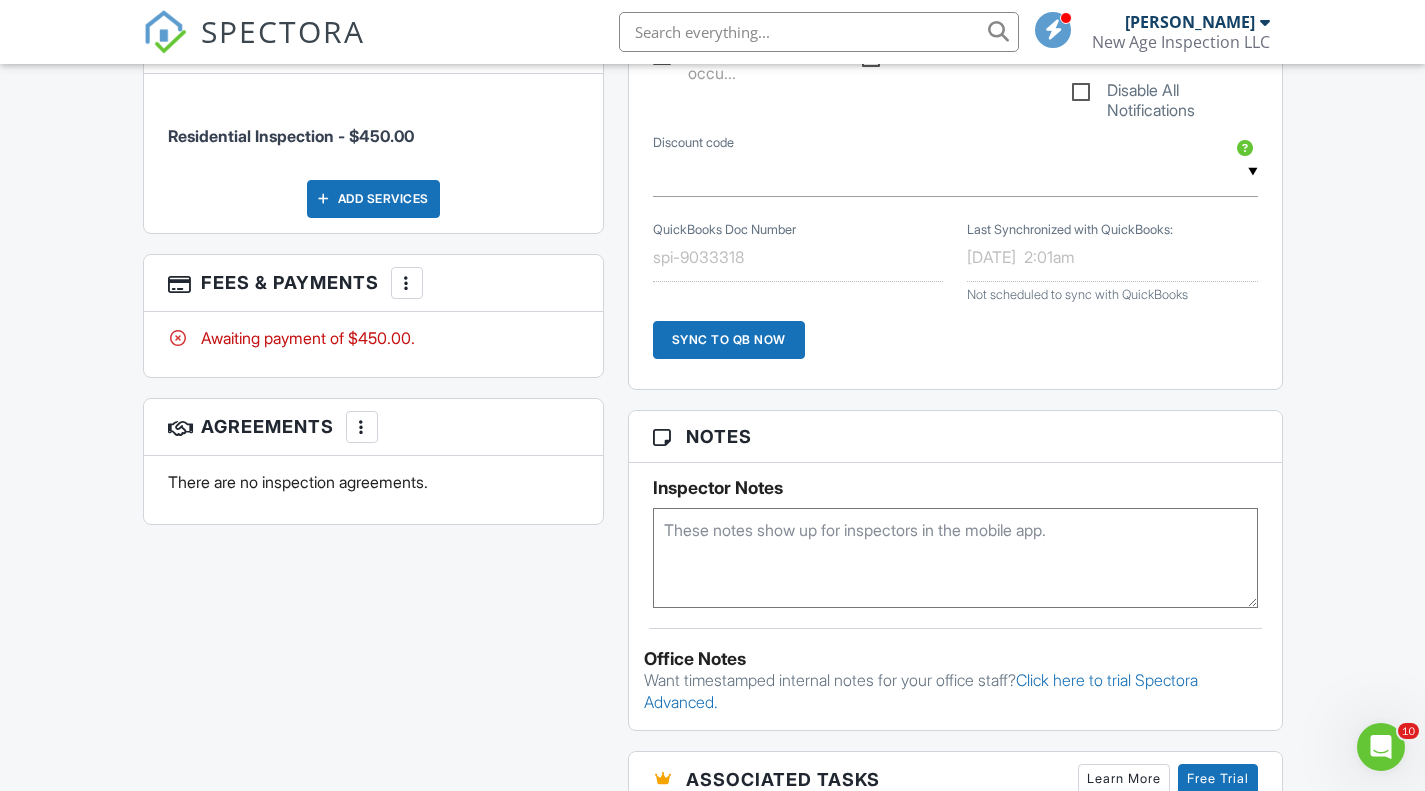 click at bounding box center [407, 283] 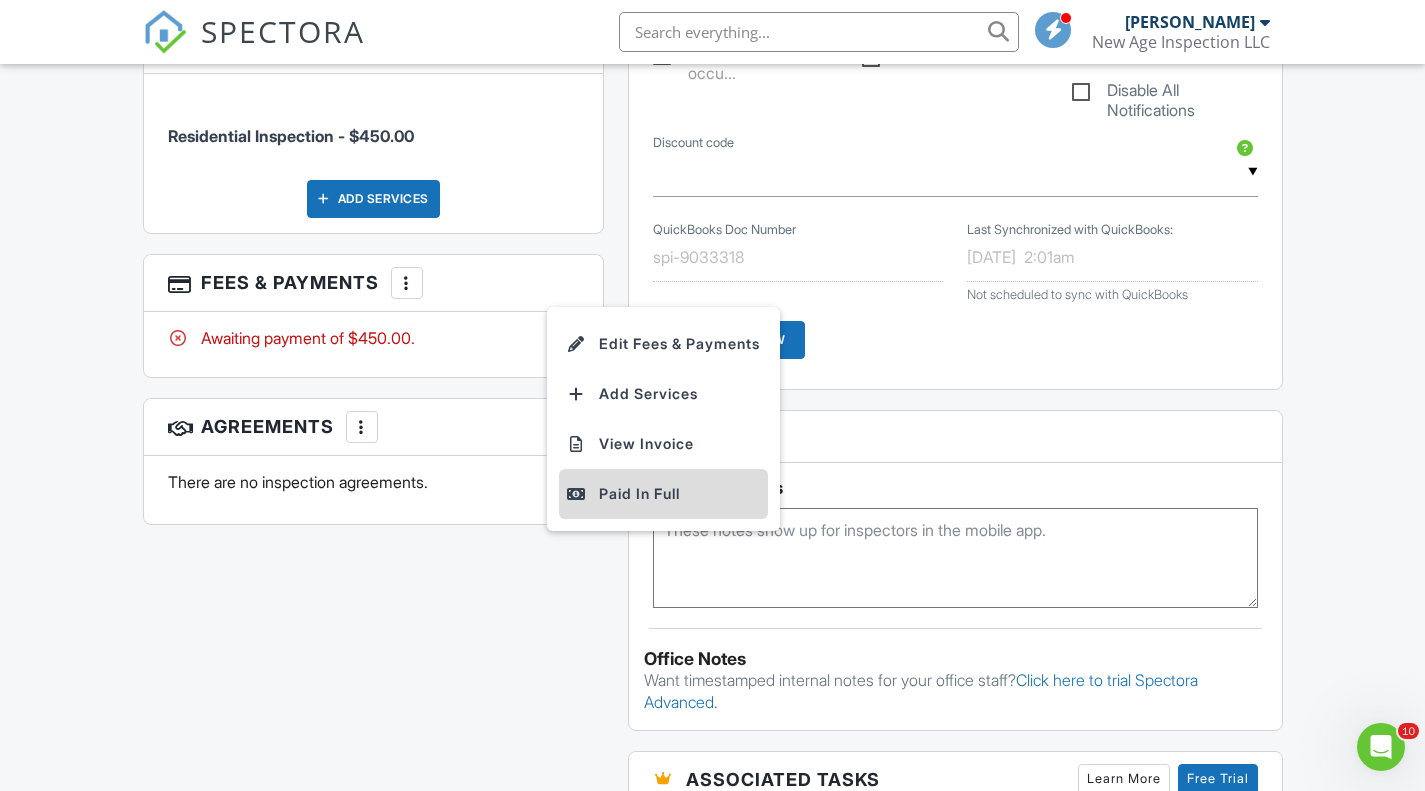 click on "Paid In Full" at bounding box center [663, 494] 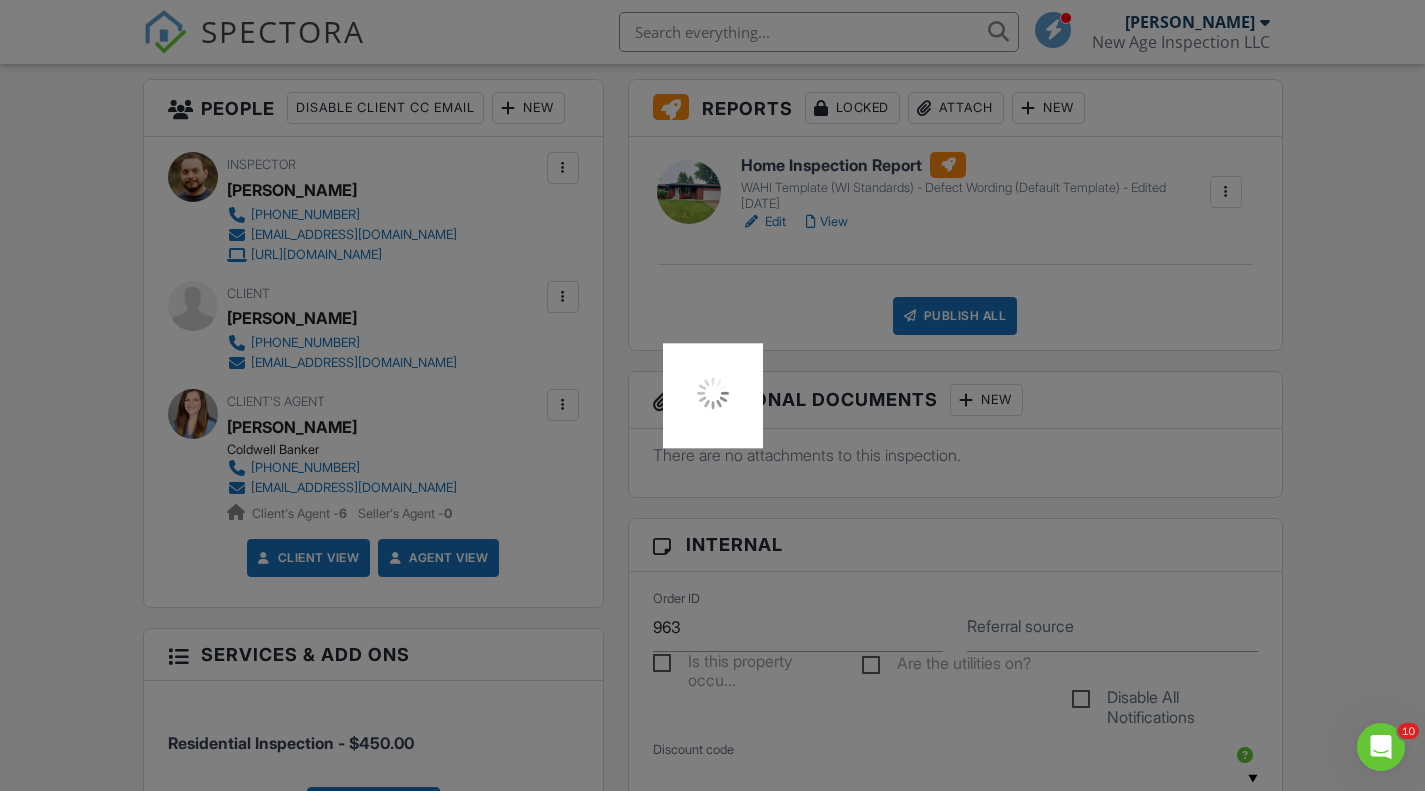 scroll, scrollTop: 0, scrollLeft: 0, axis: both 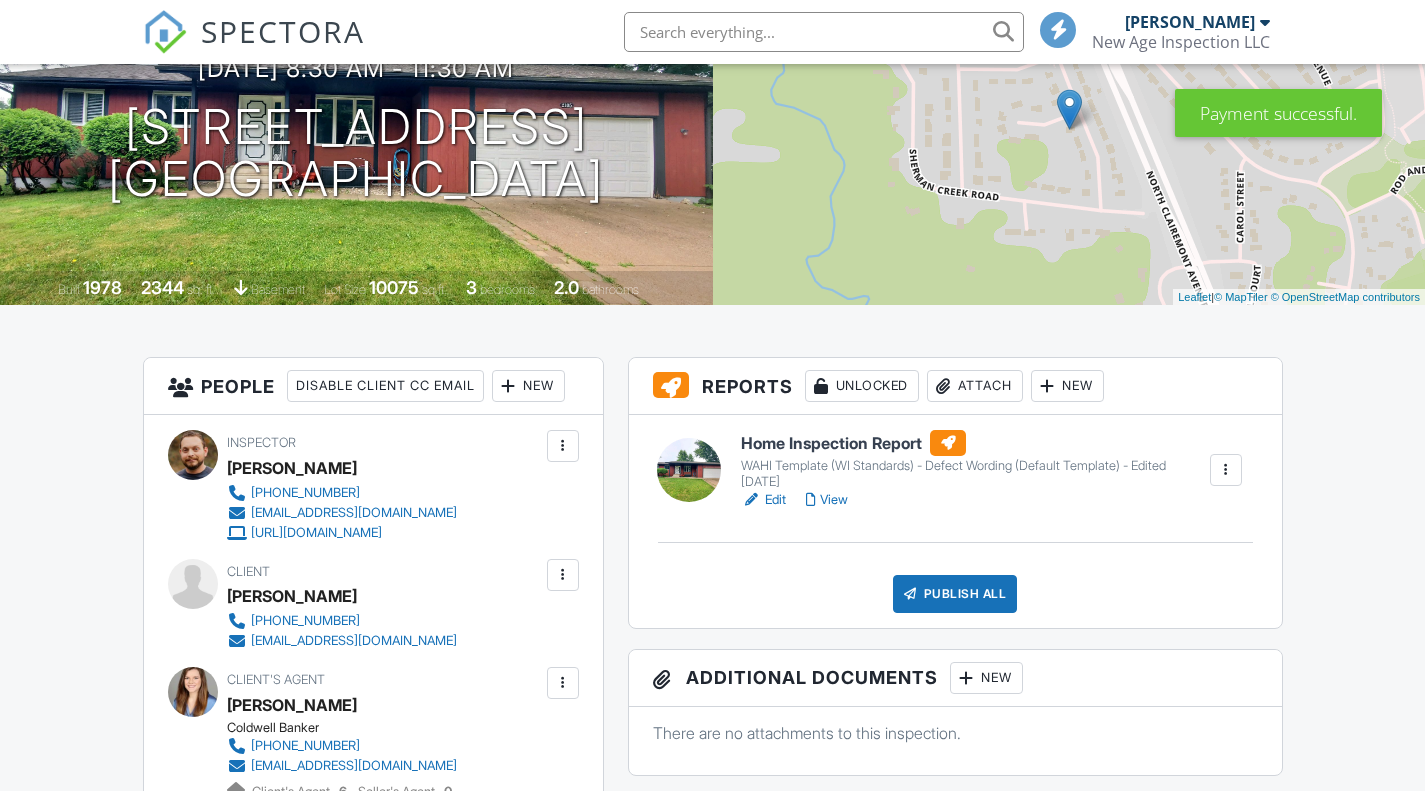 click on "Publish All" at bounding box center [955, 594] 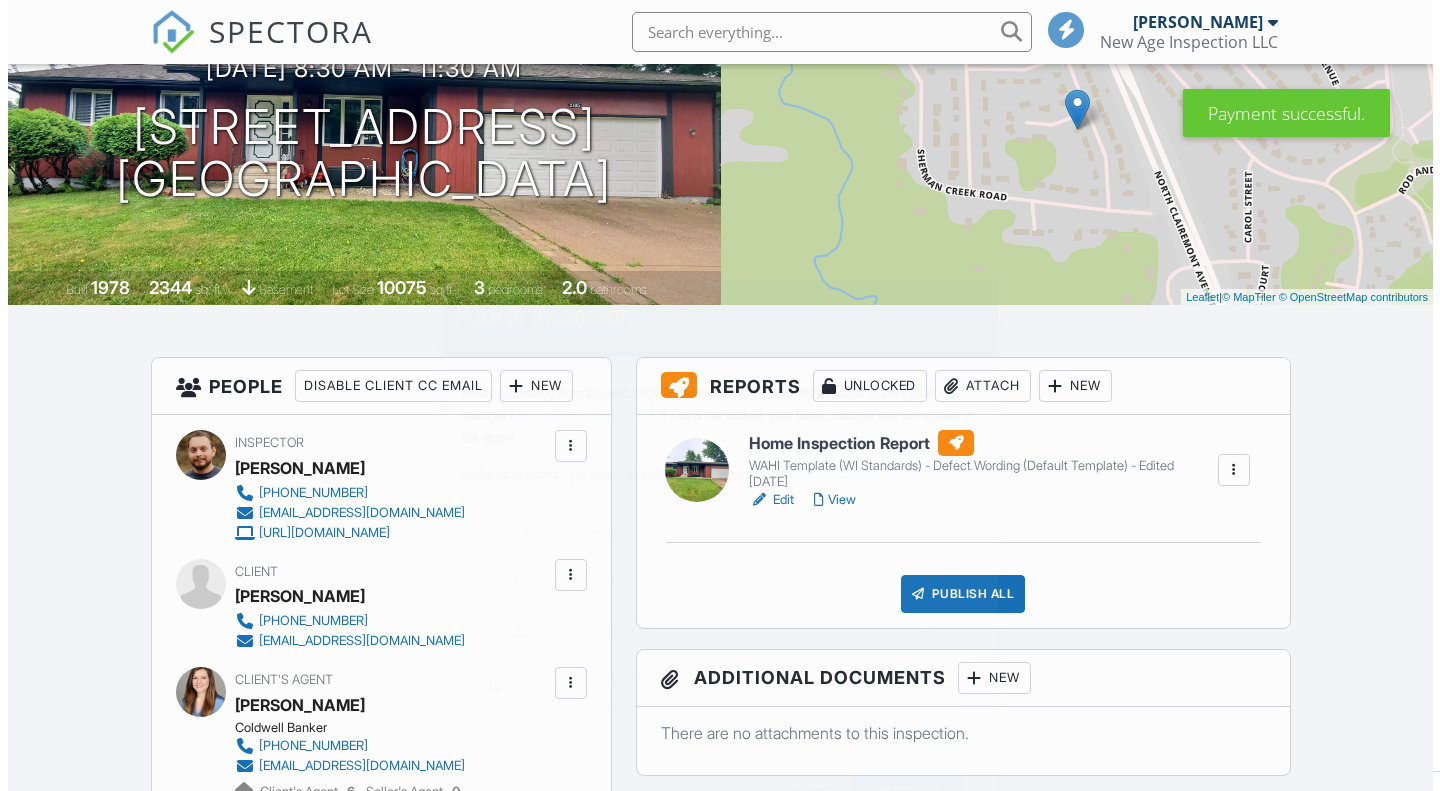 scroll, scrollTop: 496, scrollLeft: 0, axis: vertical 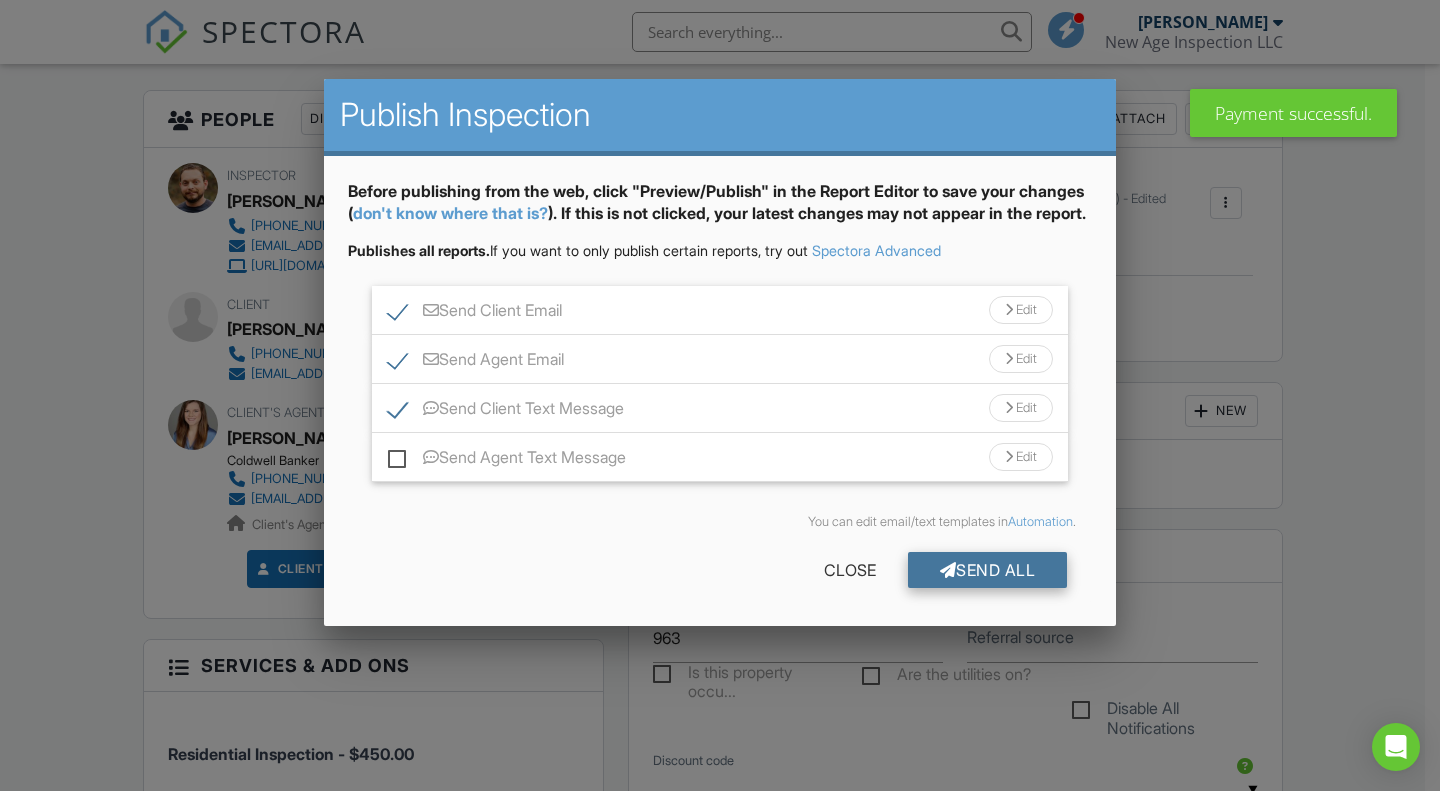 click on "Send All" at bounding box center [988, 570] 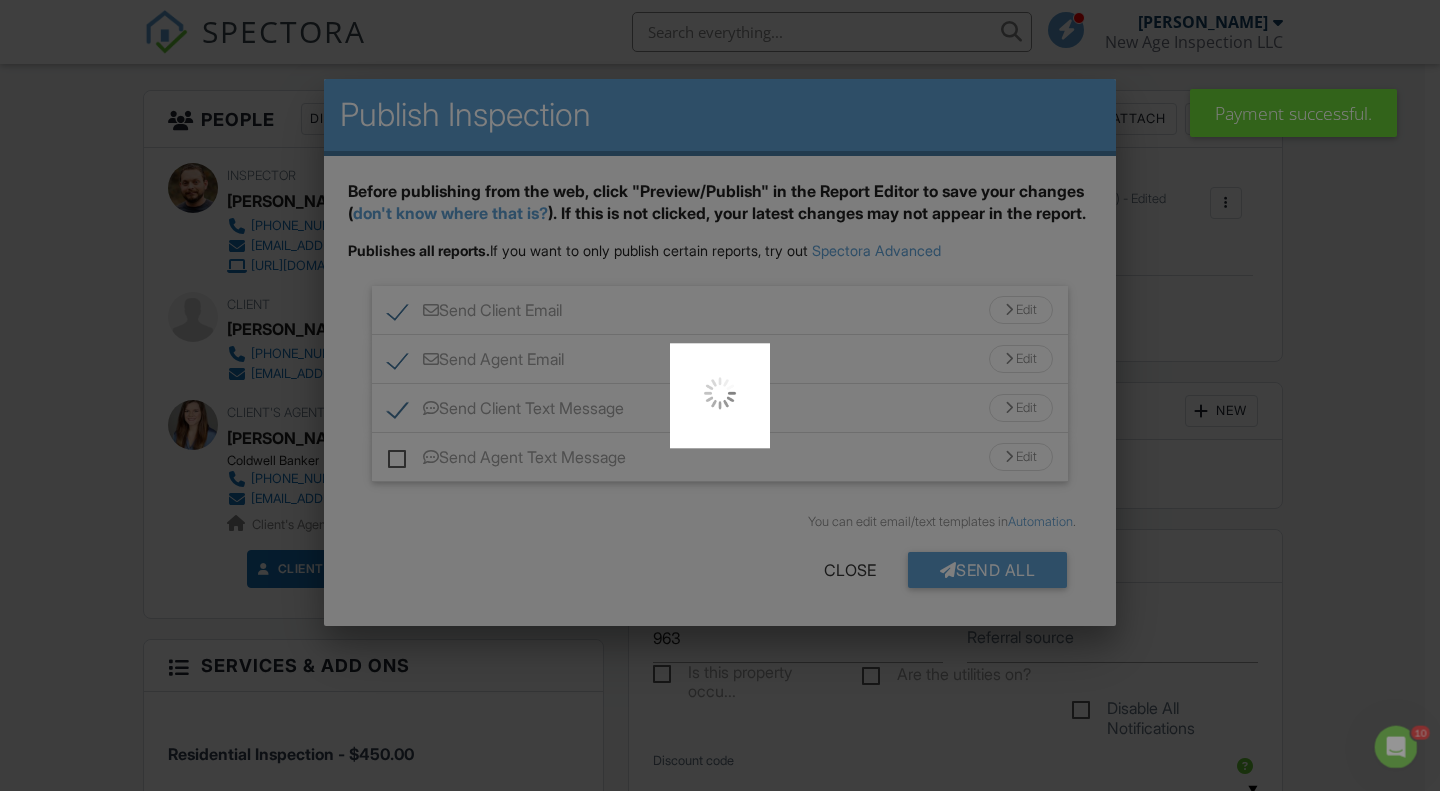 scroll, scrollTop: 0, scrollLeft: 0, axis: both 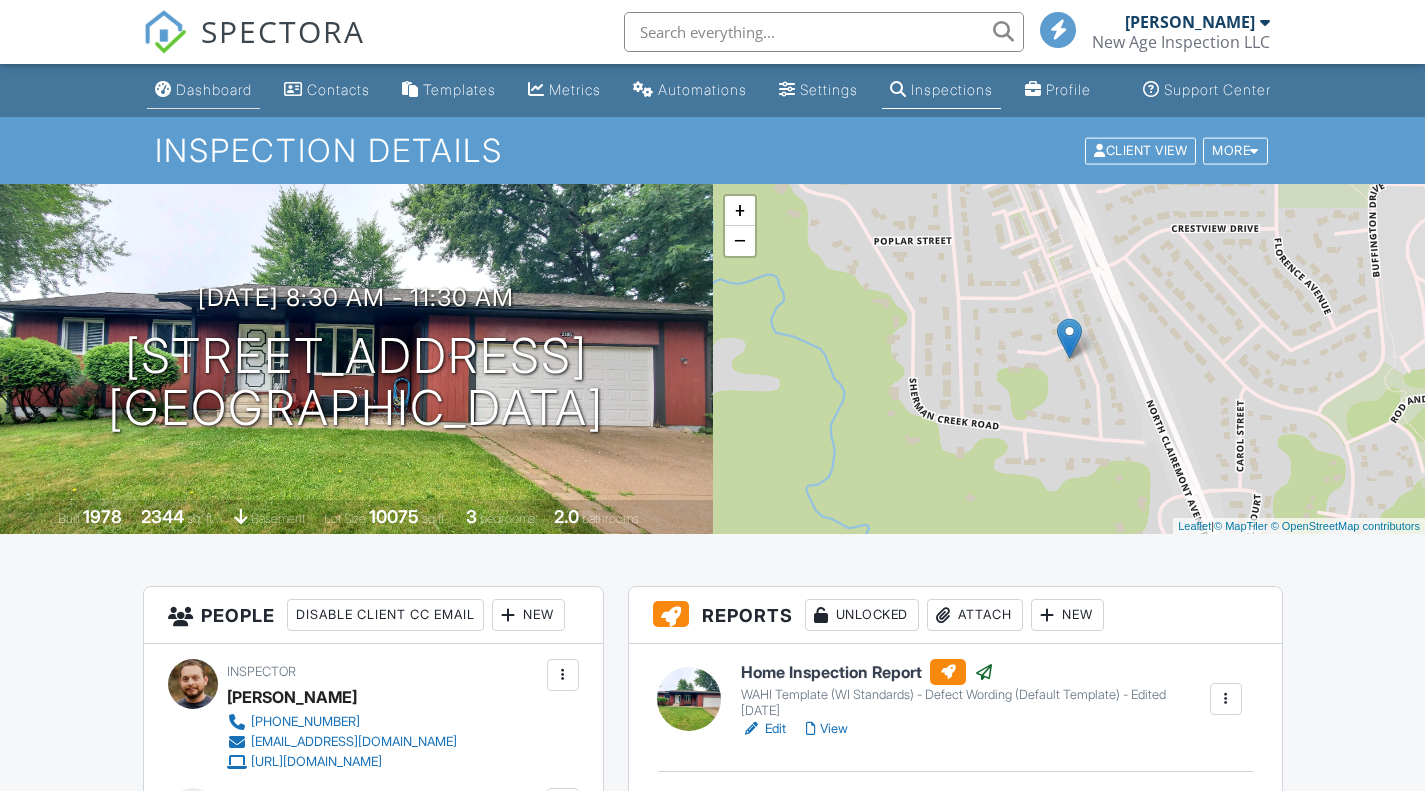 click on "Dashboard" at bounding box center (214, 89) 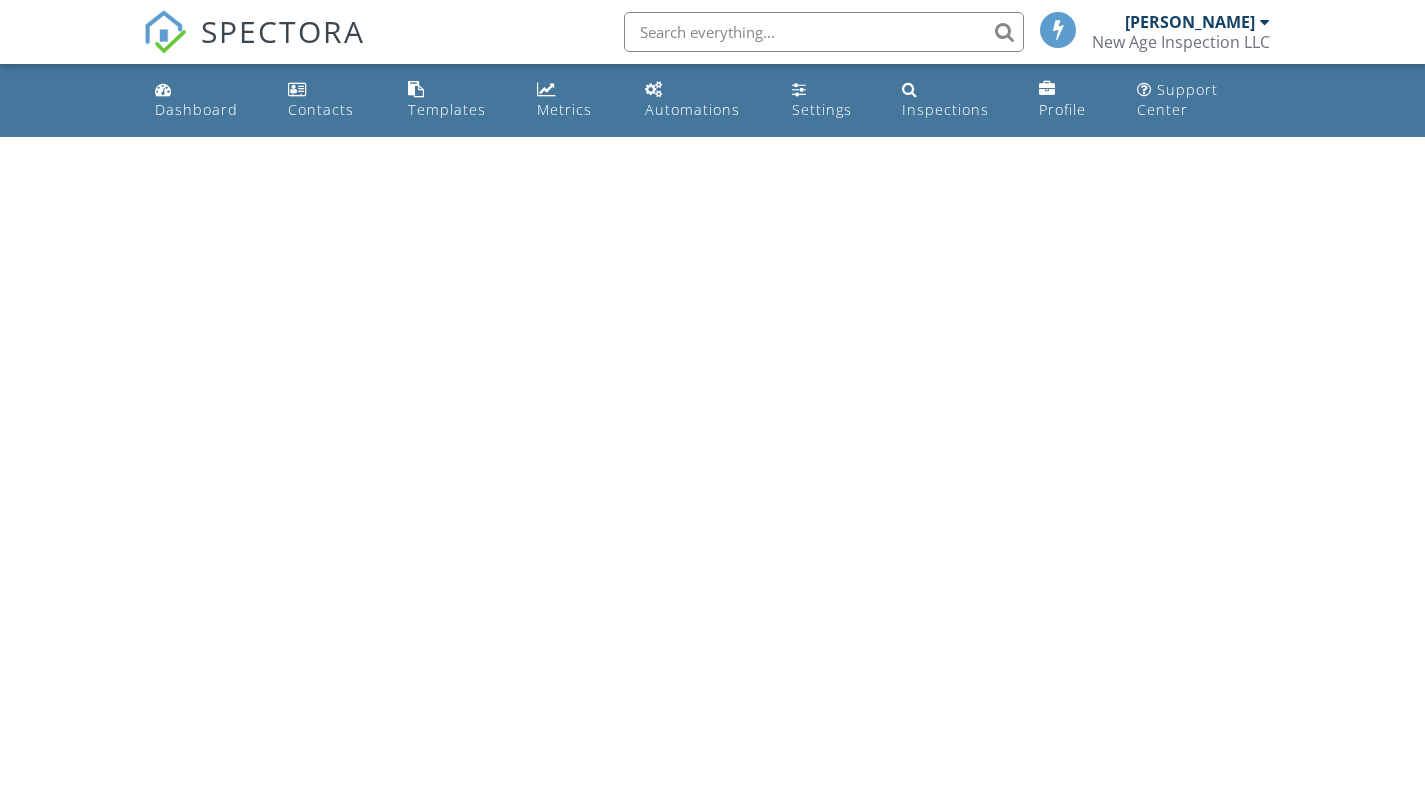 scroll, scrollTop: 0, scrollLeft: 0, axis: both 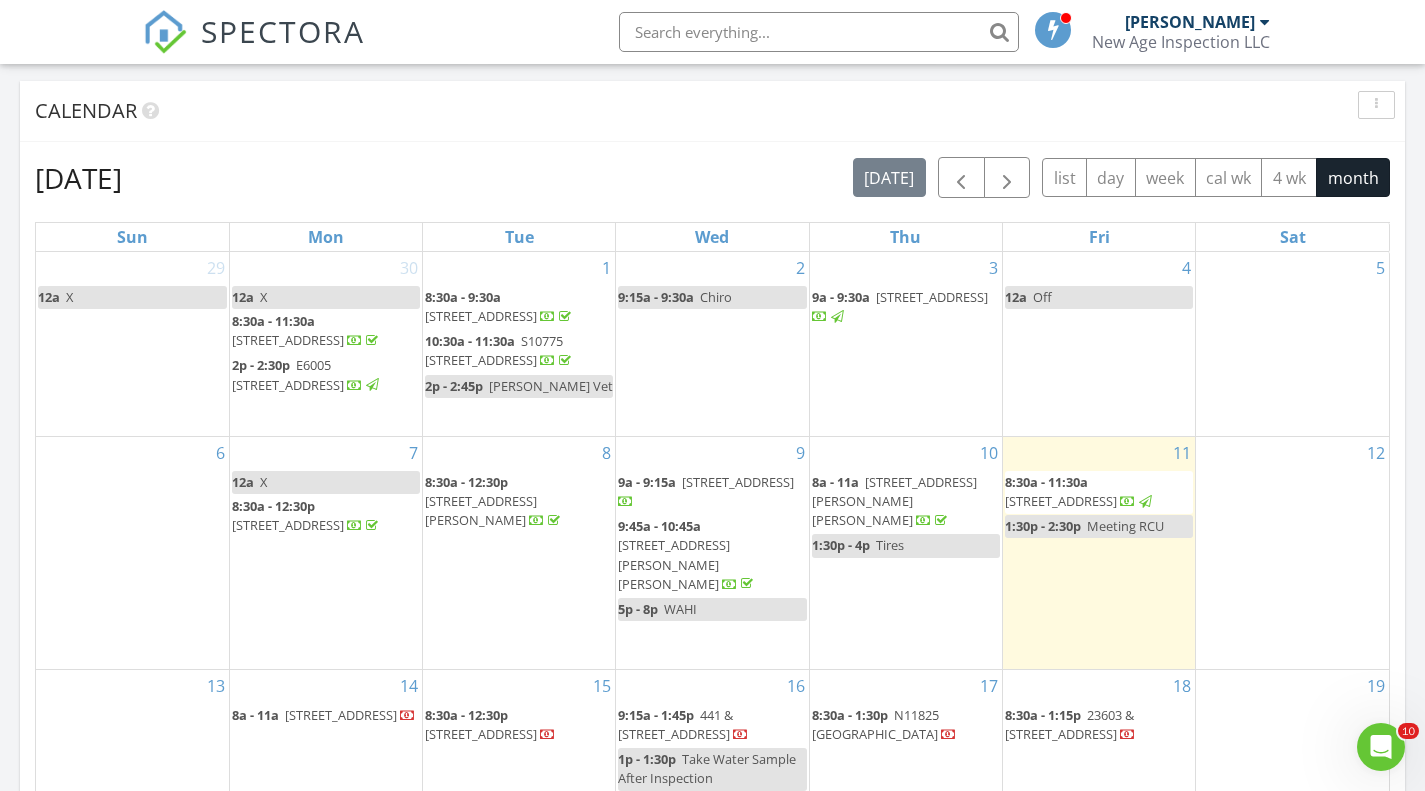 click on "S10775 [STREET_ADDRESS]" at bounding box center [494, 350] 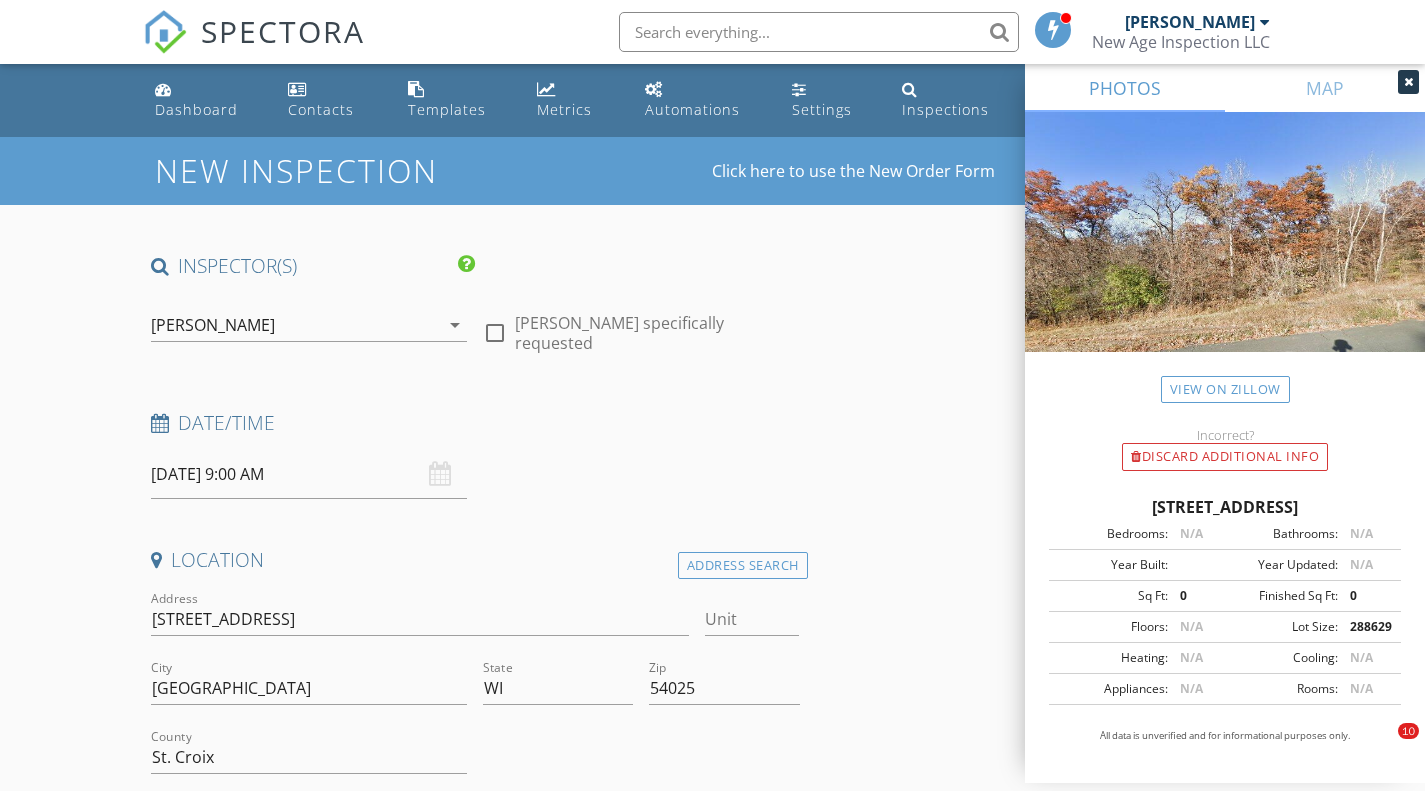scroll, scrollTop: 429, scrollLeft: 0, axis: vertical 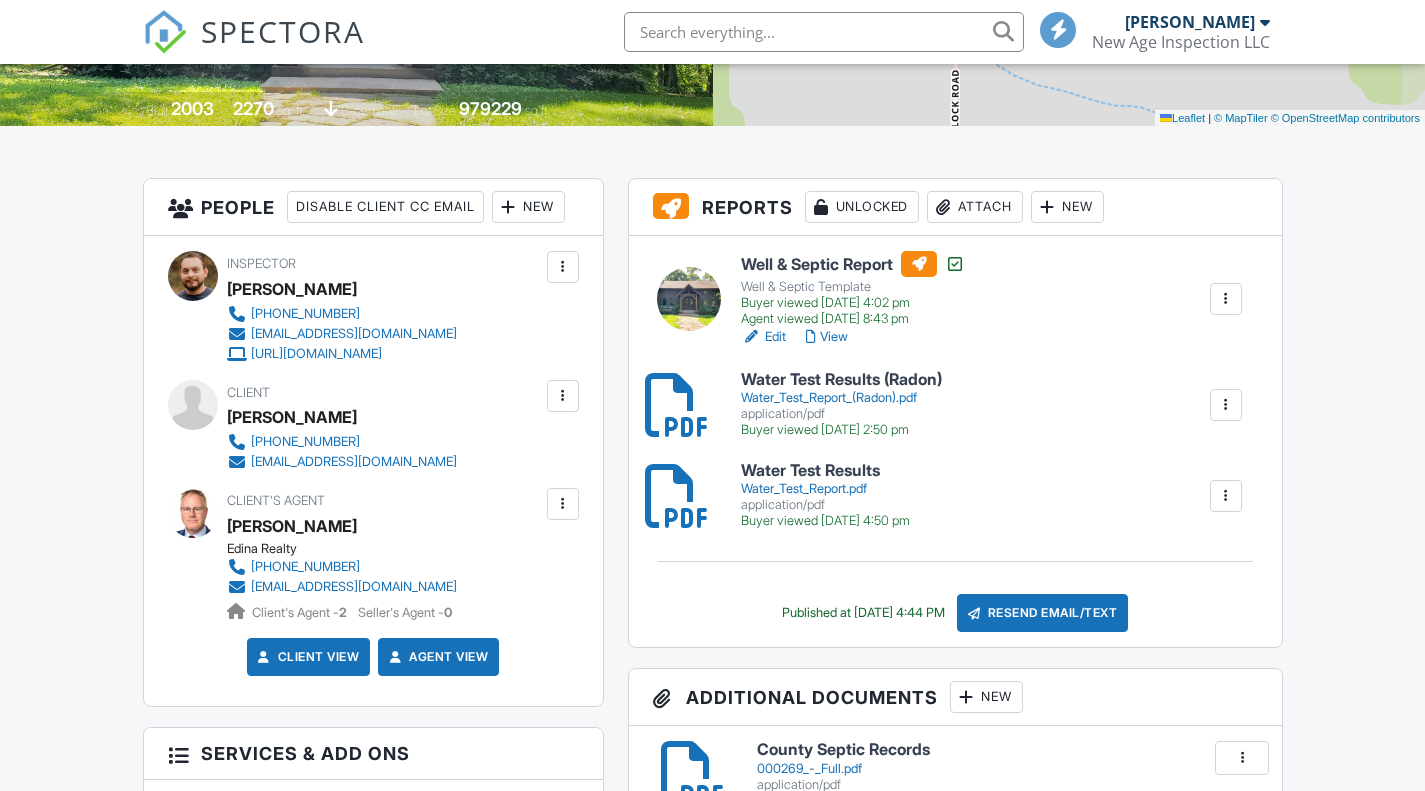 click on "Attach" at bounding box center [975, 207] 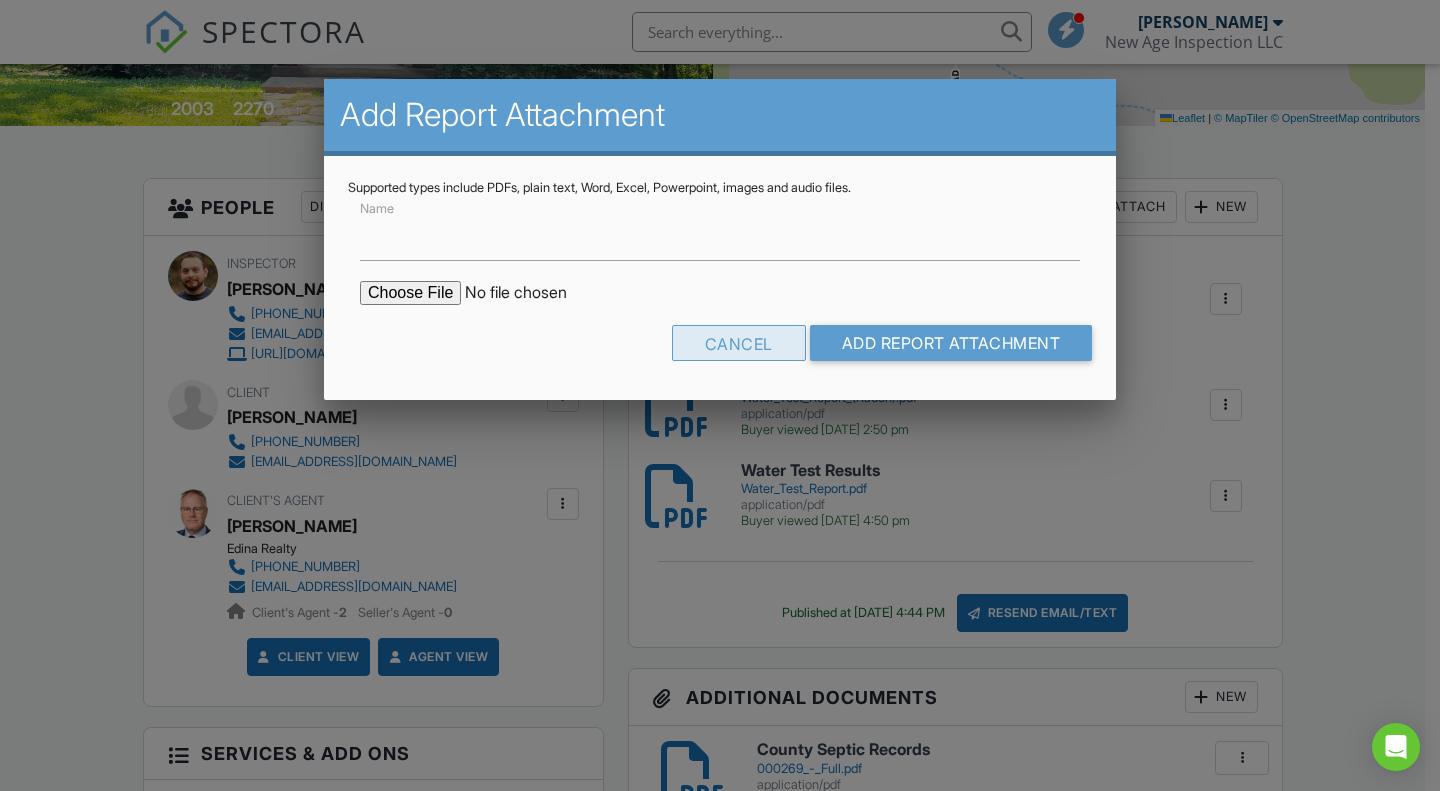 click on "Cancel" at bounding box center (739, 343) 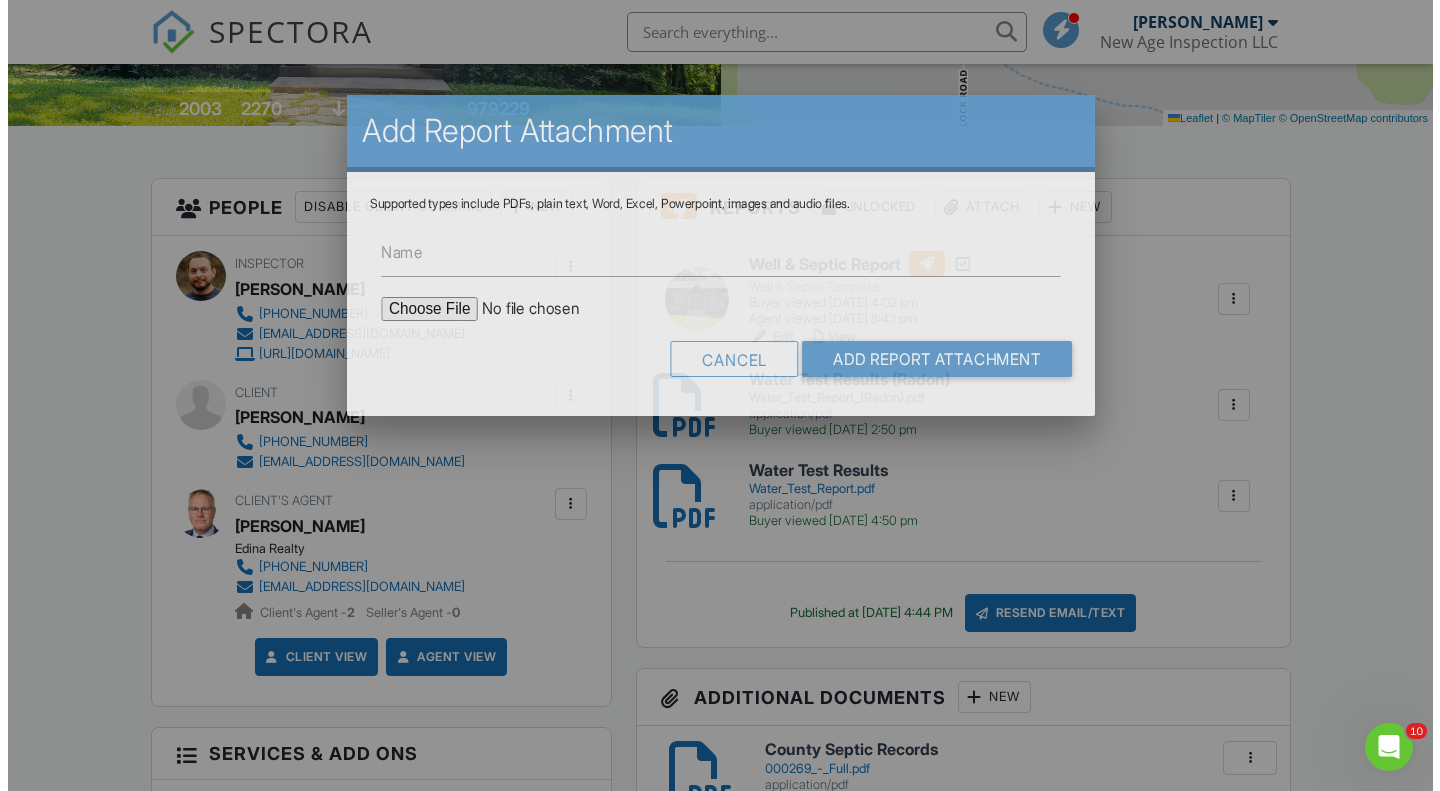 scroll, scrollTop: 0, scrollLeft: 0, axis: both 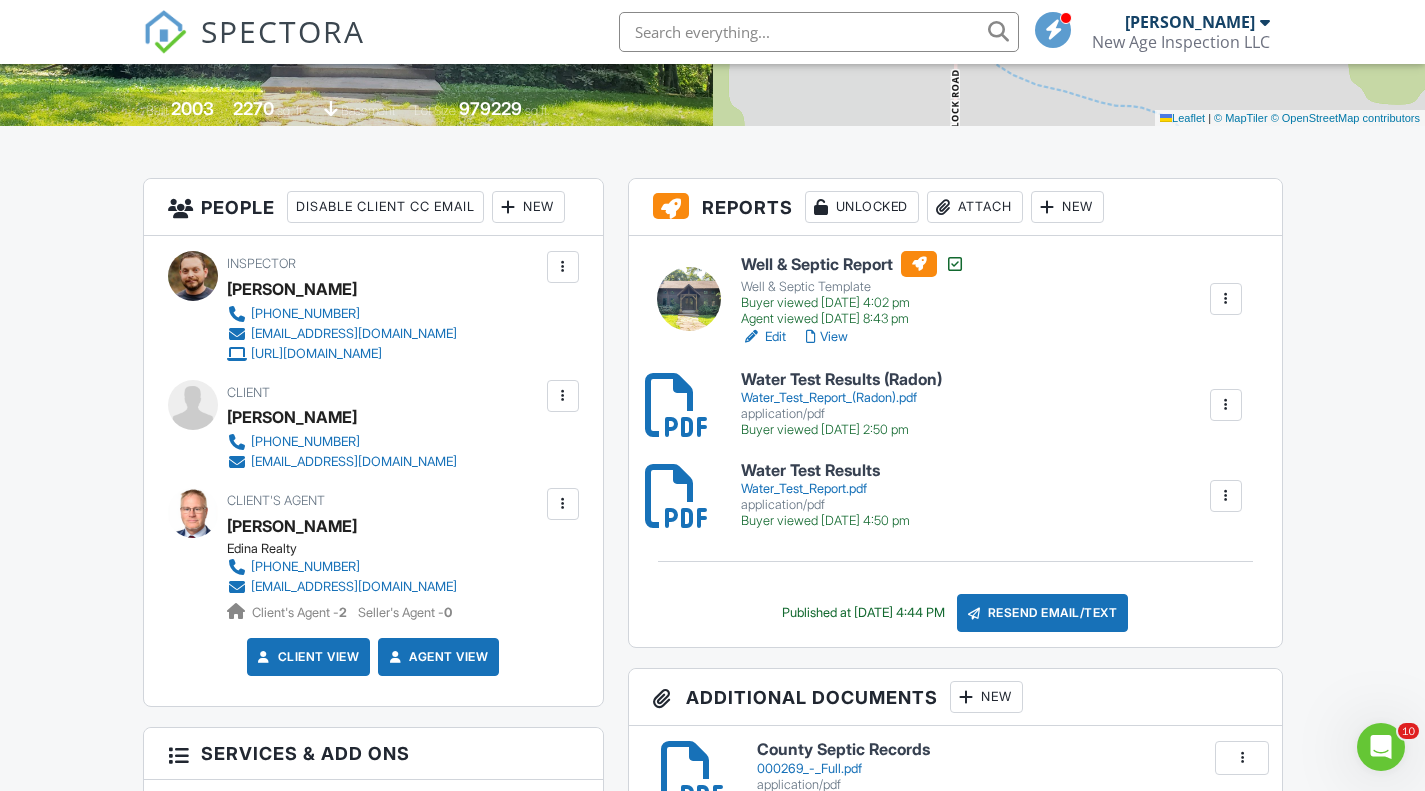 click on "Attach" at bounding box center [975, 207] 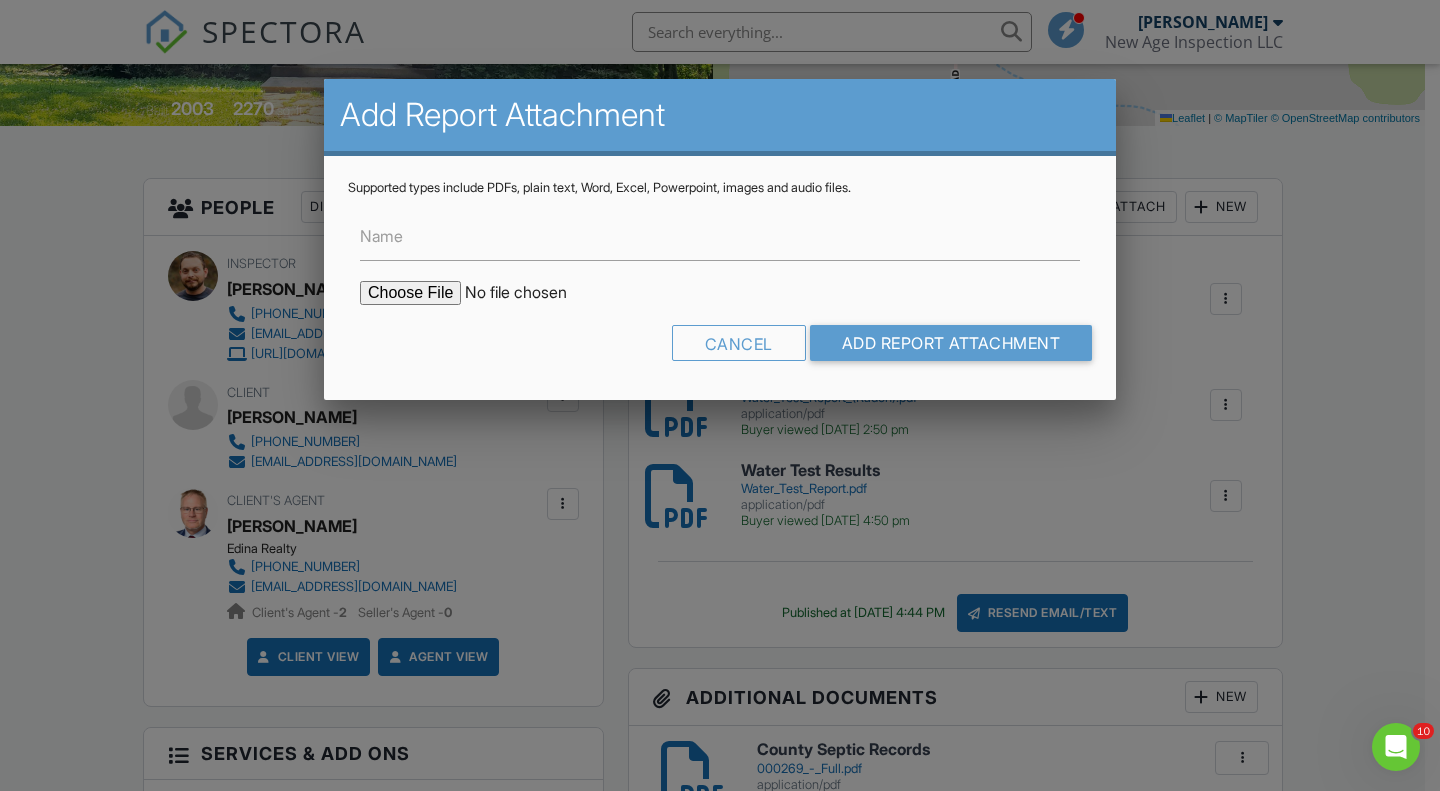 type on "C:\fakepath\Water Test Report (Pesticide).pdf" 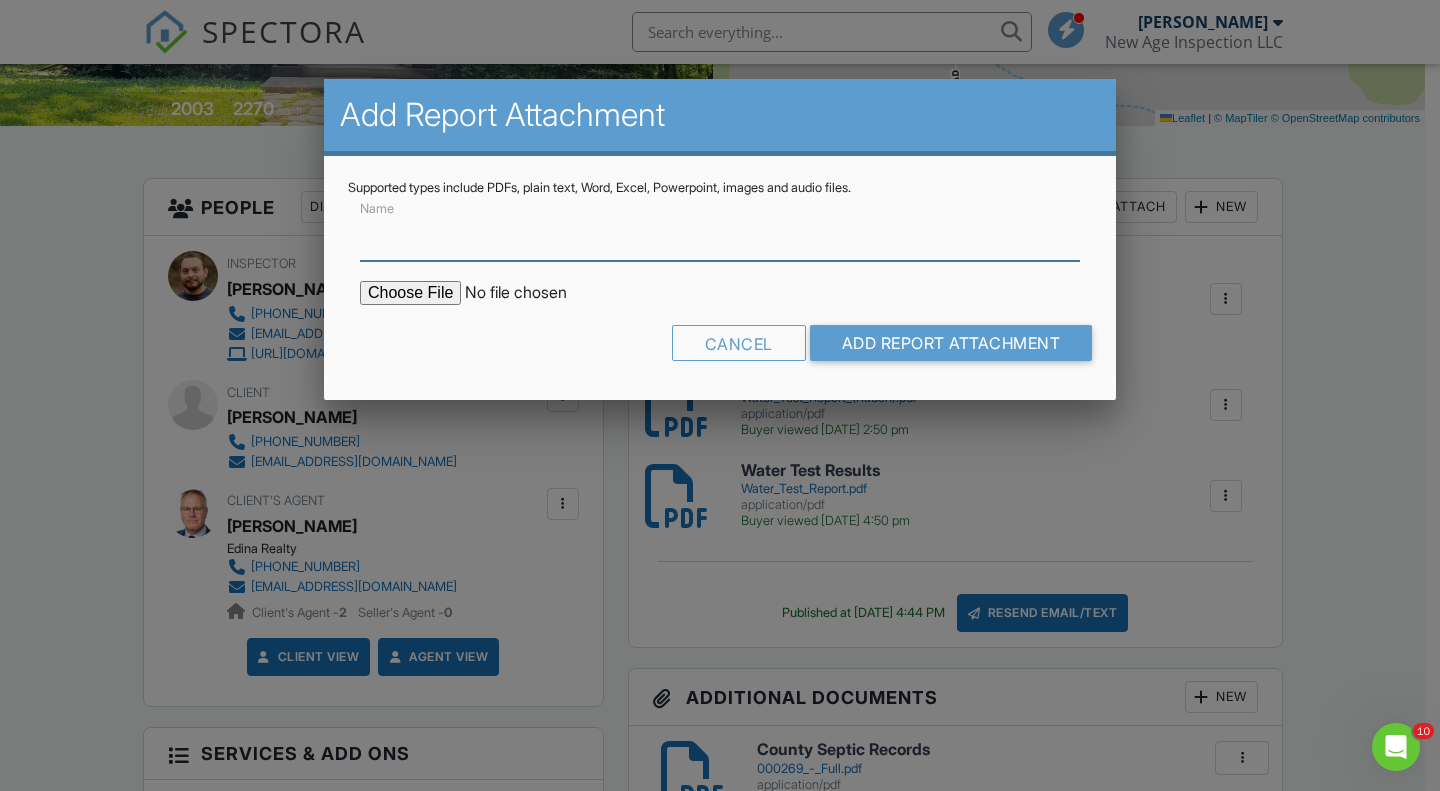 click on "Name" at bounding box center (720, 236) 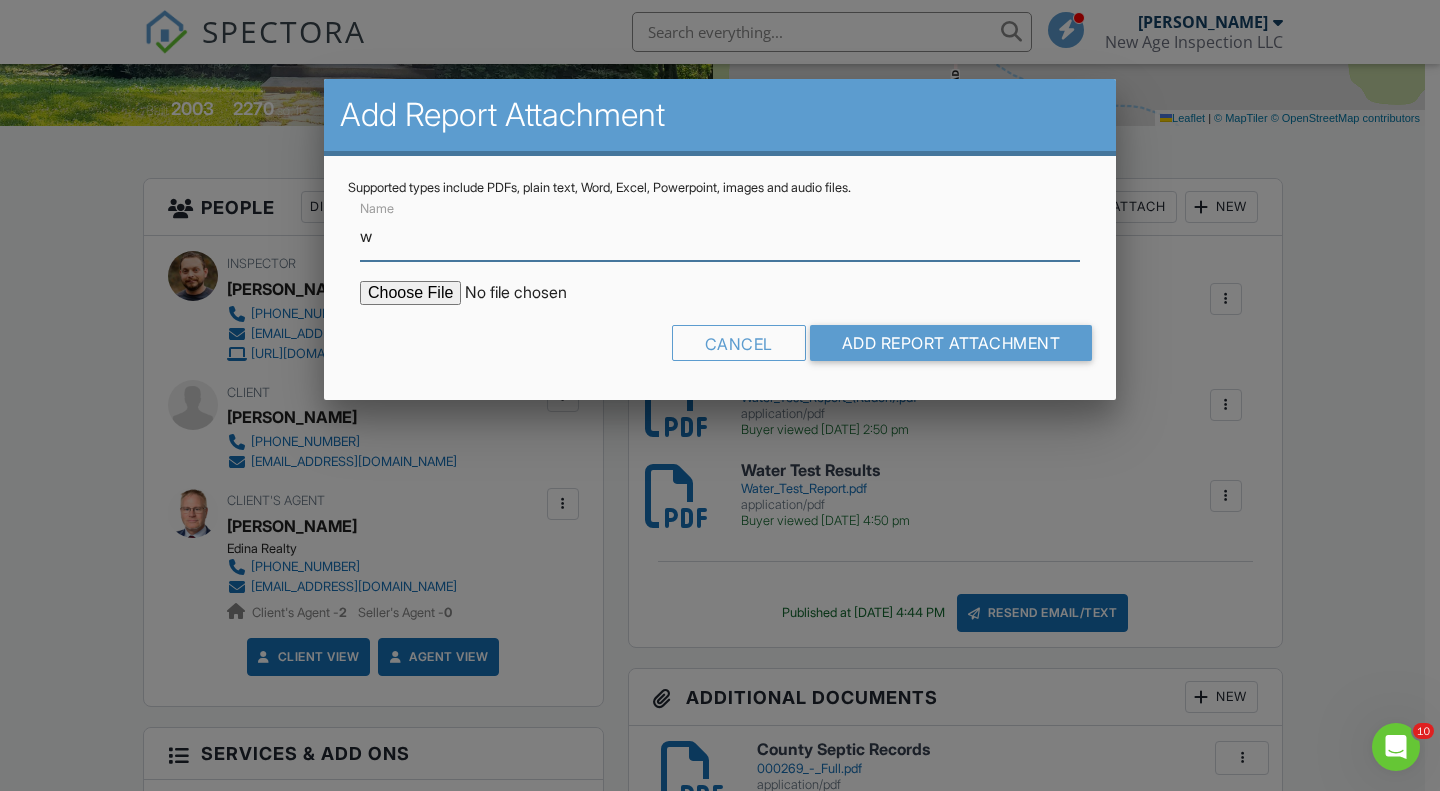 type on "Water Test Results (Pesticide)" 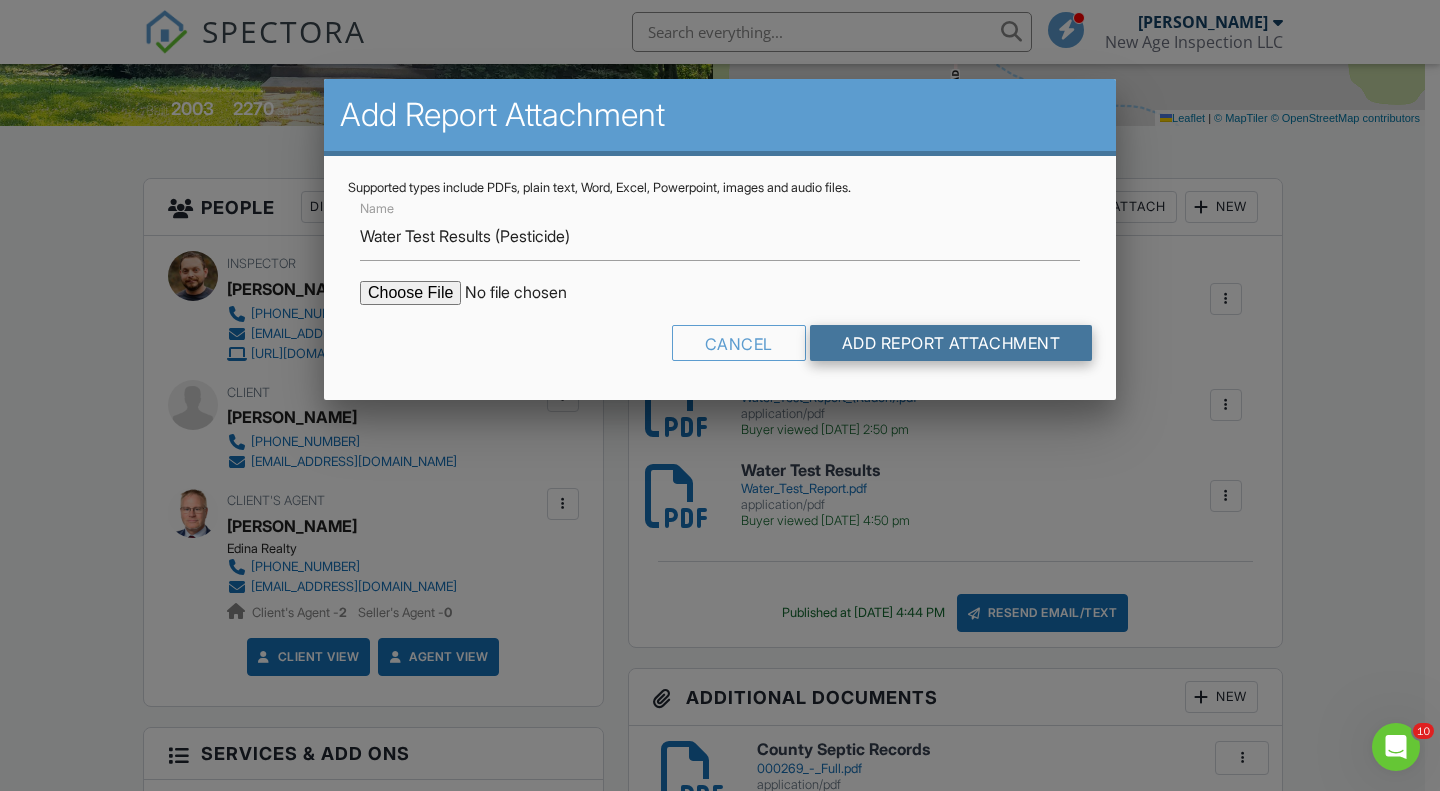 click on "Add Report Attachment" at bounding box center [951, 343] 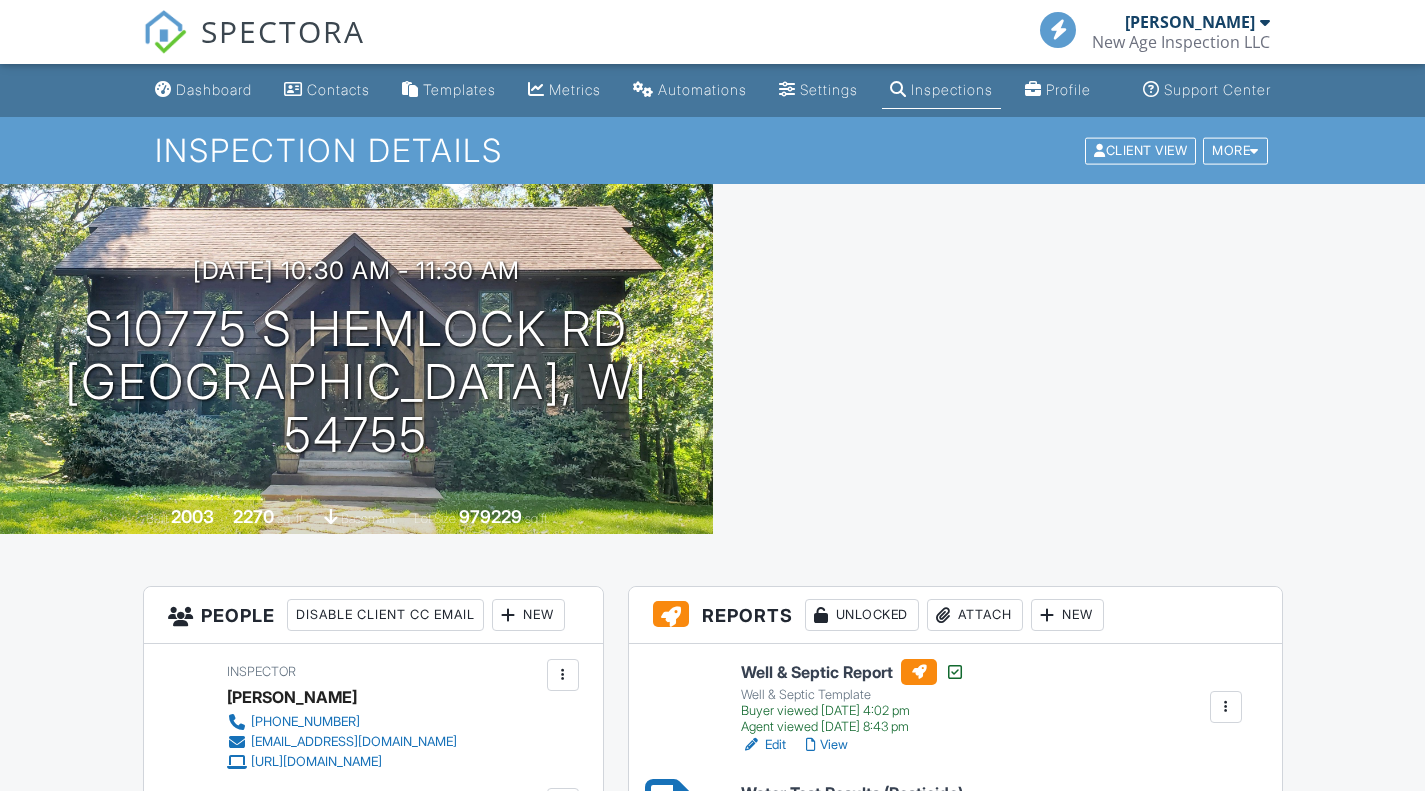 scroll, scrollTop: 0, scrollLeft: 0, axis: both 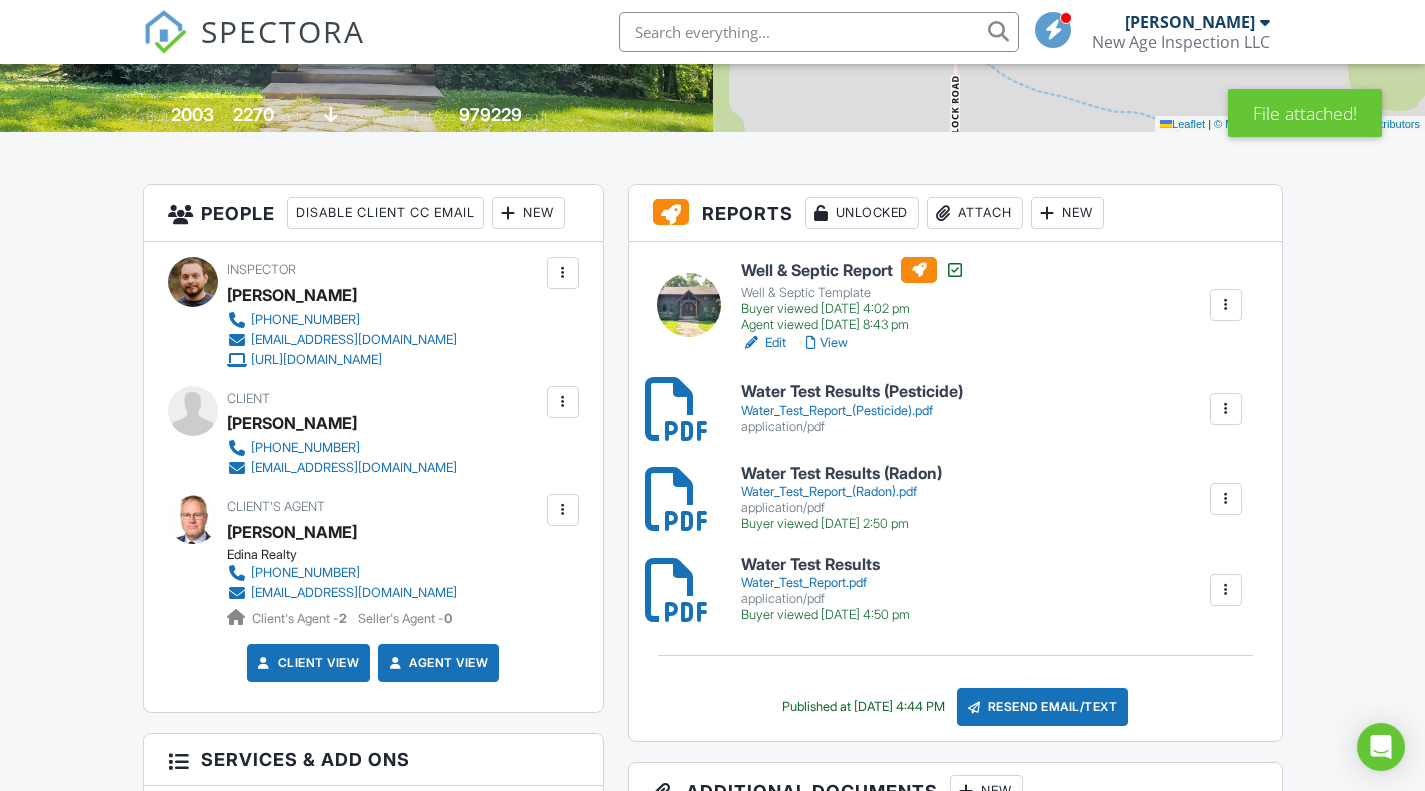 click on "Resend Email/Text" at bounding box center (1043, 707) 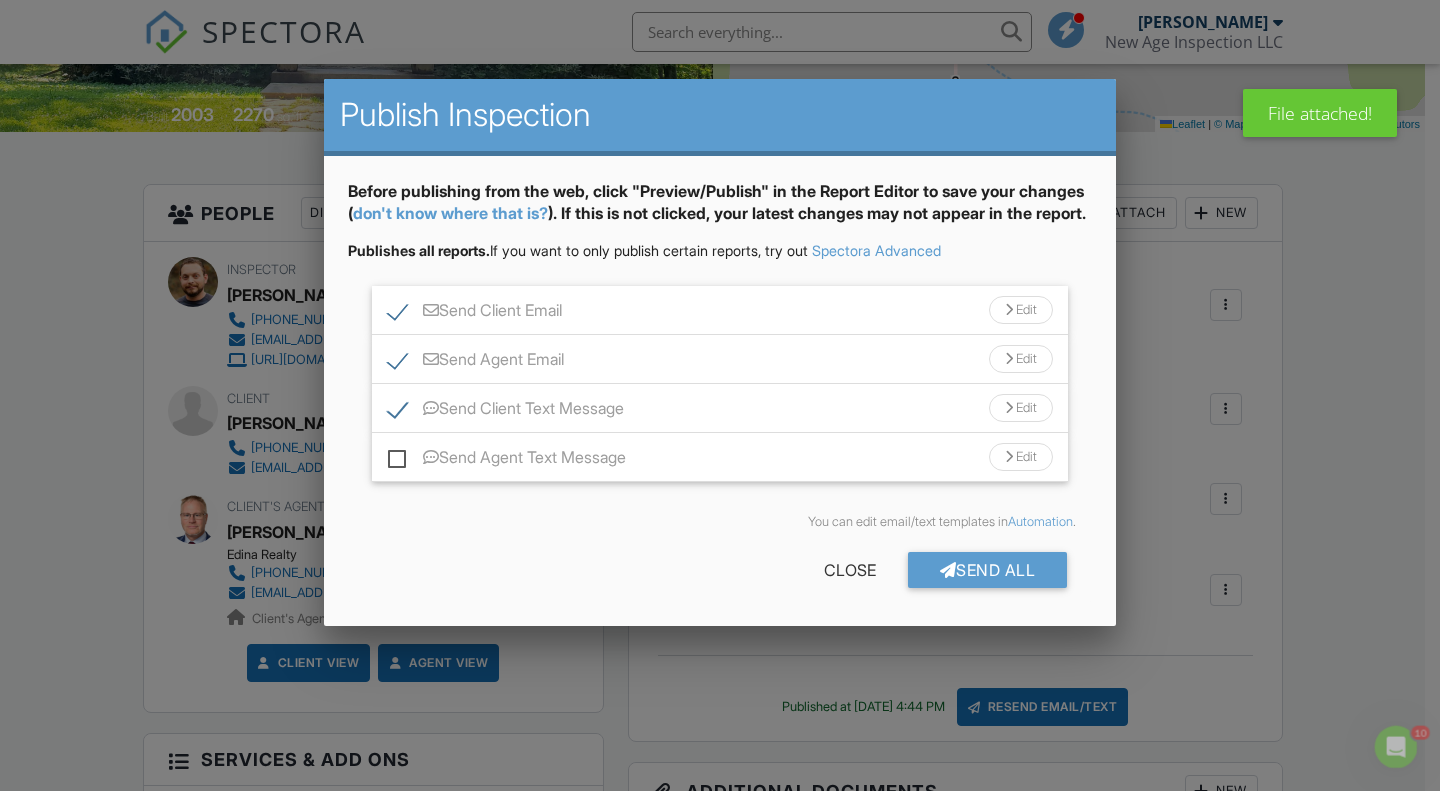 scroll, scrollTop: 0, scrollLeft: 0, axis: both 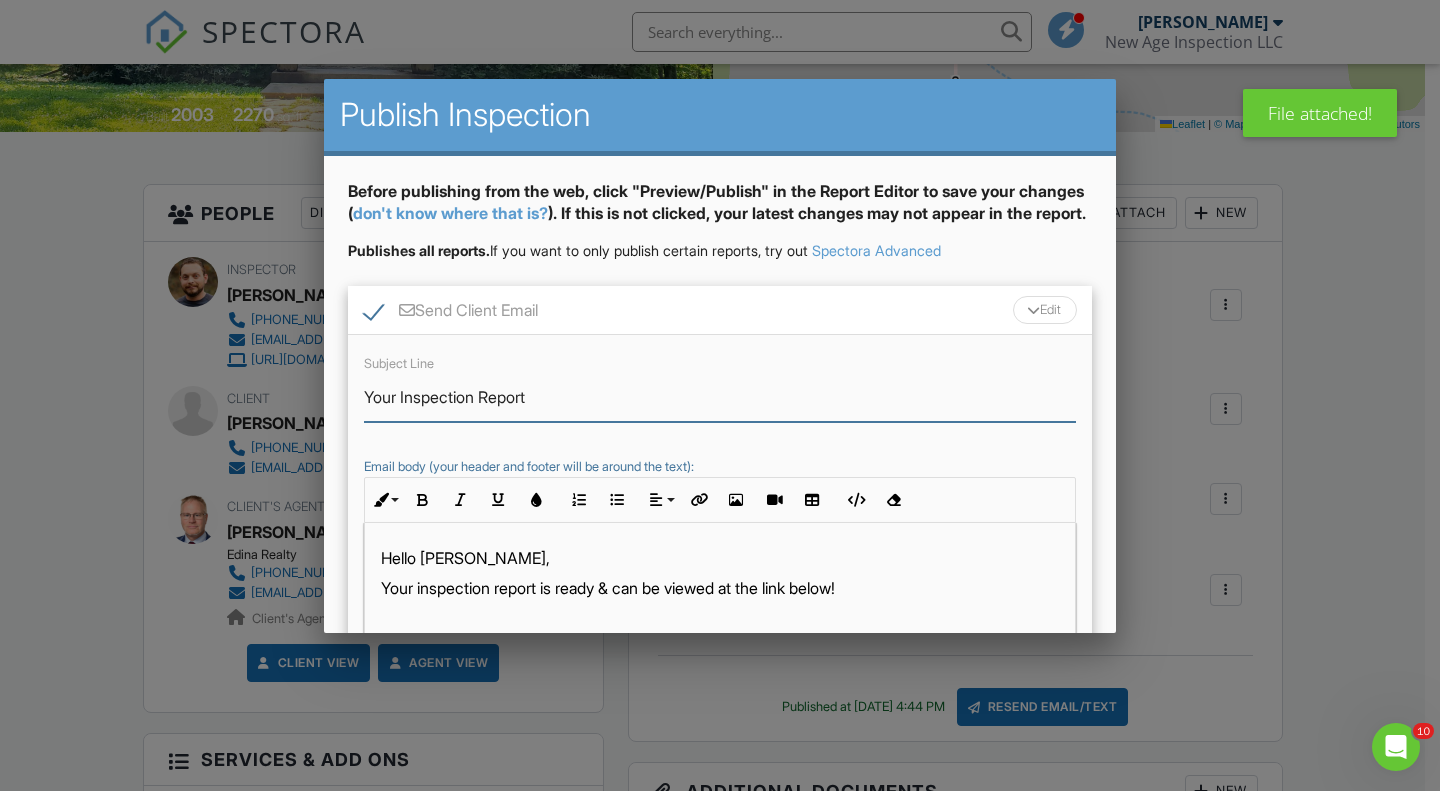 drag, startPoint x: 332, startPoint y: 415, endPoint x: 304, endPoint y: 415, distance: 28 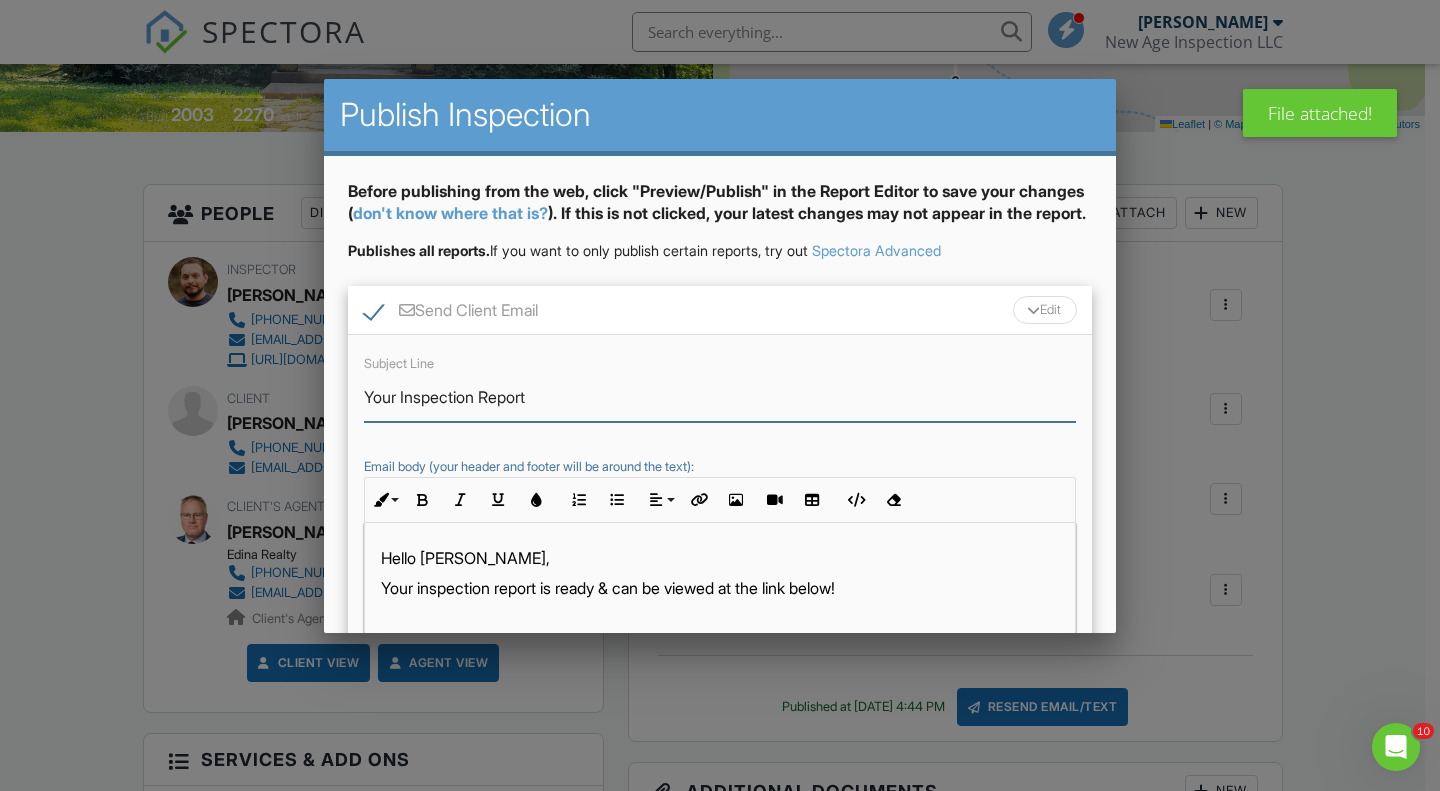 type on "w" 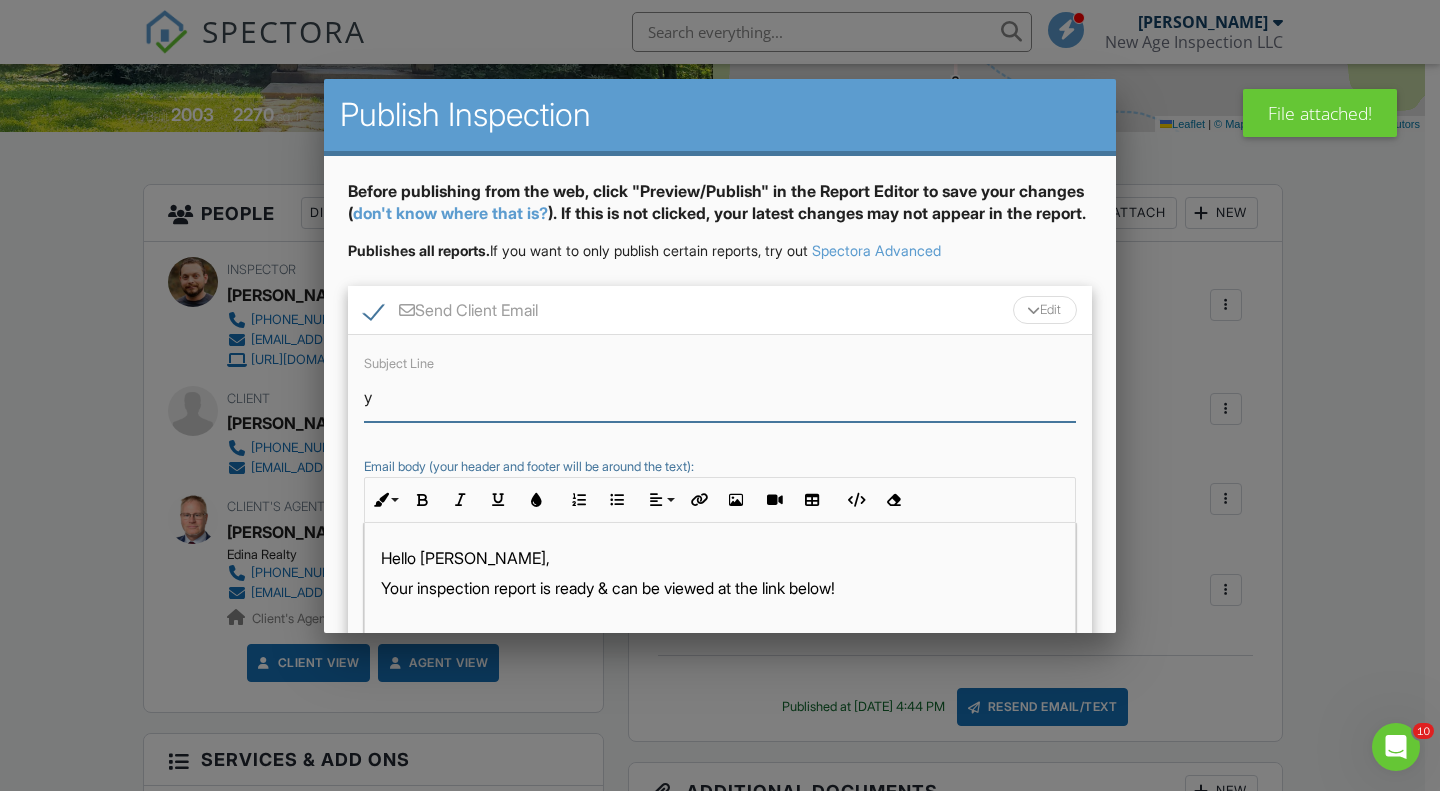 type on "Your Water Test Results Are Ready!" 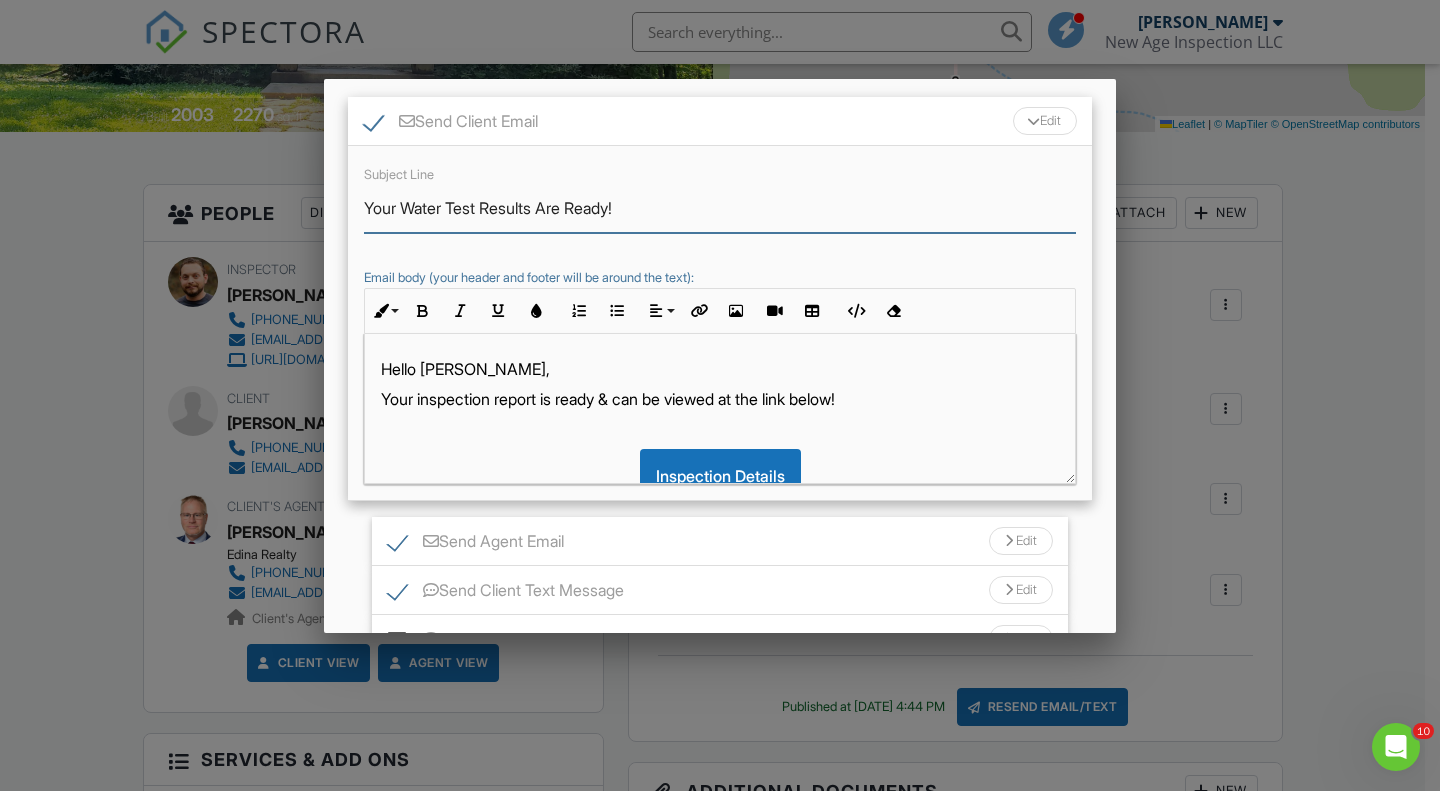 scroll, scrollTop: 194, scrollLeft: 0, axis: vertical 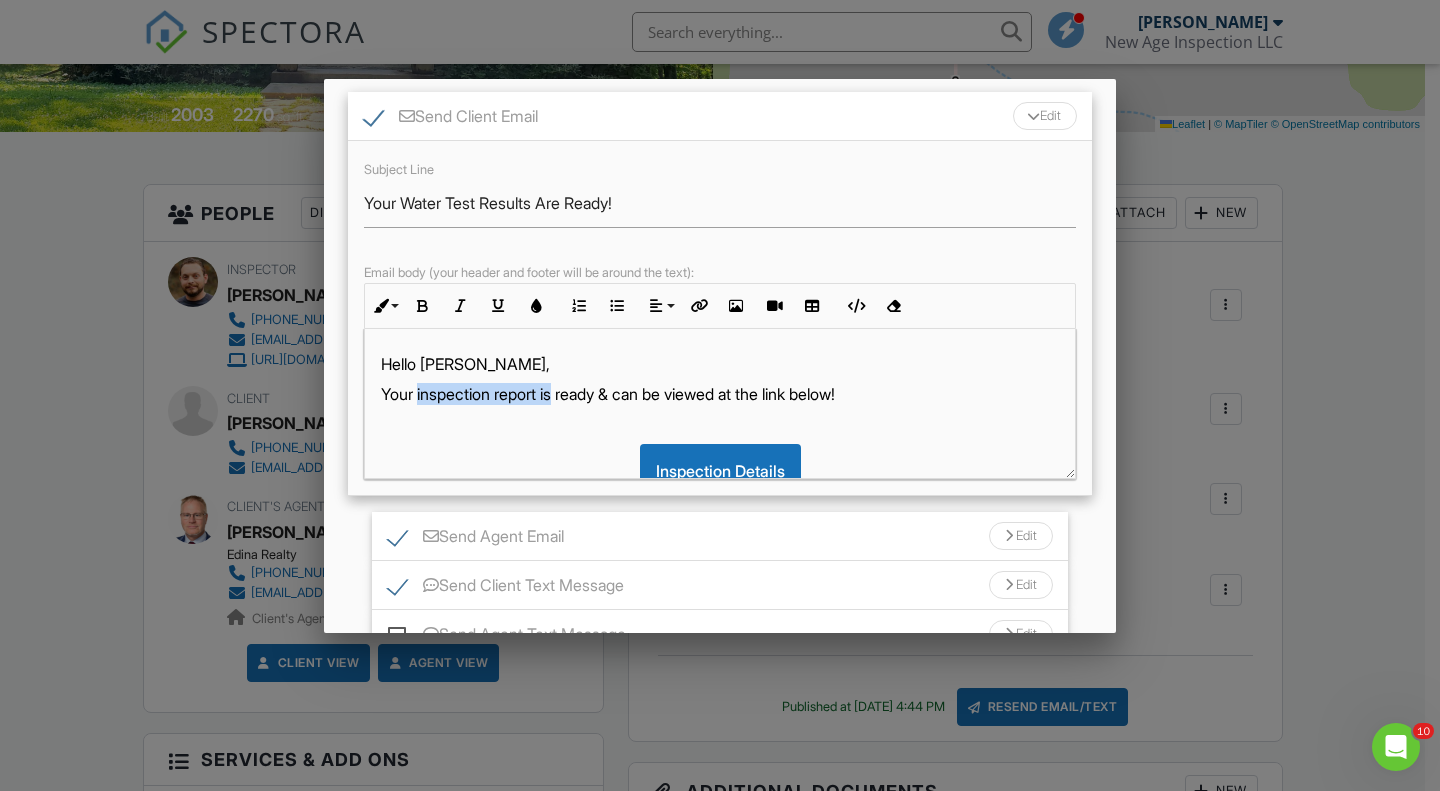 drag, startPoint x: 418, startPoint y: 418, endPoint x: 560, endPoint y: 416, distance: 142.01408 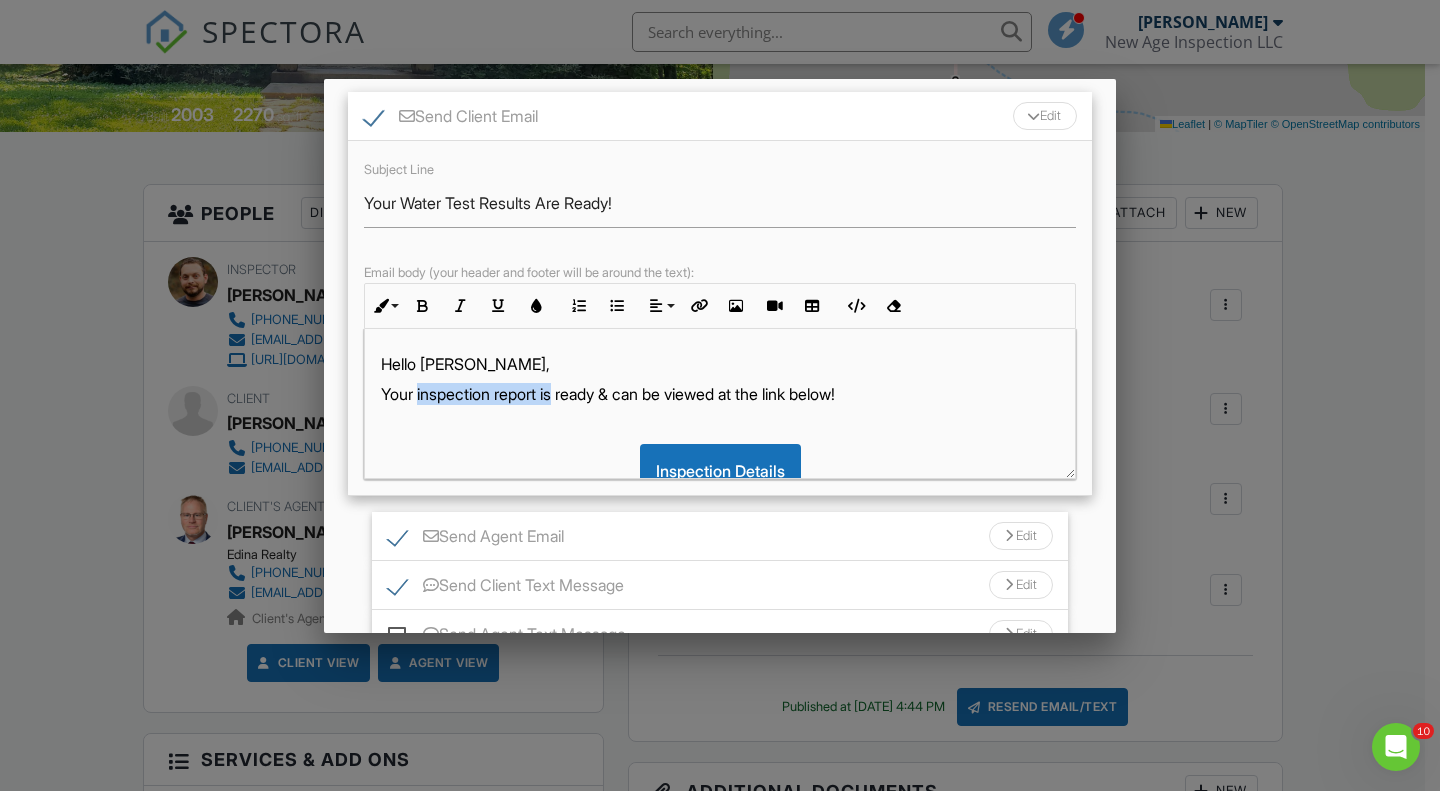 click on "Your inspection report is ready & can be viewed at the link below!" at bounding box center [720, 394] 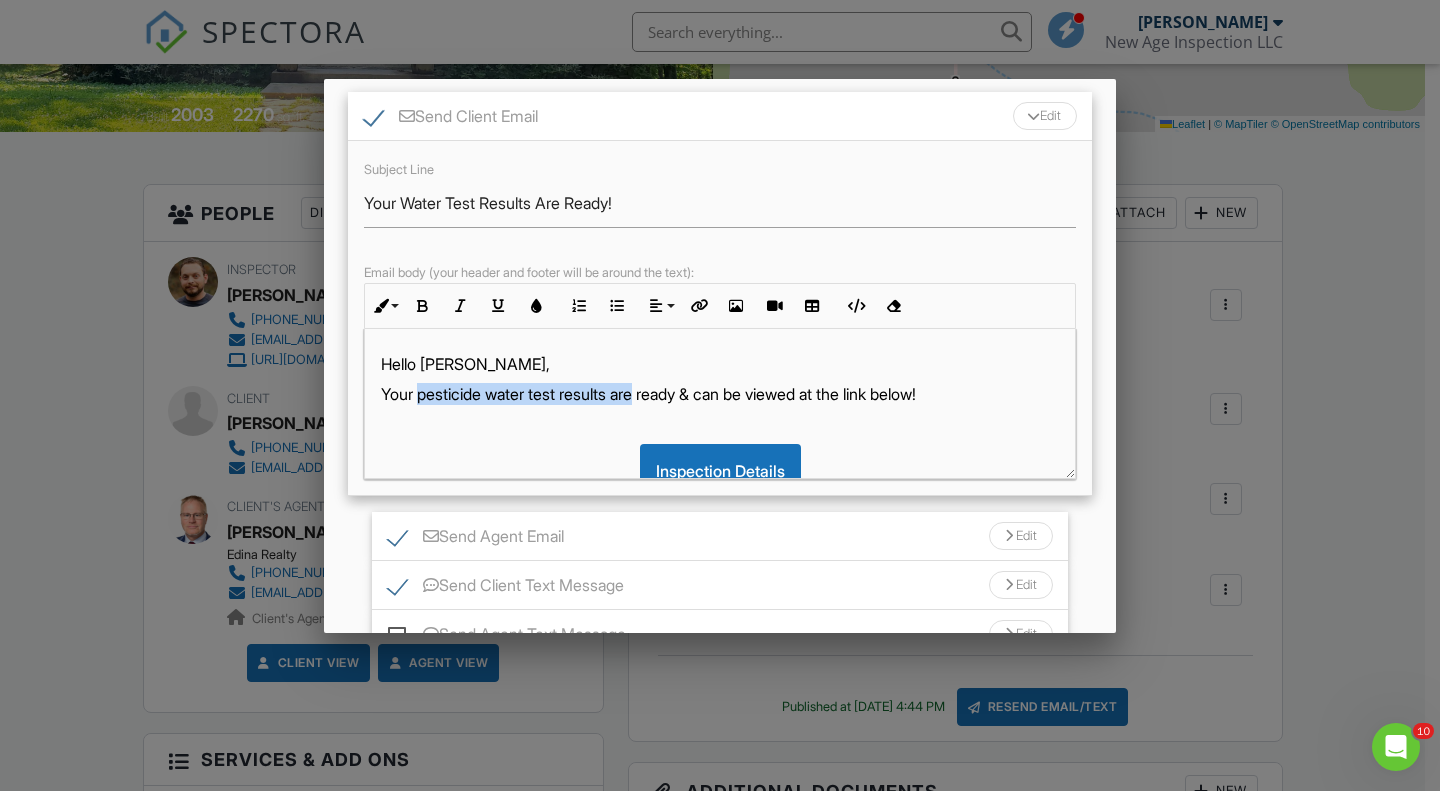drag, startPoint x: 420, startPoint y: 414, endPoint x: 645, endPoint y: 416, distance: 225.0089 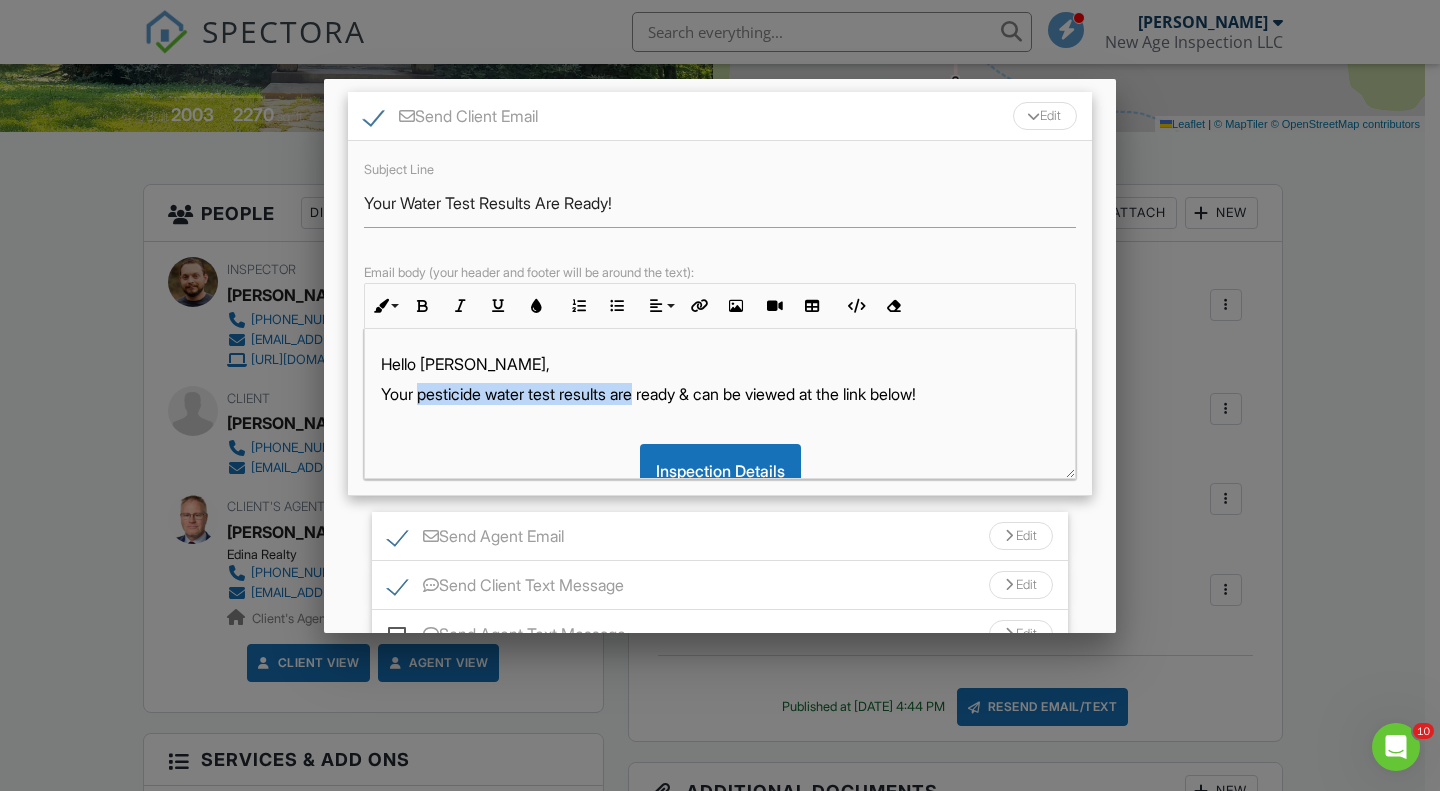 click on "Your pesticide water test results are ready & can be viewed at the link below!" at bounding box center (720, 394) 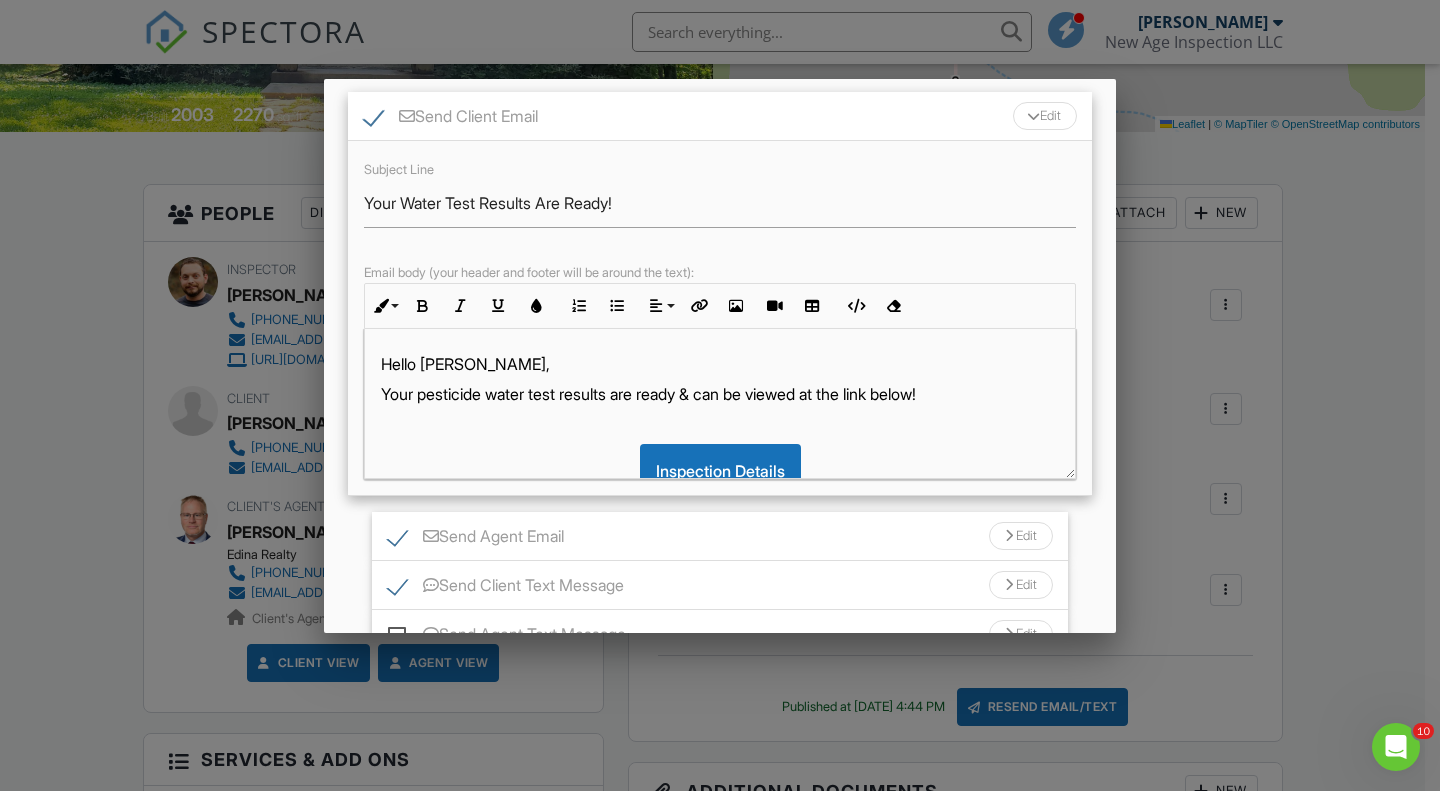 click on "Inspection Details" at bounding box center (720, 471) 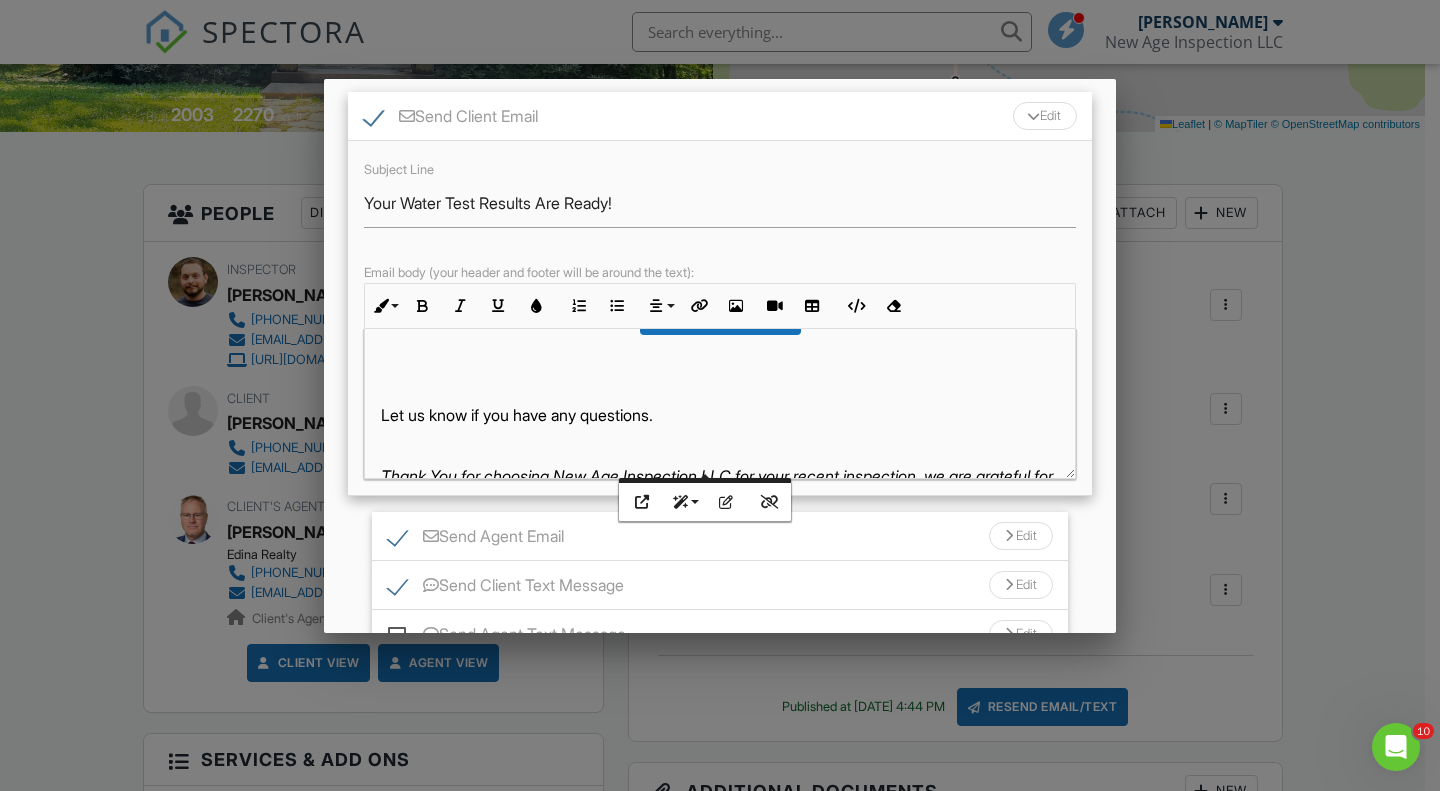 scroll, scrollTop: 219, scrollLeft: 0, axis: vertical 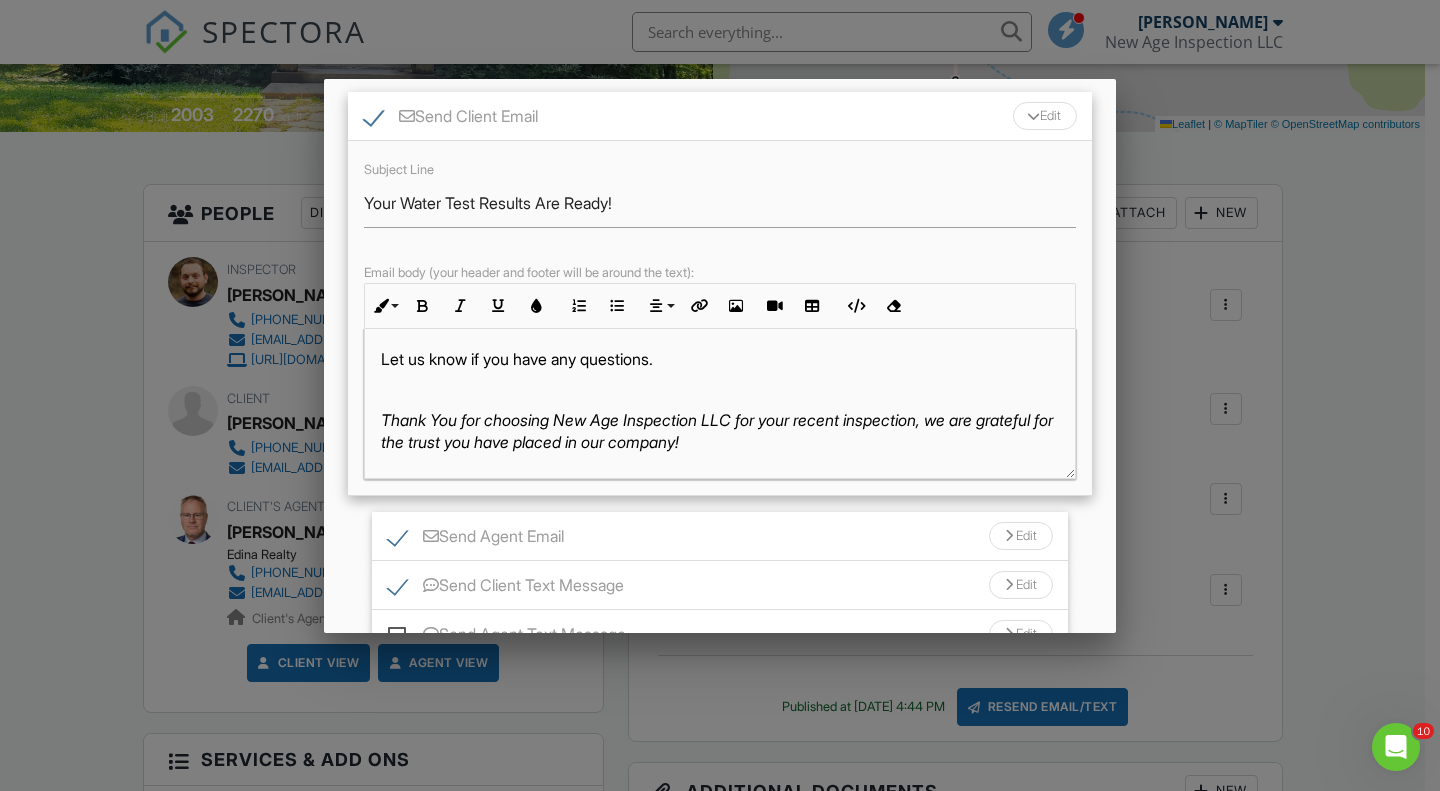 click on "Edit" at bounding box center (1021, 536) 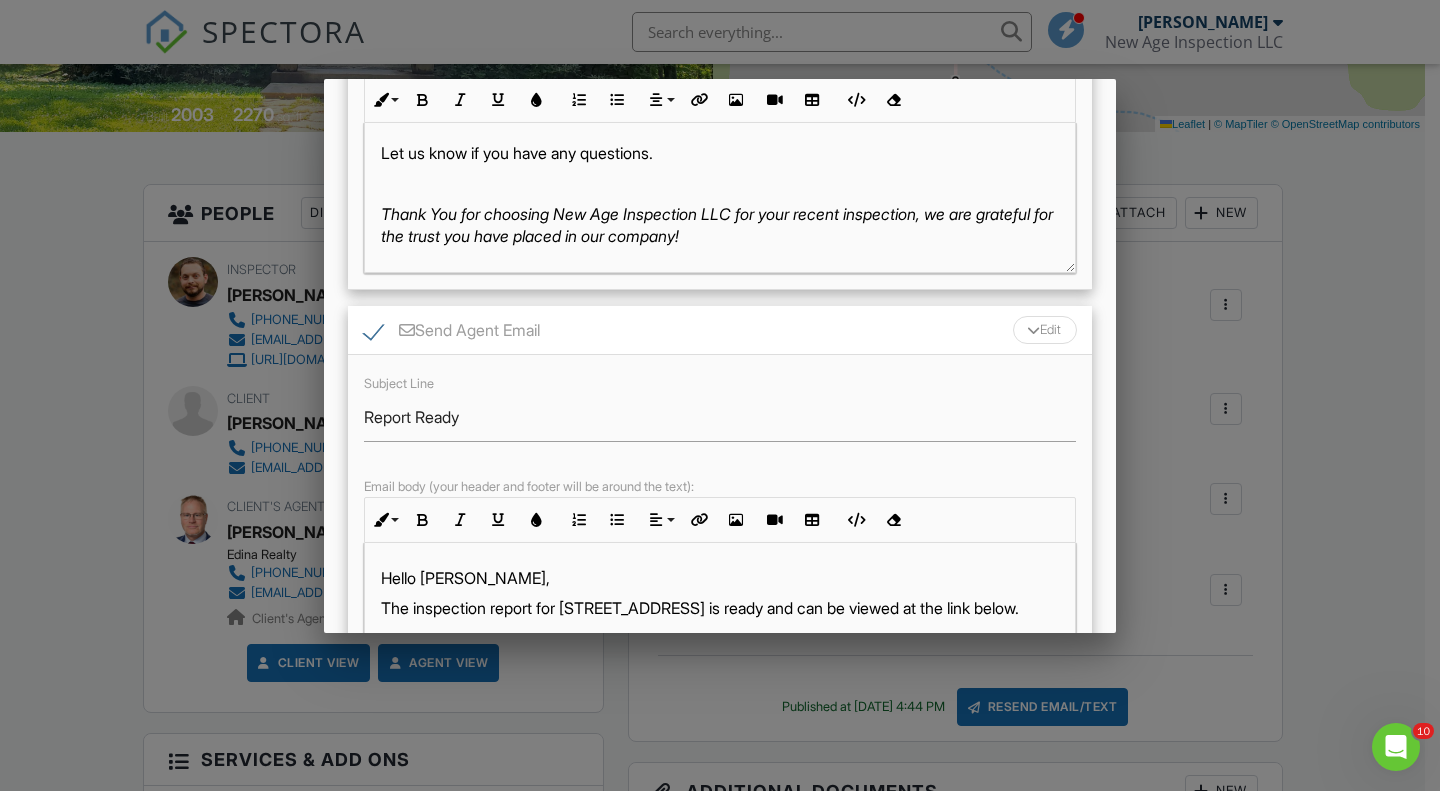 scroll, scrollTop: 423, scrollLeft: 0, axis: vertical 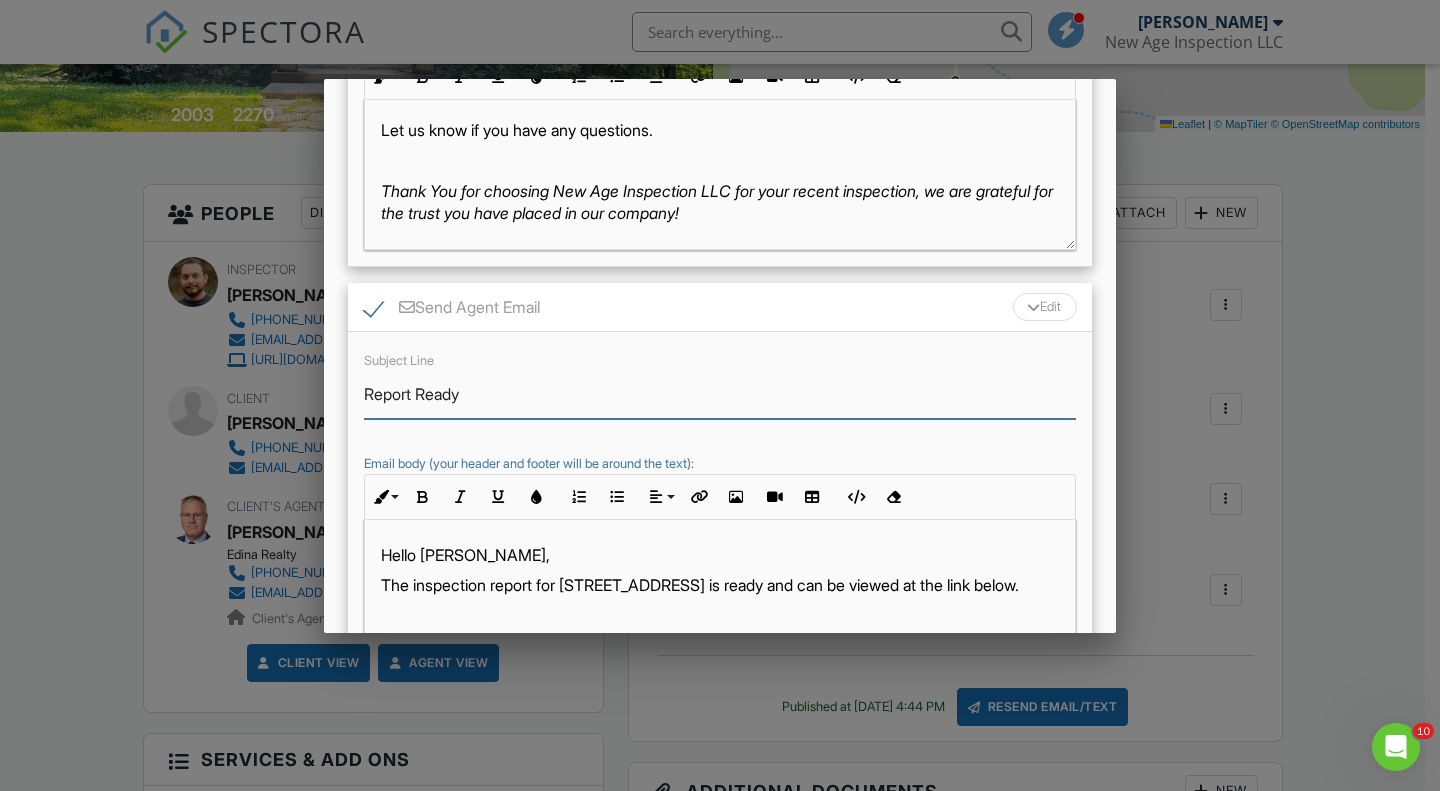 drag, startPoint x: 580, startPoint y: 412, endPoint x: 235, endPoint y: 410, distance: 345.0058 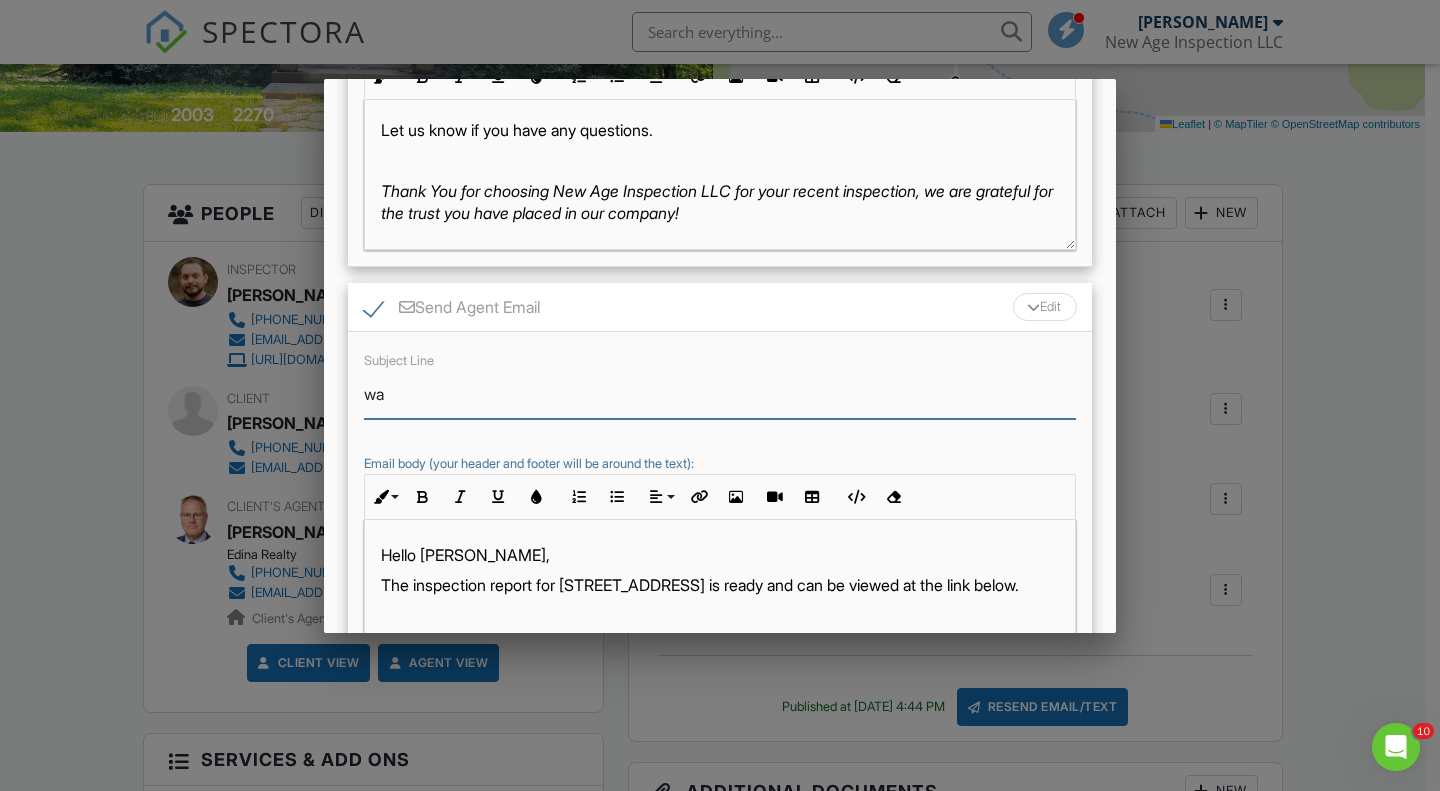 type on "Water Test Results Ready!" 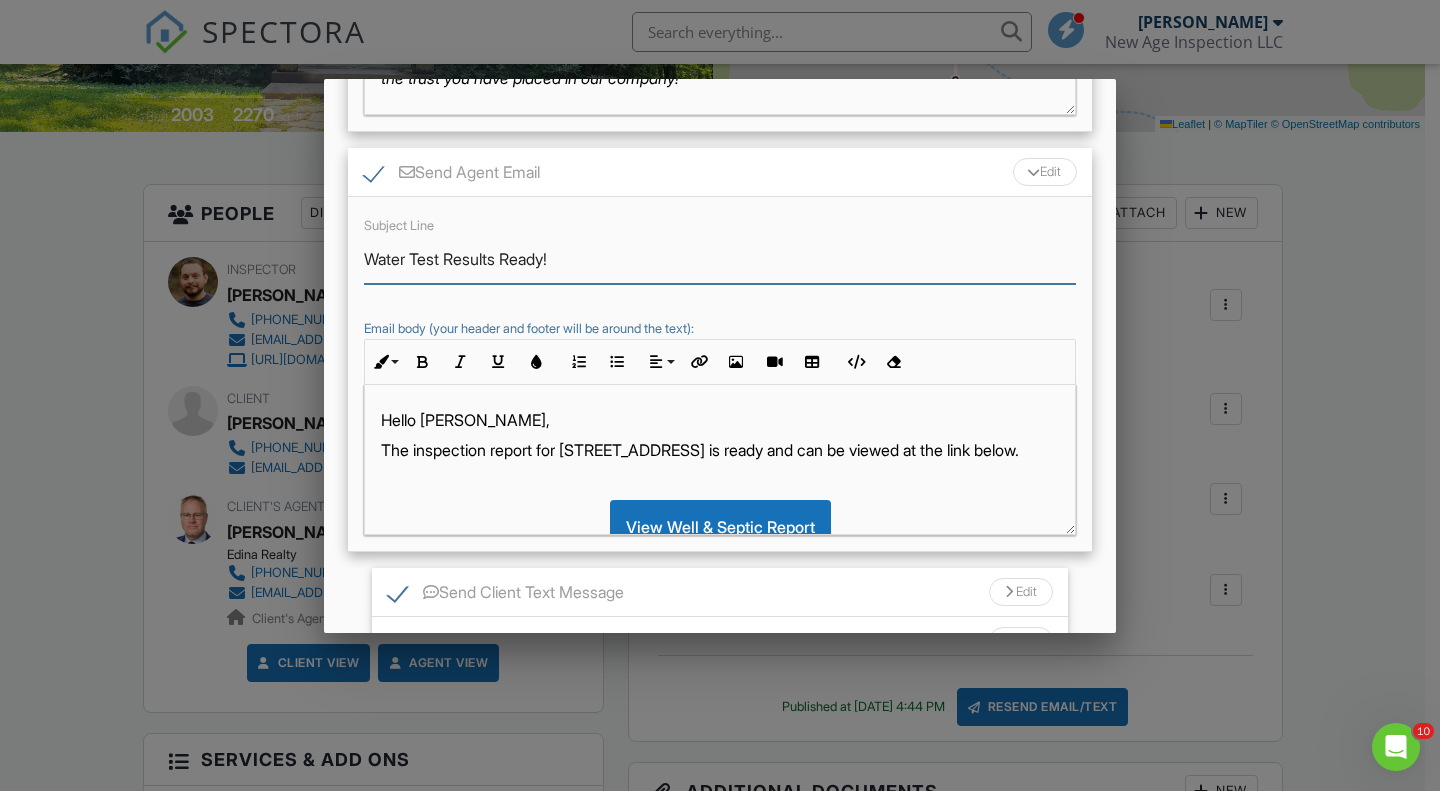 scroll, scrollTop: 573, scrollLeft: 0, axis: vertical 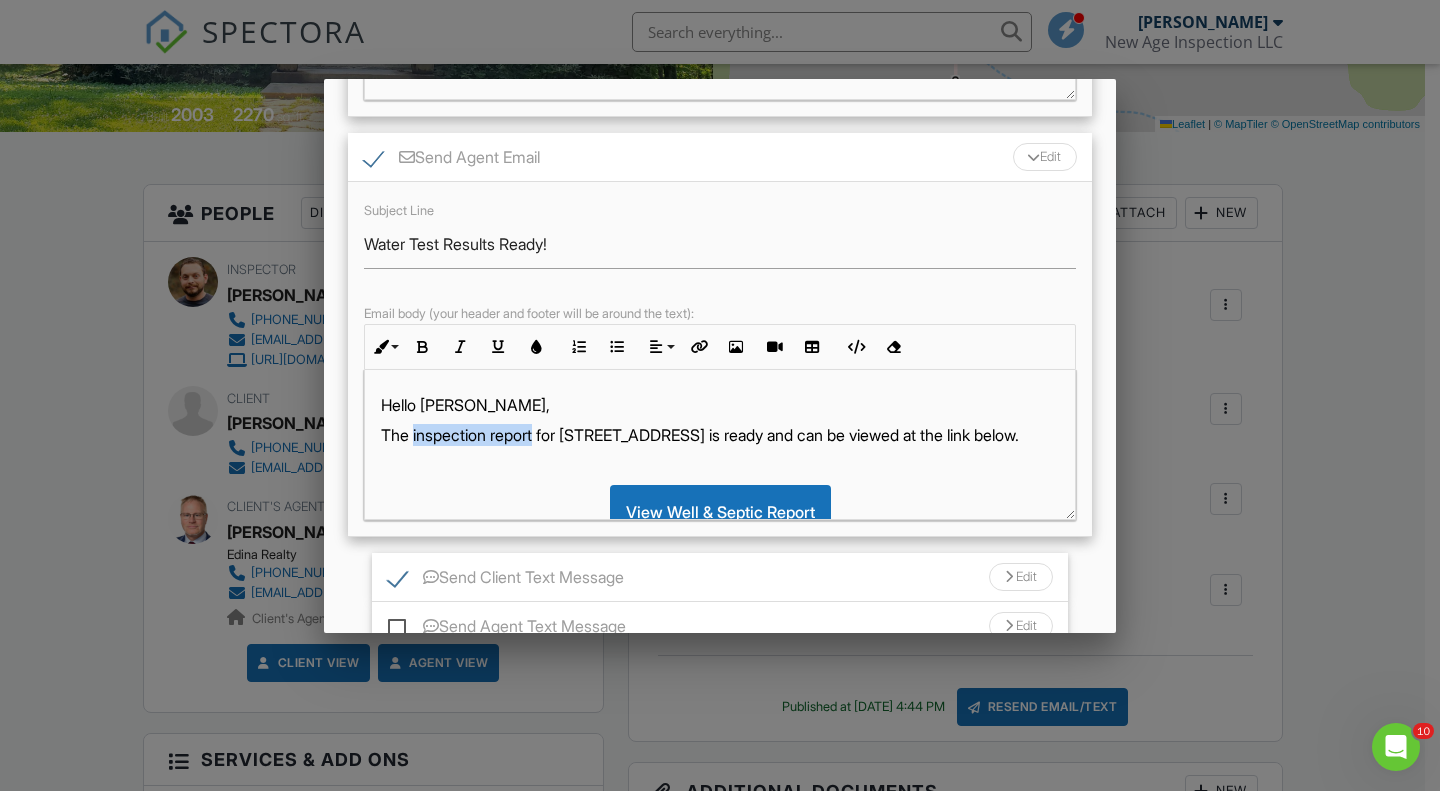 drag, startPoint x: 415, startPoint y: 454, endPoint x: 539, endPoint y: 452, distance: 124.01613 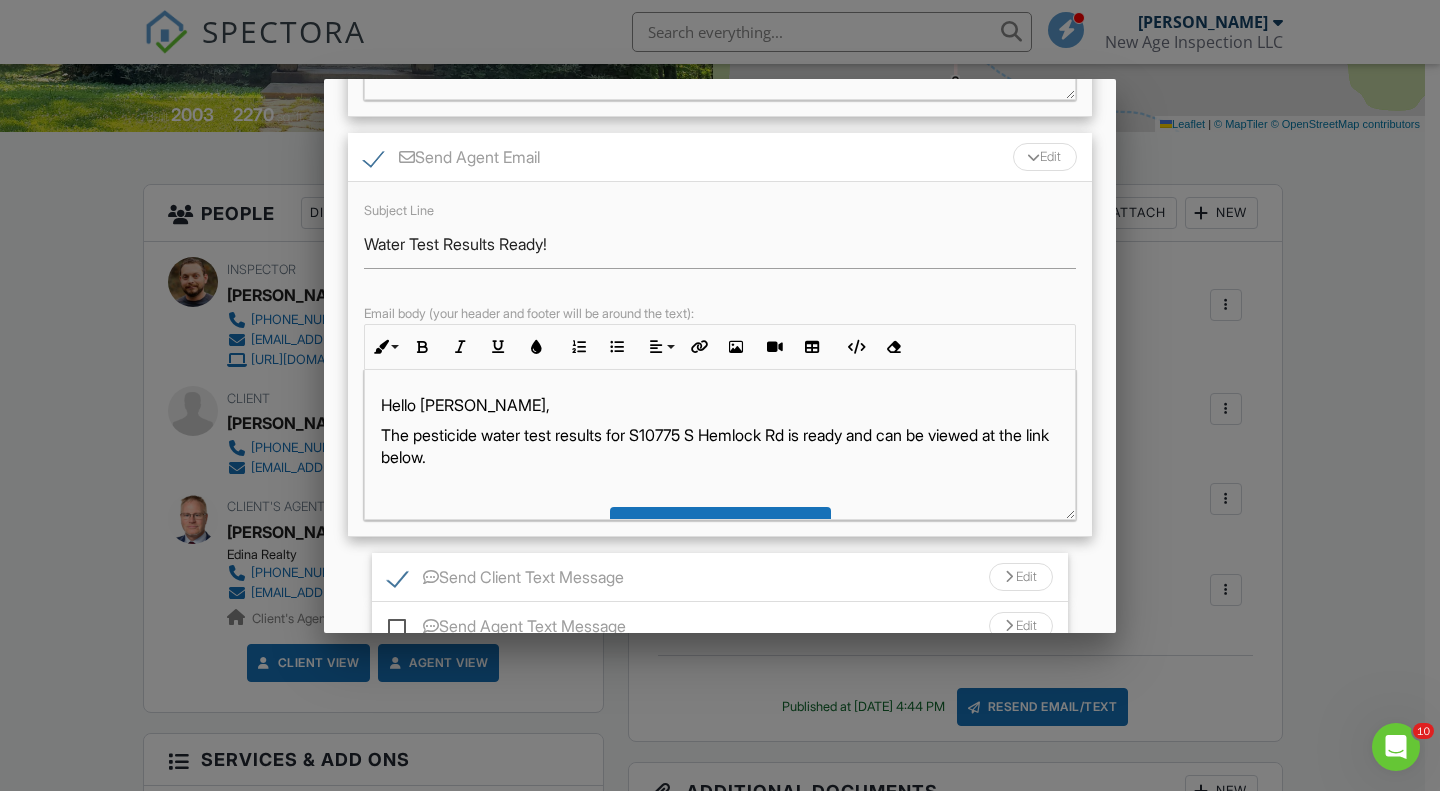 click on "The pesticide water test results for S10775 S Hemlock Rd is ready and can be viewed at the link below." at bounding box center (720, 446) 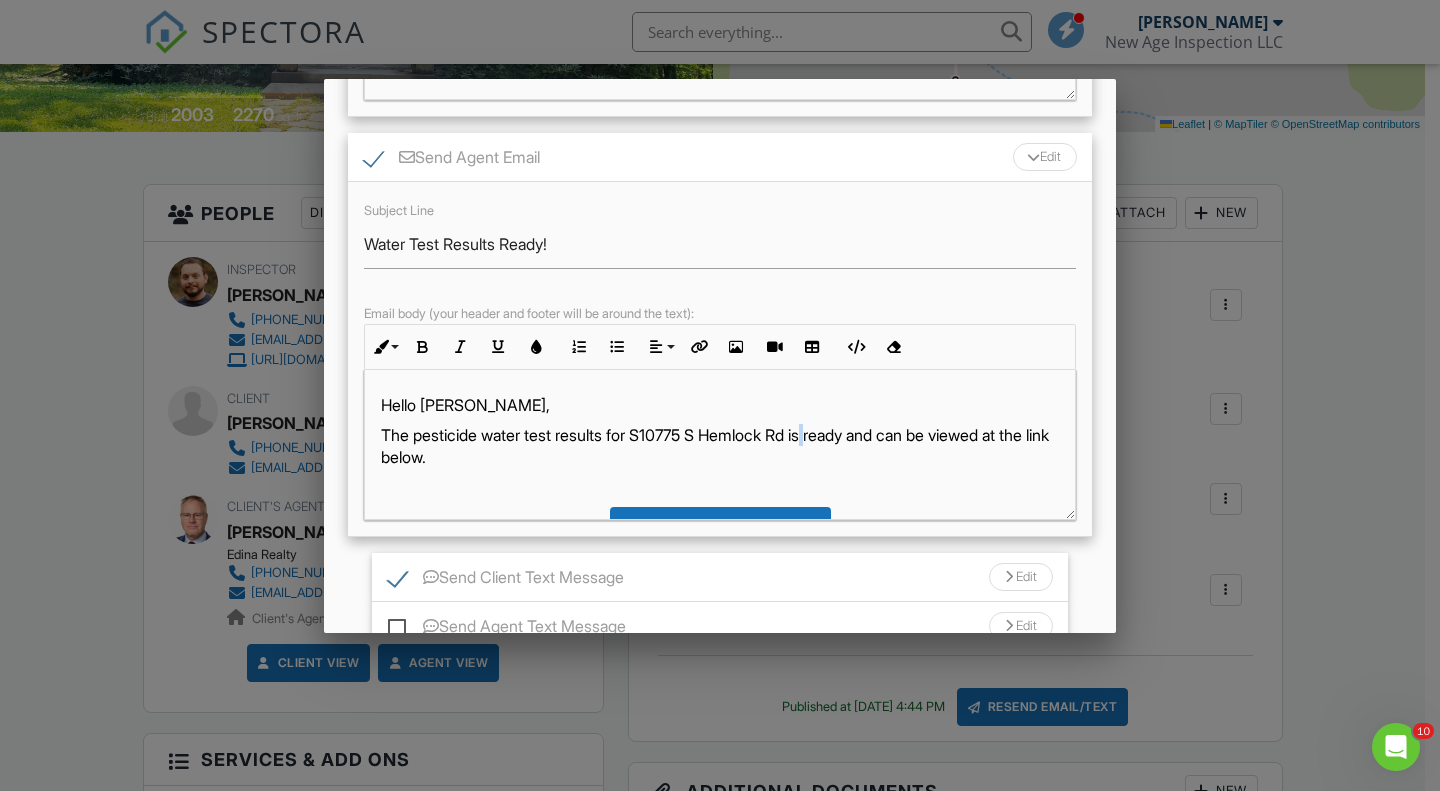 click on "The pesticide water test results for S10775 S Hemlock Rd is ready and can be viewed at the link below." at bounding box center (720, 446) 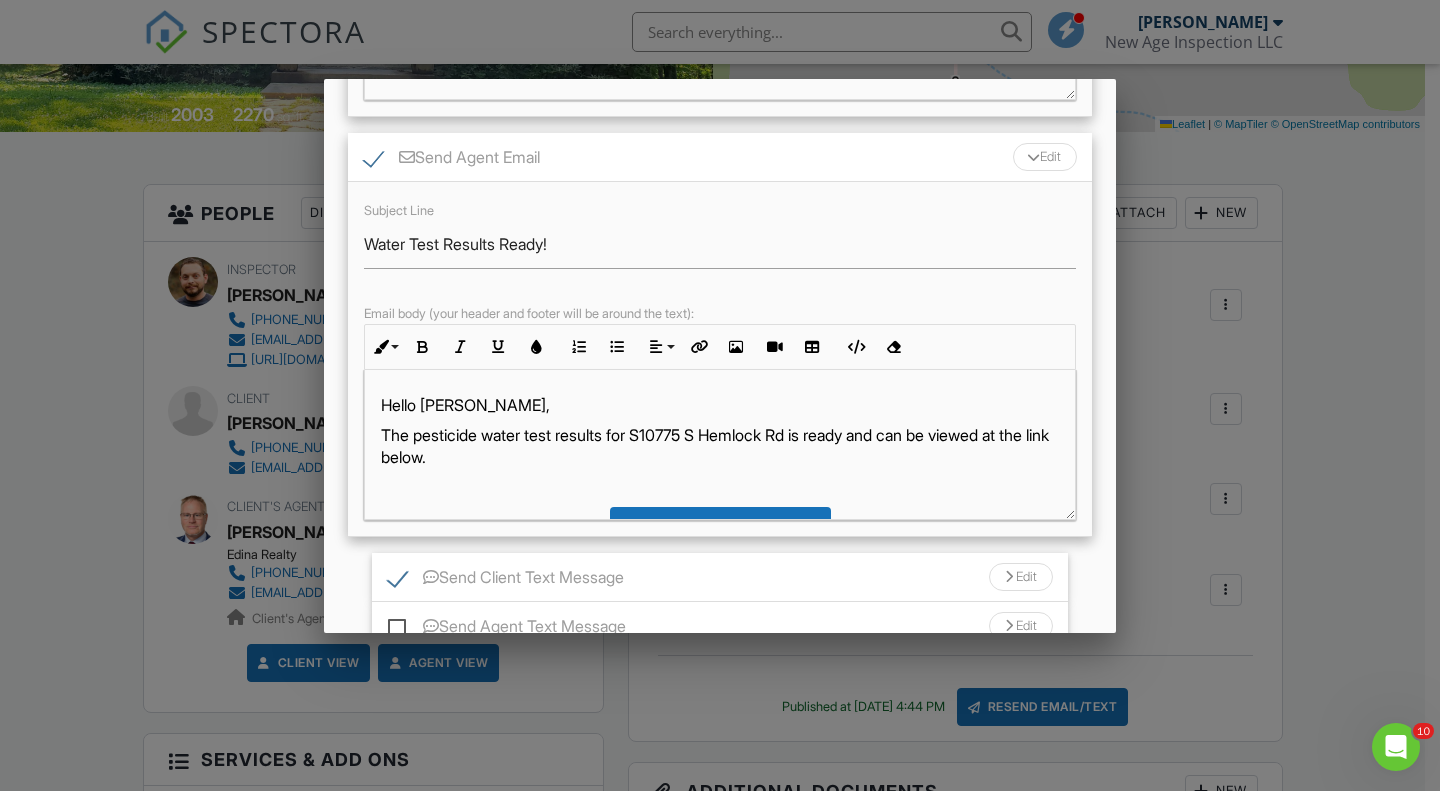 click on "The pesticide water test results for S10775 S Hemlock Rd is ready and can be viewed at the link below." at bounding box center [720, 446] 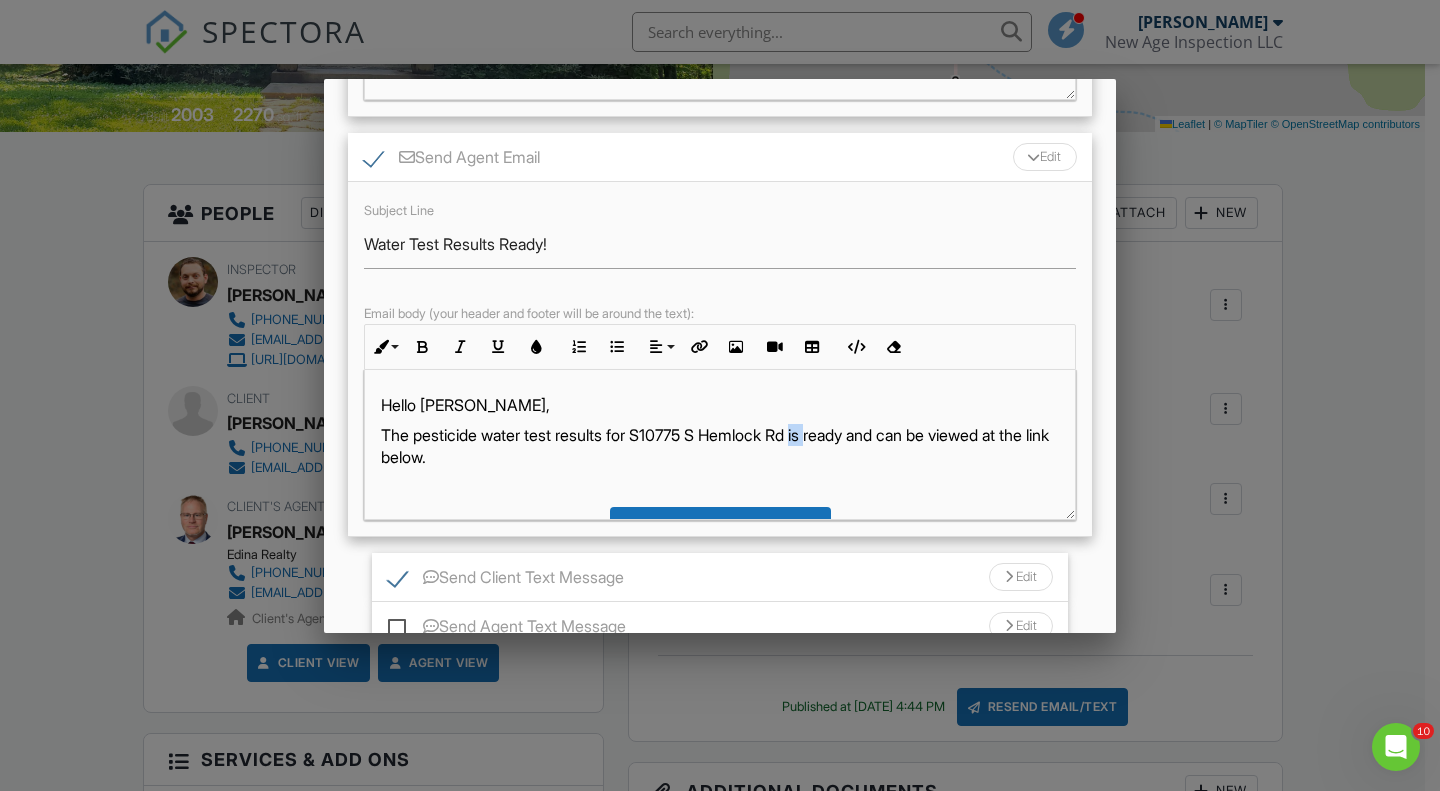 click on "The pesticide water test results for S10775 S Hemlock Rd is ready and can be viewed at the link below." at bounding box center [720, 446] 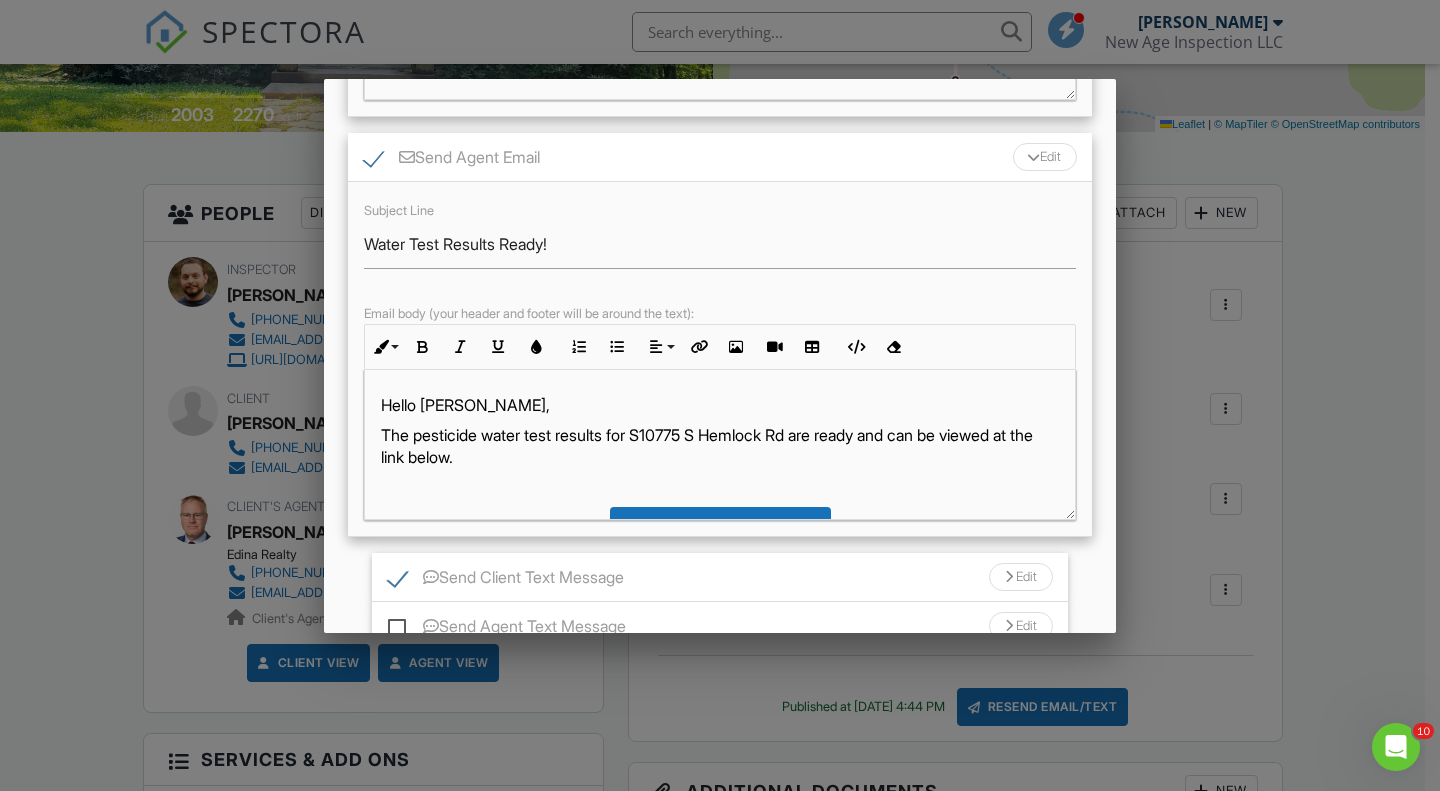 click on "The pesticide water test results for S10775 S Hemlock Rd are ready and can be viewed at the link below." at bounding box center (720, 446) 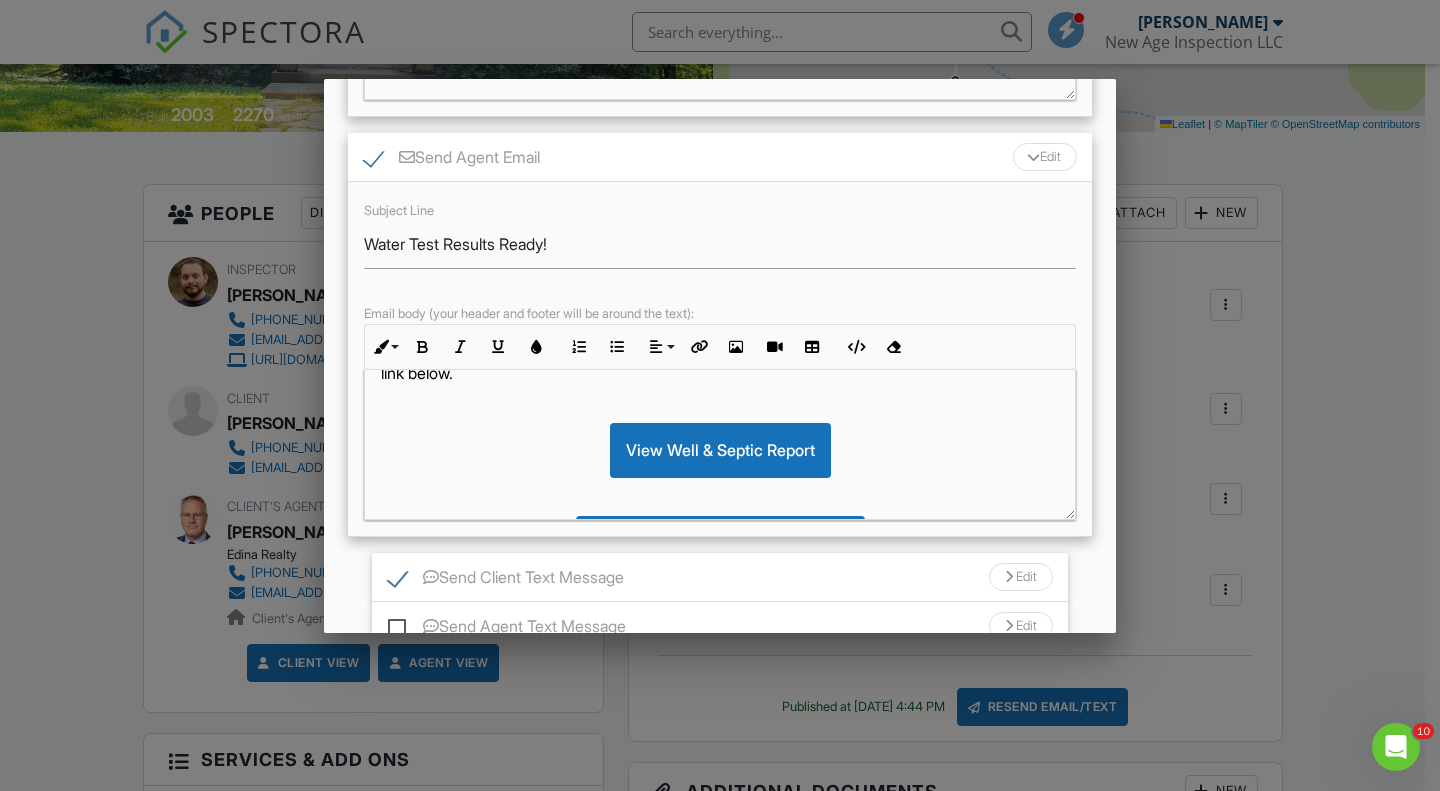 scroll, scrollTop: 116, scrollLeft: 0, axis: vertical 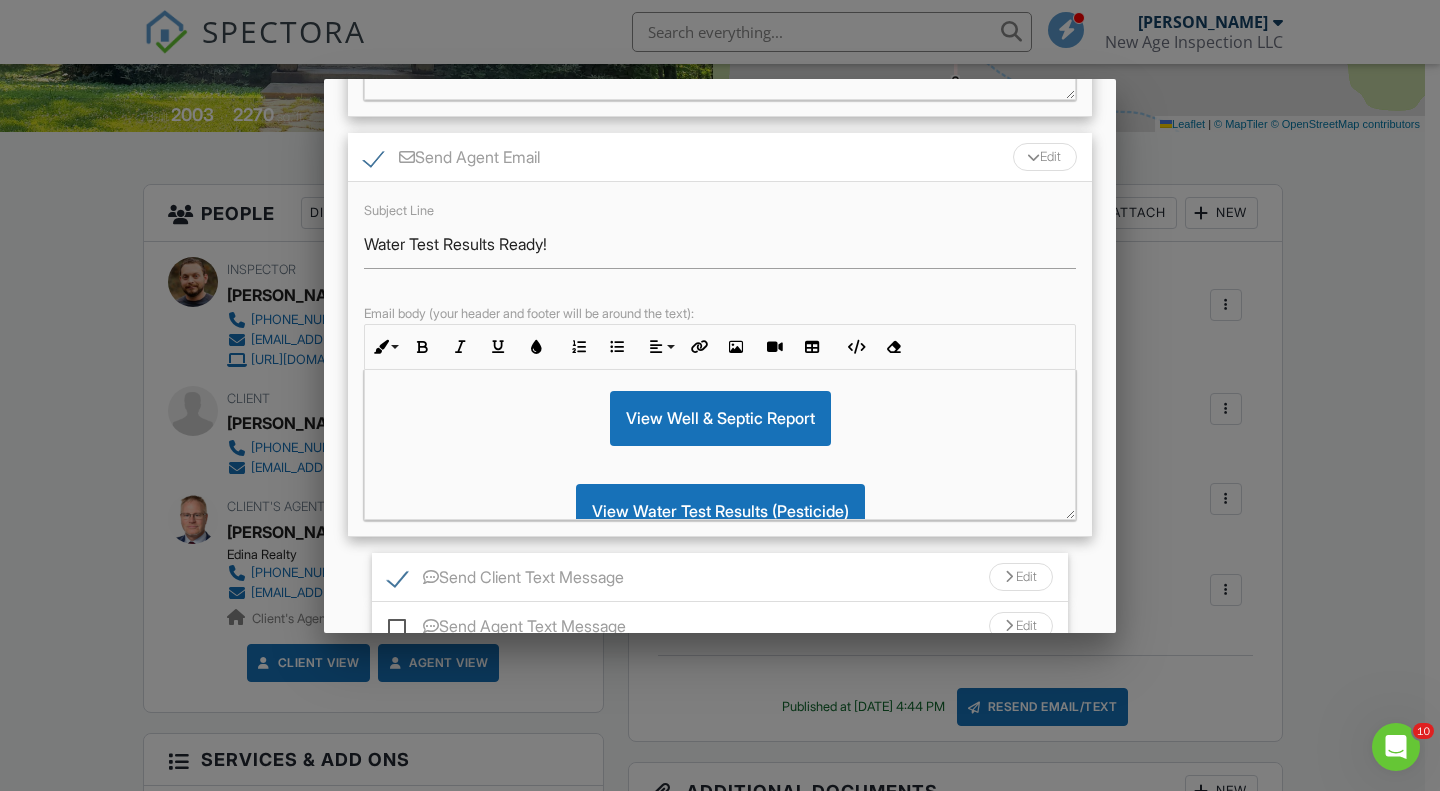click on "Edit" at bounding box center (1021, 577) 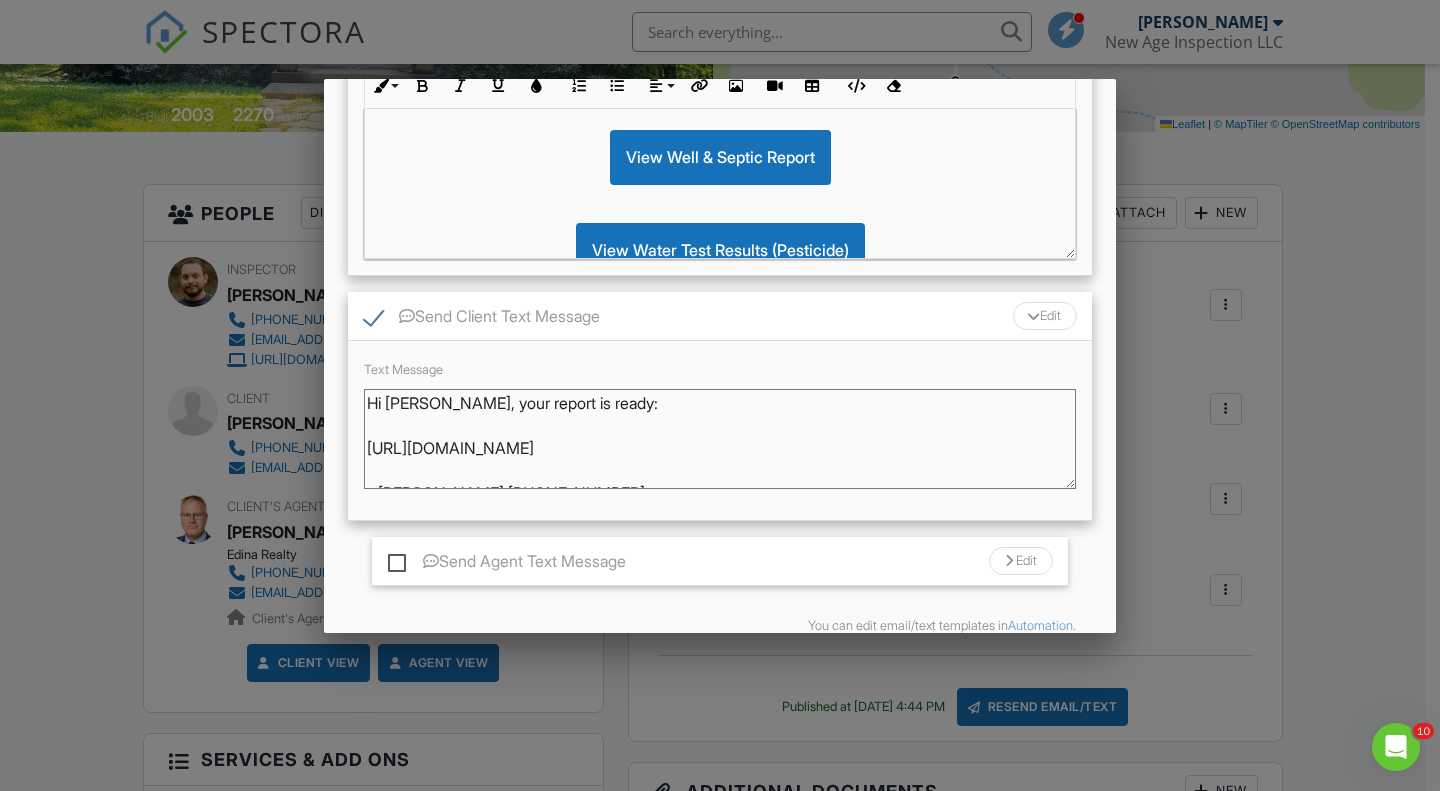 scroll, scrollTop: 889, scrollLeft: 0, axis: vertical 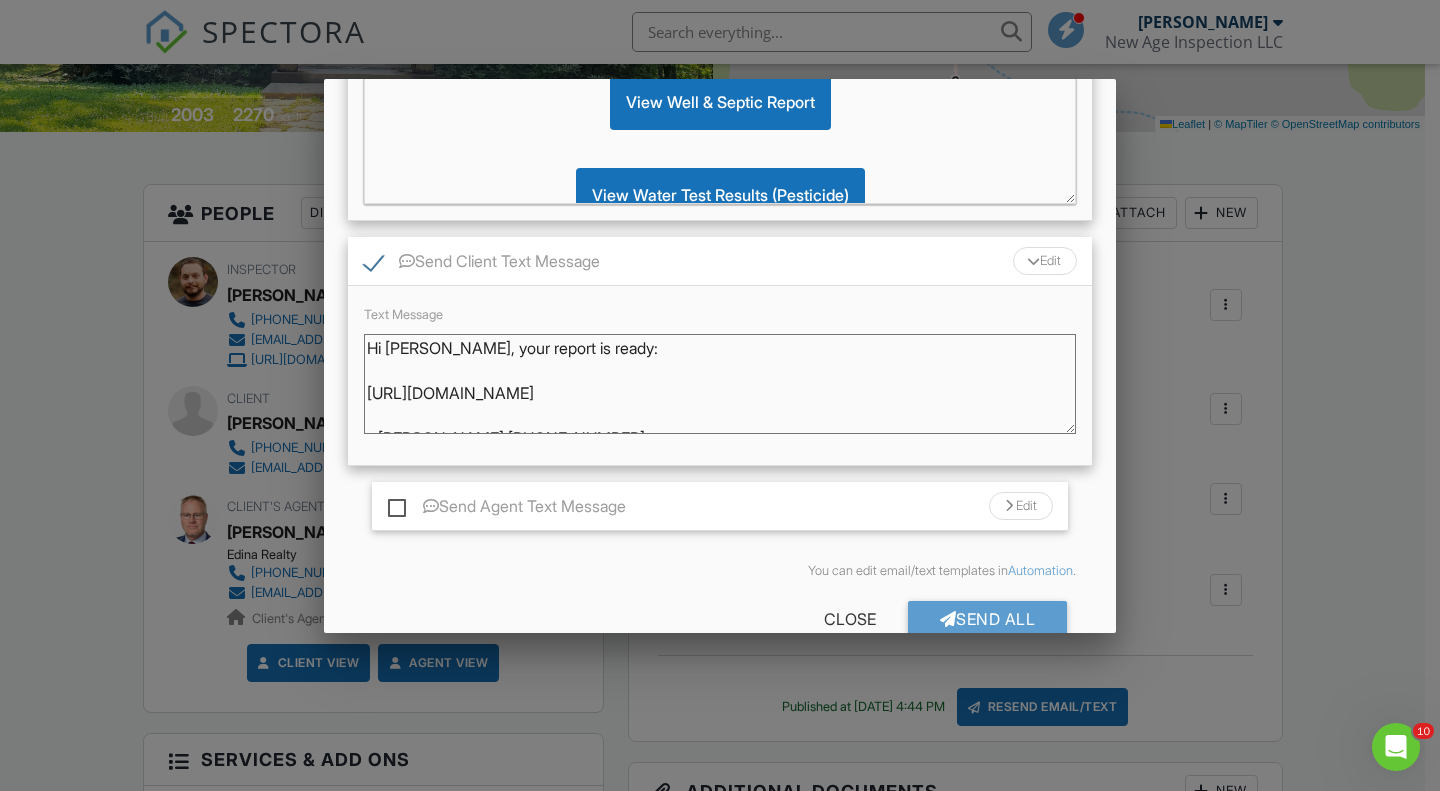 click on "Hi John, your report is ready:
https://app.spectora.com/u/Zkp3Nzq
- Jon Hempel 715-210-3217" at bounding box center (720, 384) 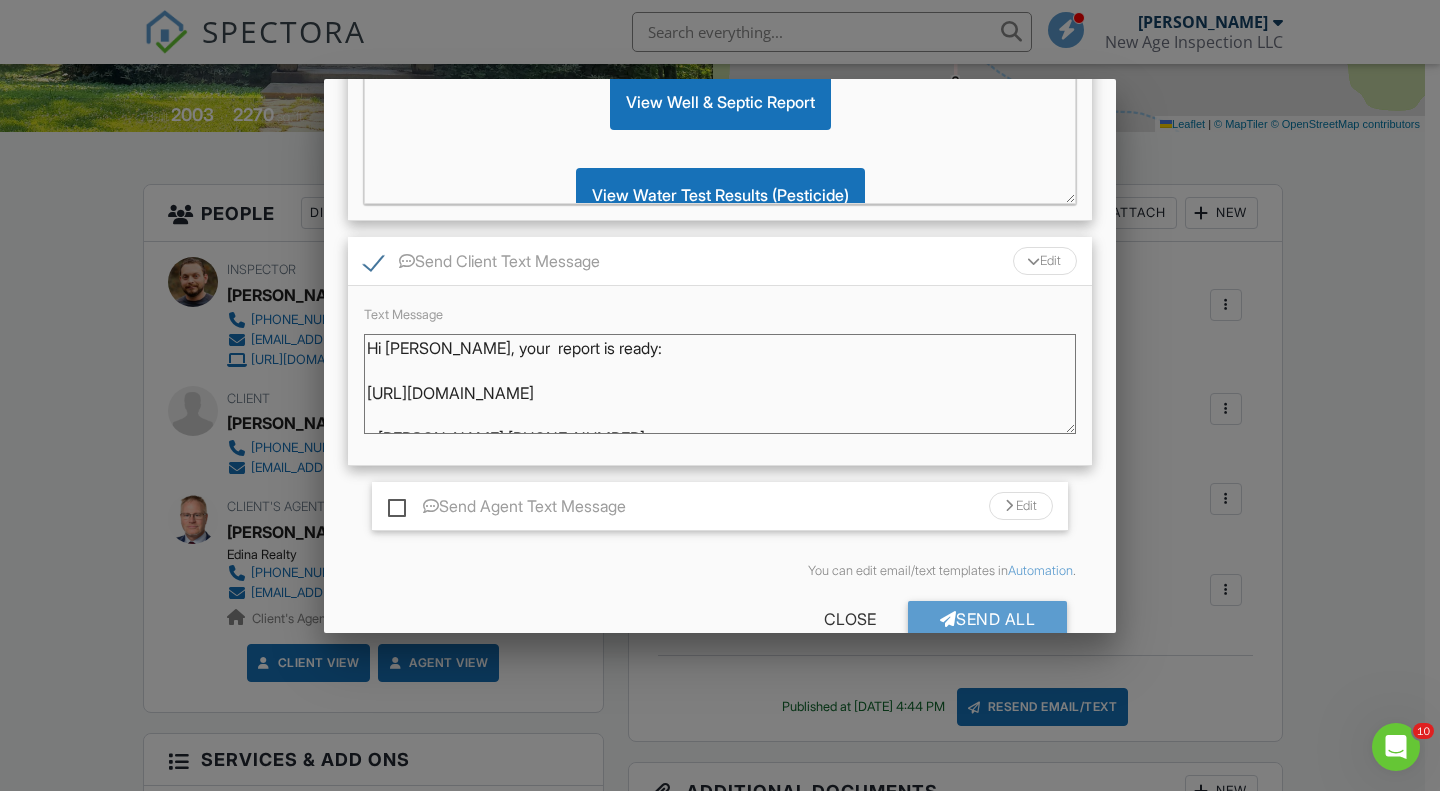 paste on "pesticide water test results are" 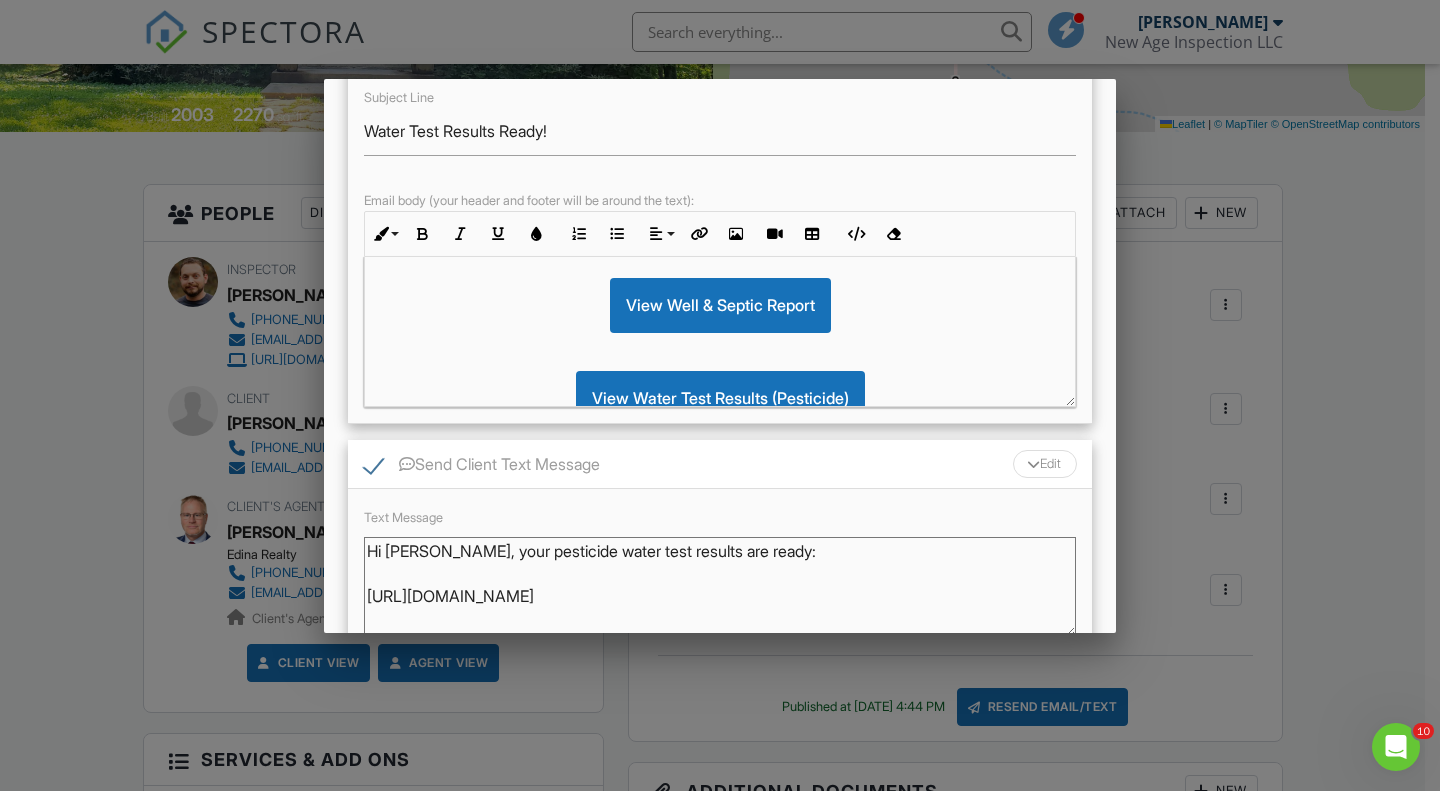 scroll, scrollTop: 681, scrollLeft: 0, axis: vertical 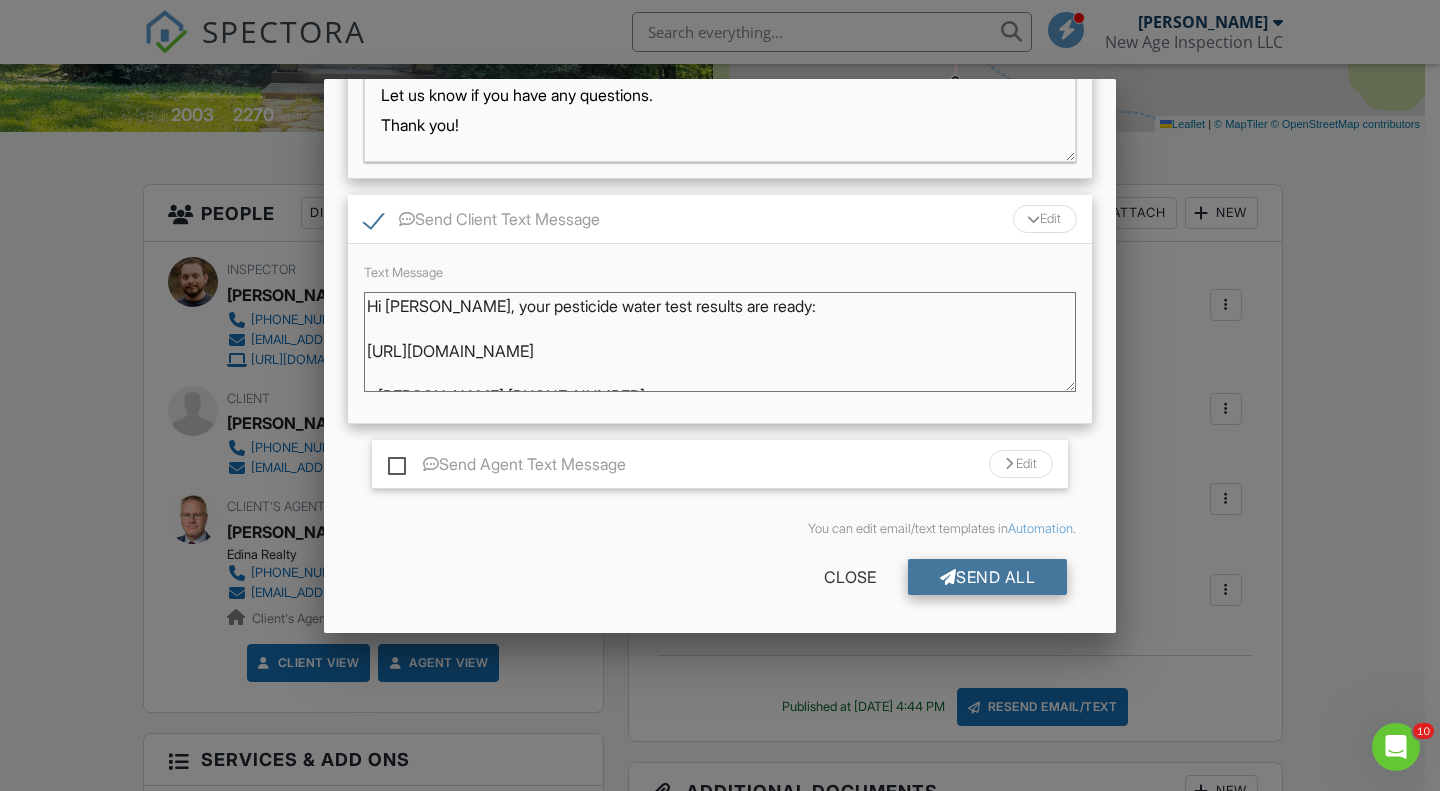 type on "Hi John, your pesticide water test results are ready:
https://app.spectora.com/u/Zkp3Nzq
- Jon Hempel 715-210-3217" 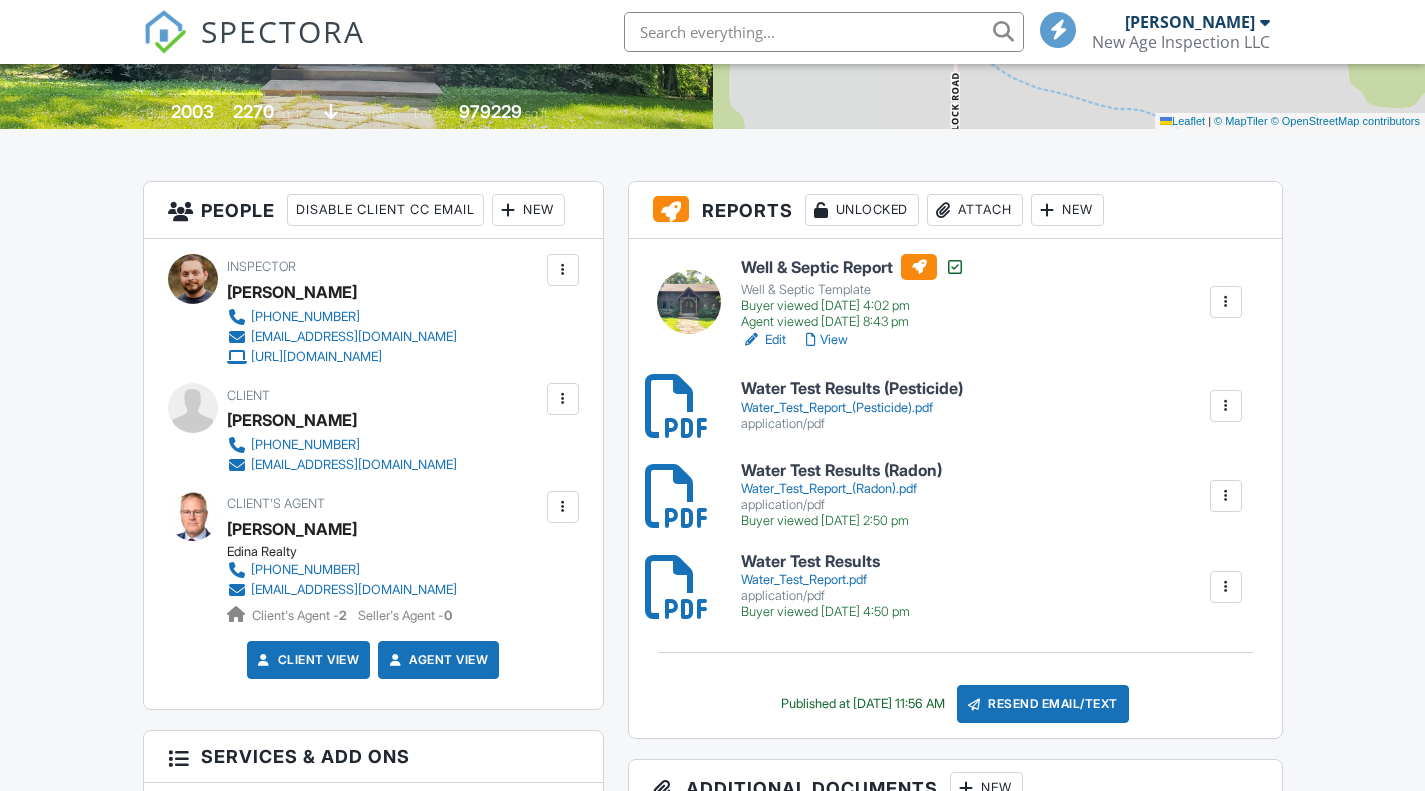 scroll, scrollTop: 405, scrollLeft: 0, axis: vertical 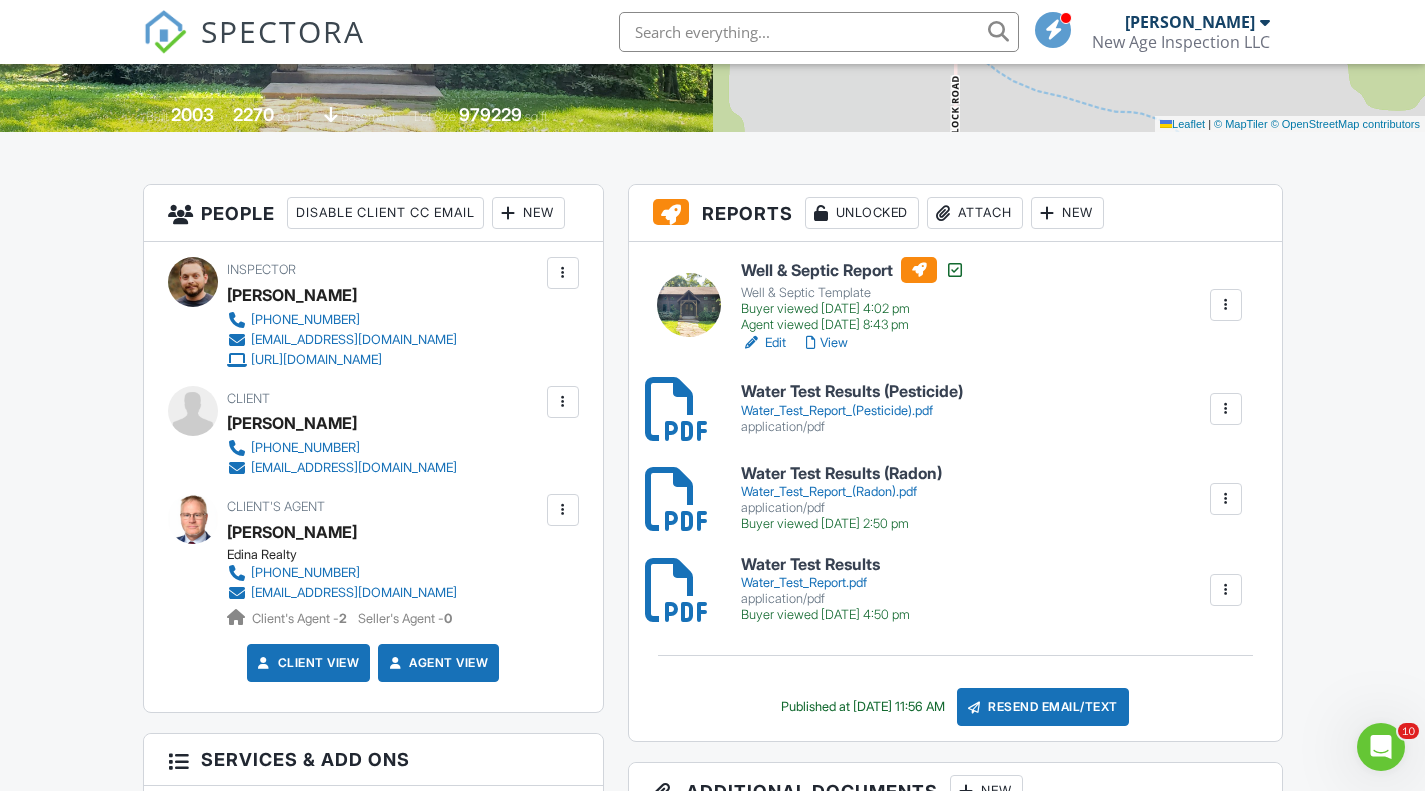 click on "Dashboard
Contacts
Templates
Metrics
Automations
Settings
Inspections
Profile
Support Center
Inspection Details
Client View
More
Property Details
Reschedule
Reorder / Copy
Share
Cancel
[GEOGRAPHIC_DATA]
Print Order
Convert to V9
View Change Log
[DATE] 10:30 am
- 11:30 am
S10775 S Hemlock Rd
[GEOGRAPHIC_DATA], WI 54755
Built
2003
2270
sq. ft.
basement
Lot Size
979229
sq.ft.
+ −  Leaflet   |   © MapTiler   © OpenStreetMap contributors
All emails and texts are disabled for this inspection!
Turn on emails and texts
Turn on and Requeue Notifications
Reports
Unlocked
Attach
New
Well & Septic  Report
Well & Septic Template" at bounding box center [712, 1999] 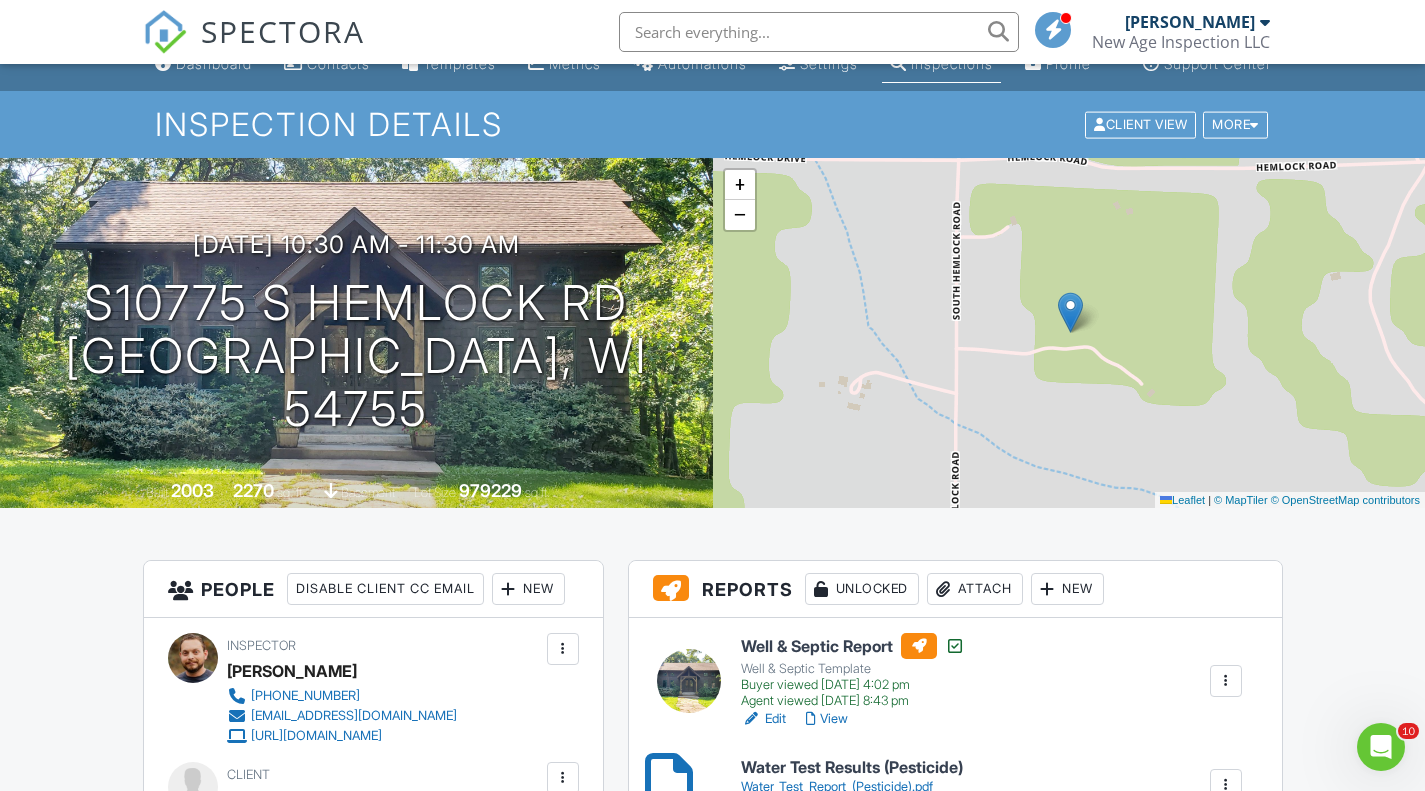 scroll, scrollTop: 0, scrollLeft: 0, axis: both 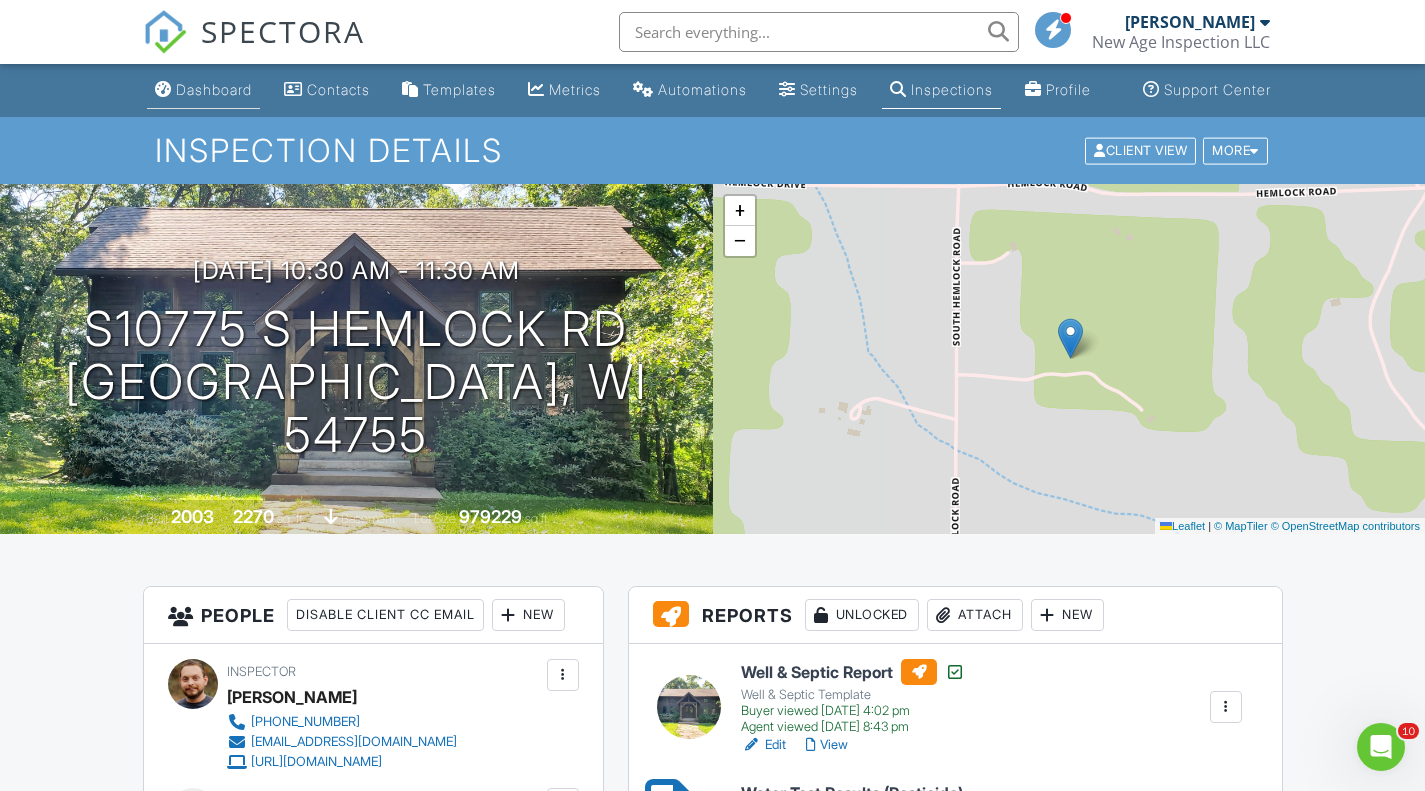 click on "Dashboard" at bounding box center [214, 89] 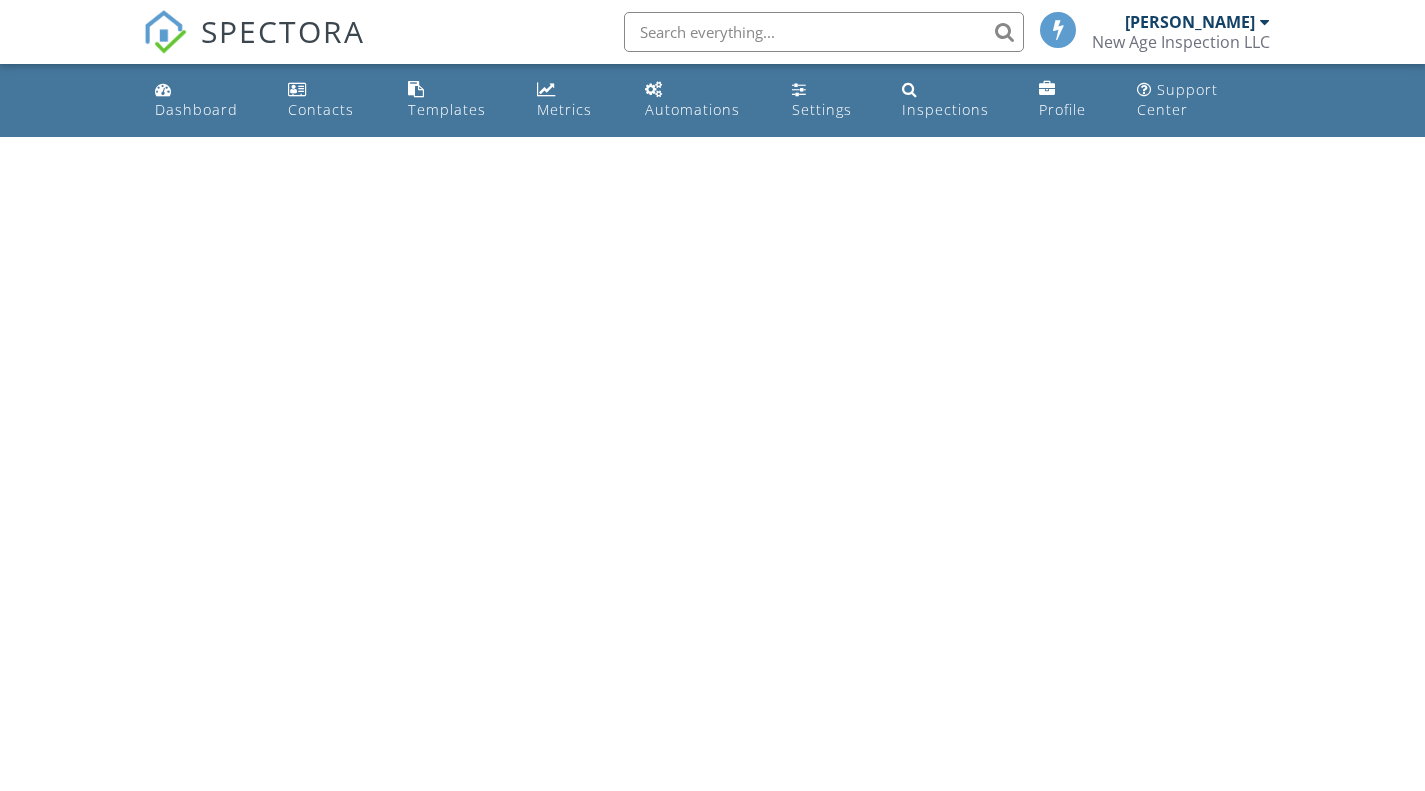 scroll, scrollTop: 0, scrollLeft: 0, axis: both 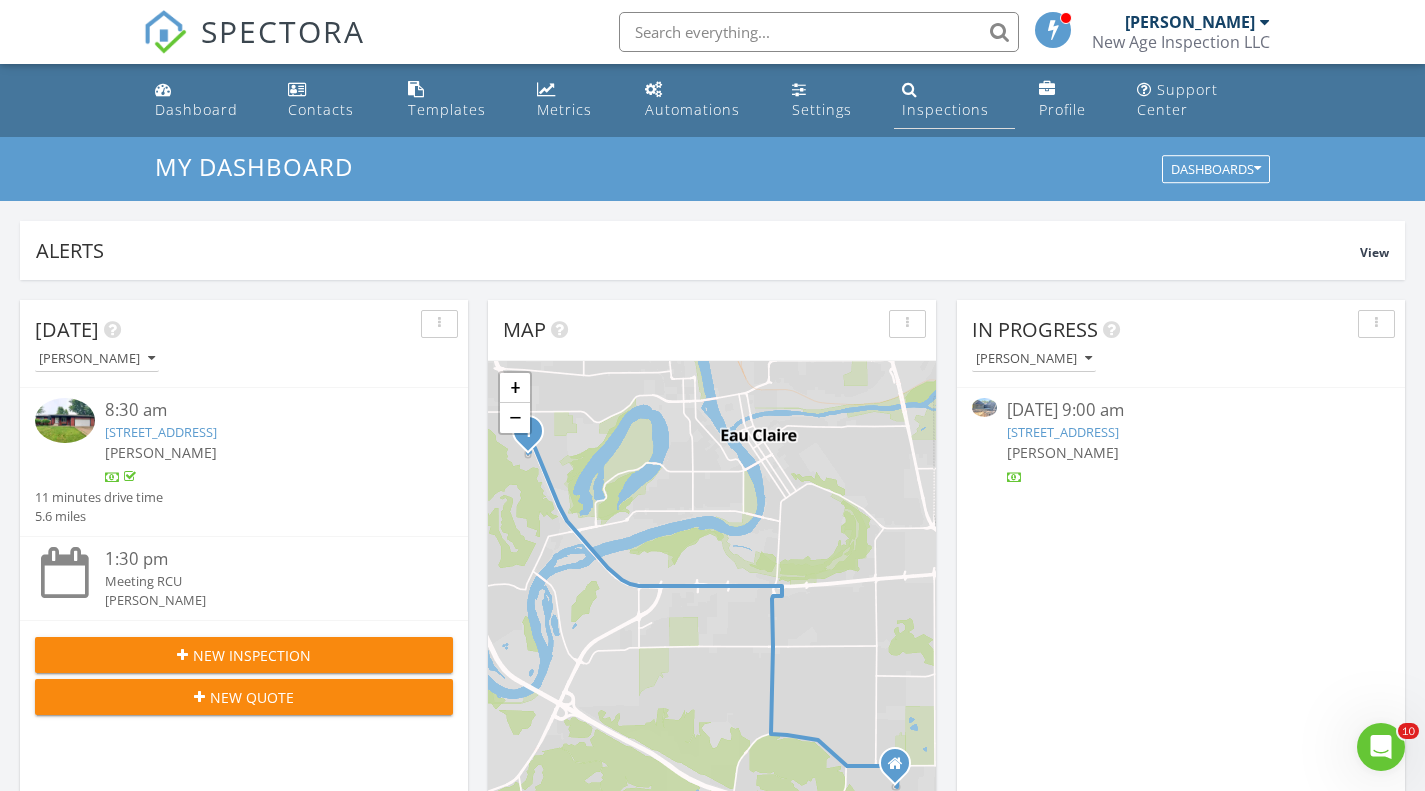 click on "Inspections" at bounding box center (945, 109) 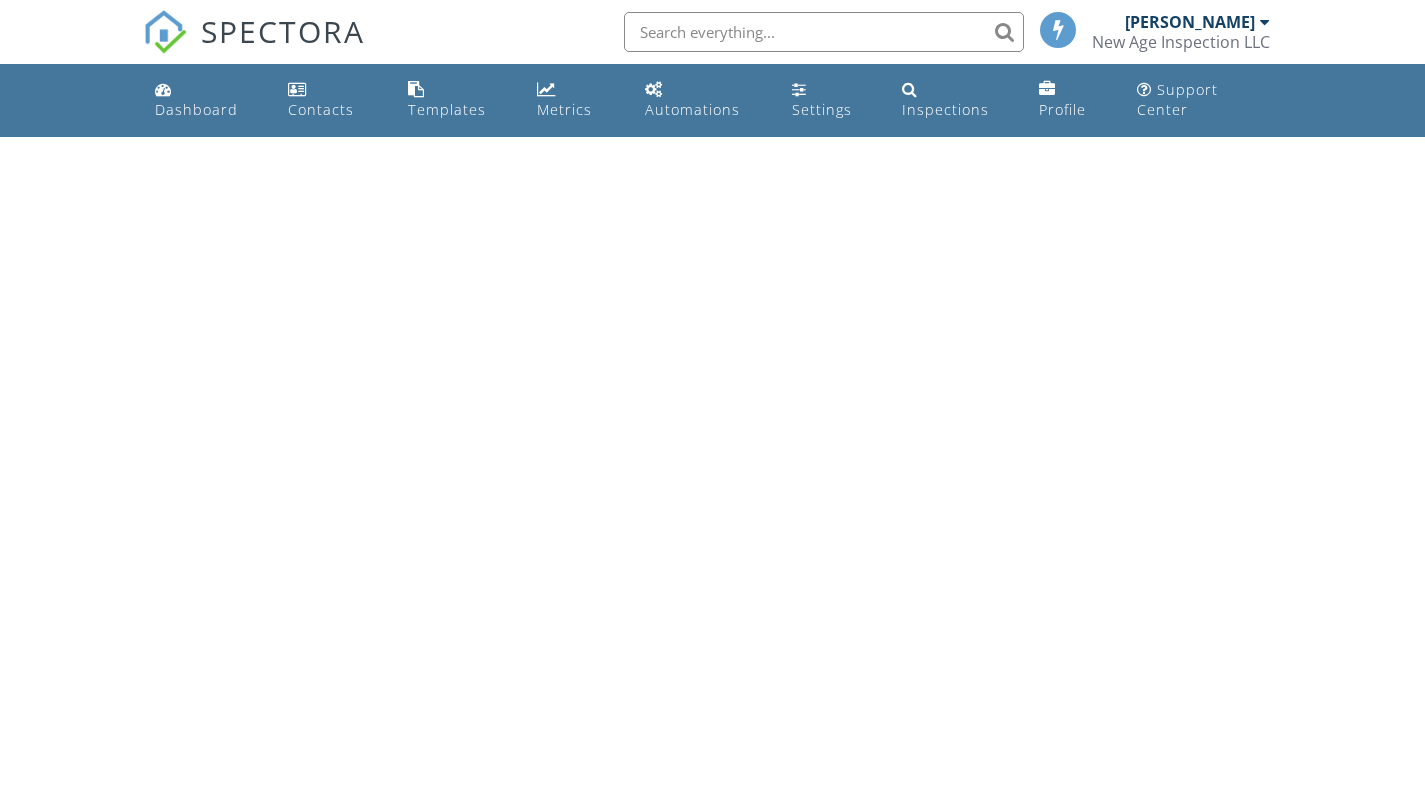 scroll, scrollTop: 0, scrollLeft: 0, axis: both 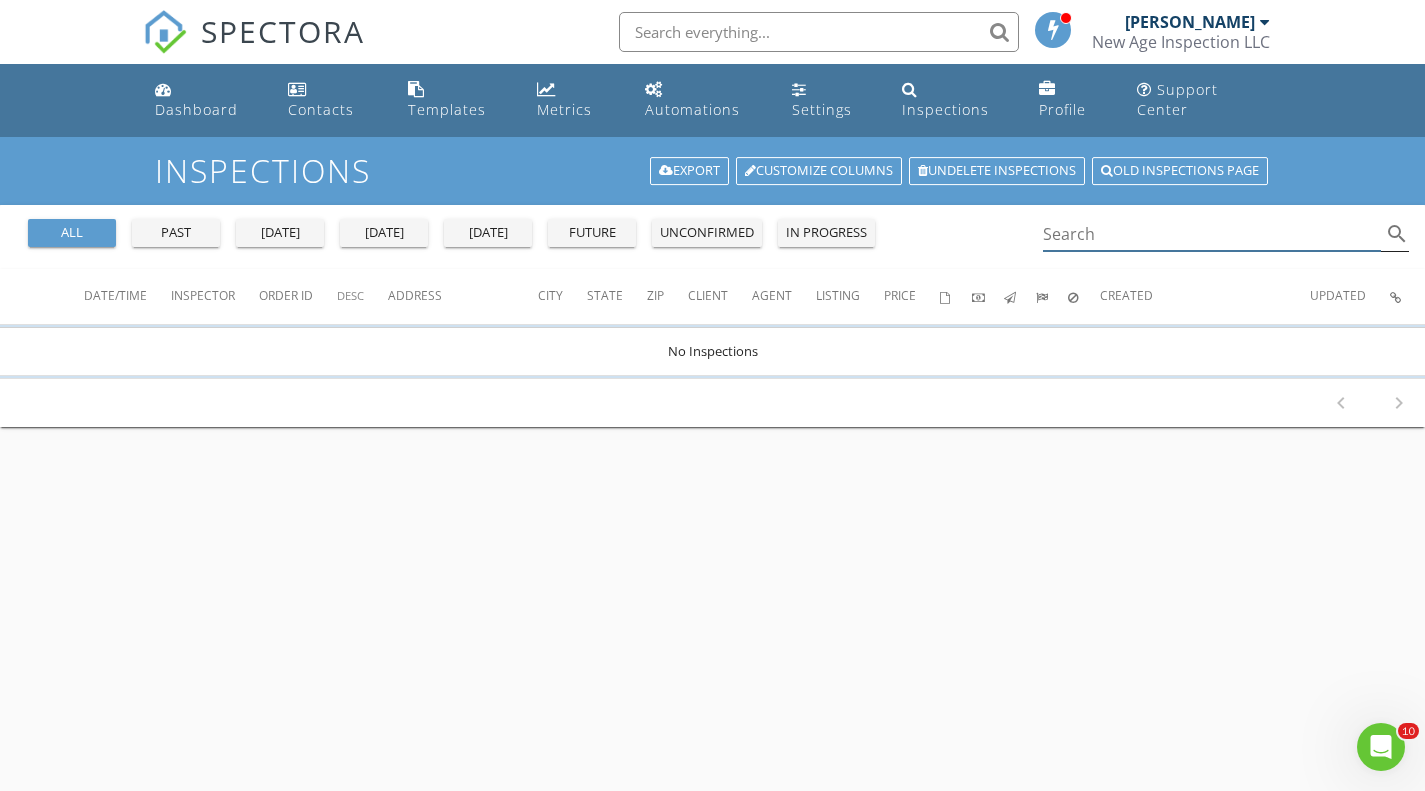 click at bounding box center (1212, 234) 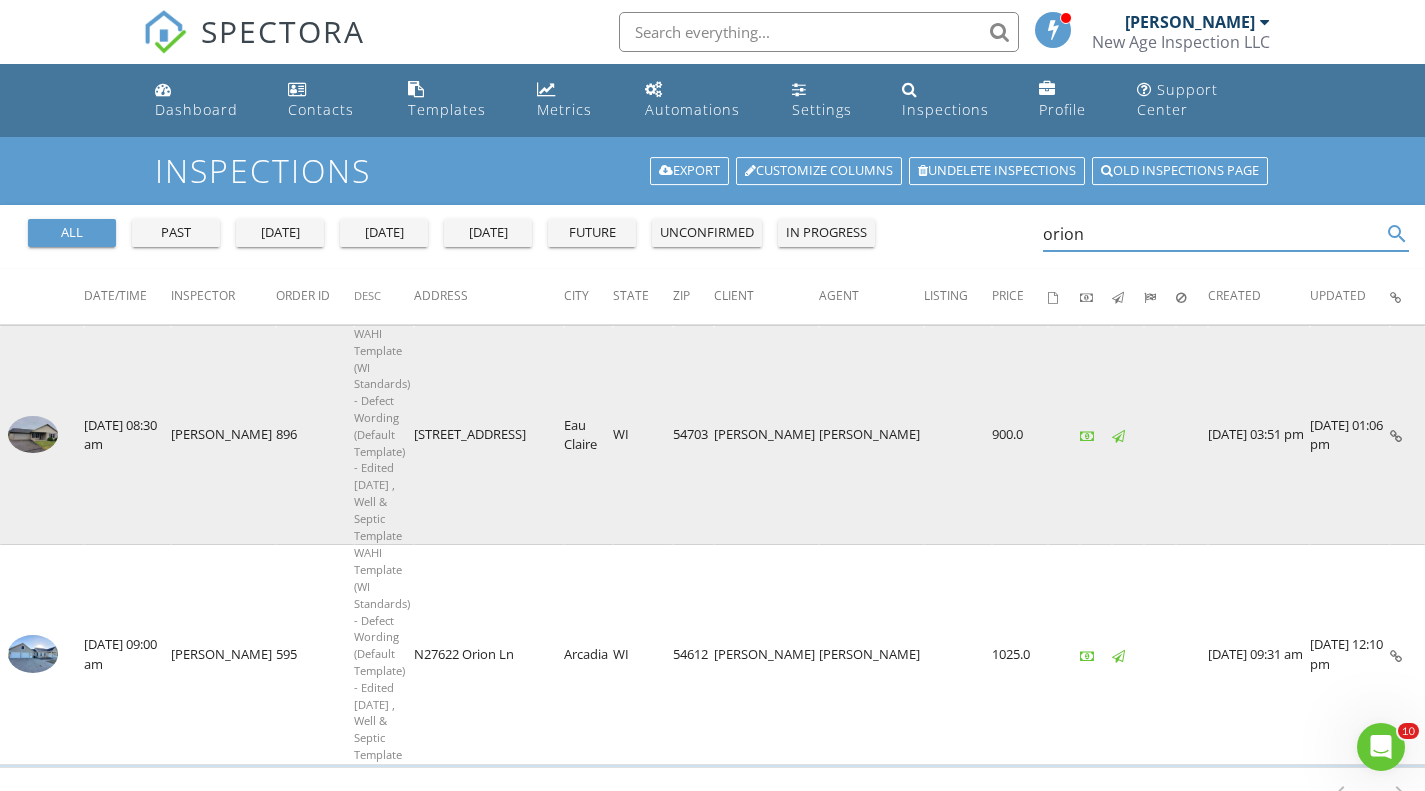 type on "orion" 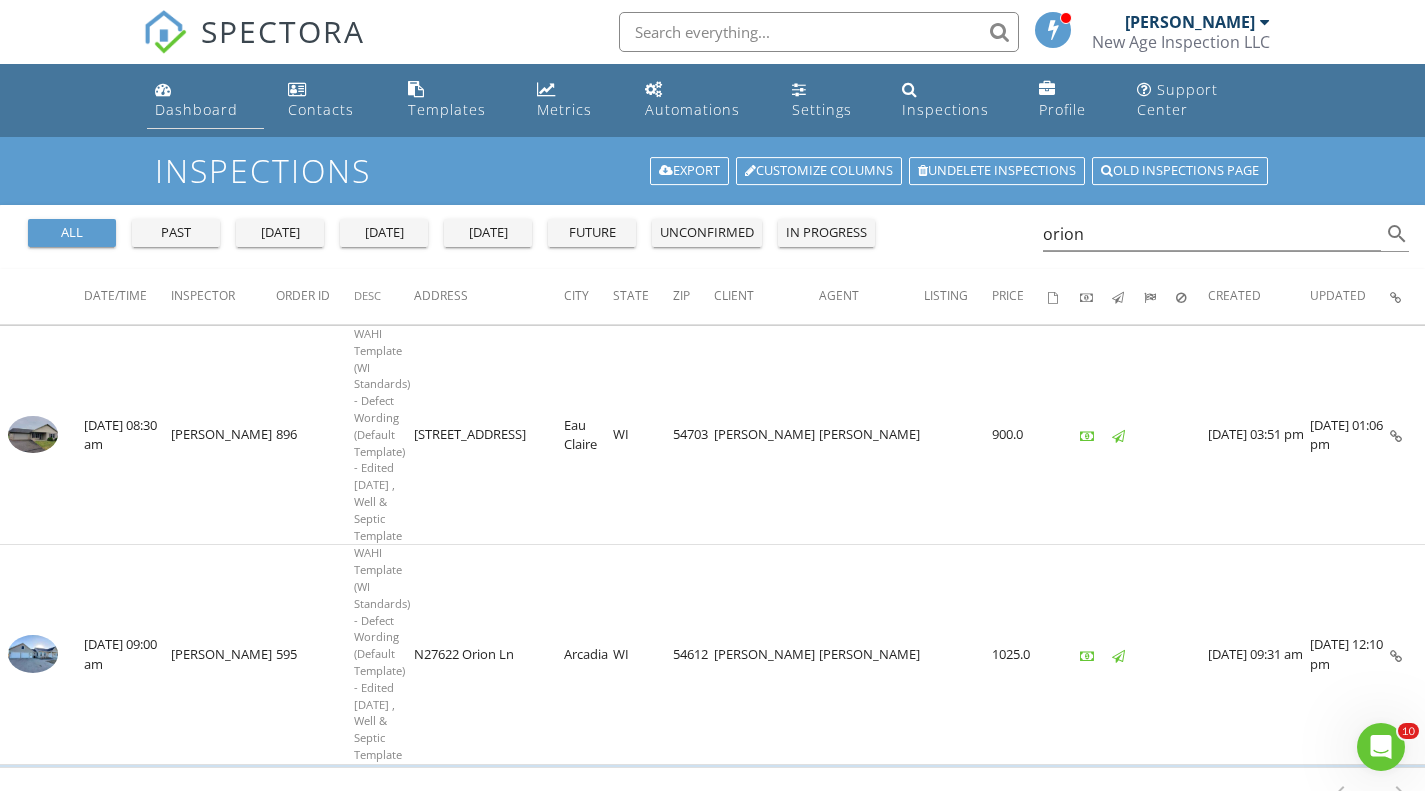 click on "Dashboard" at bounding box center [206, 100] 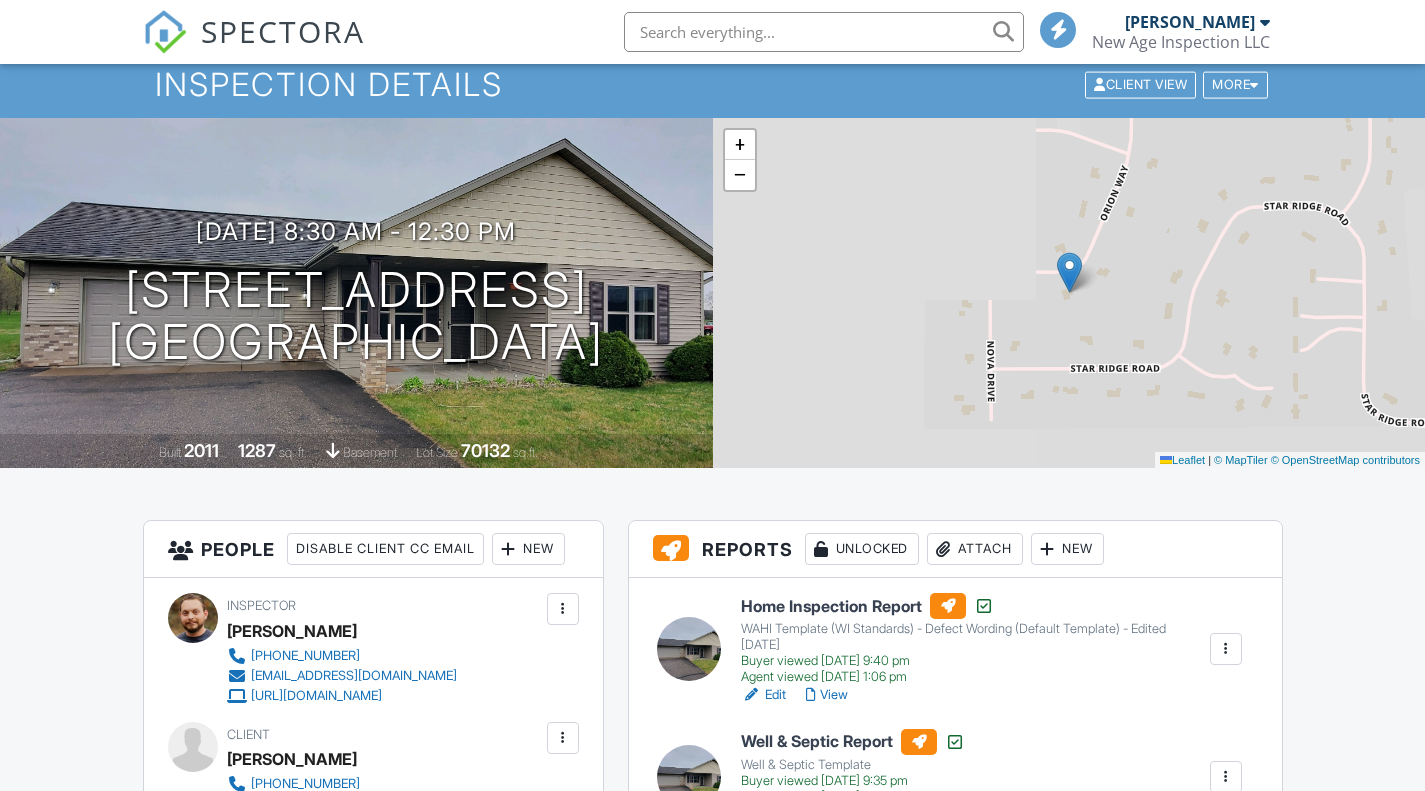 scroll, scrollTop: 308, scrollLeft: 0, axis: vertical 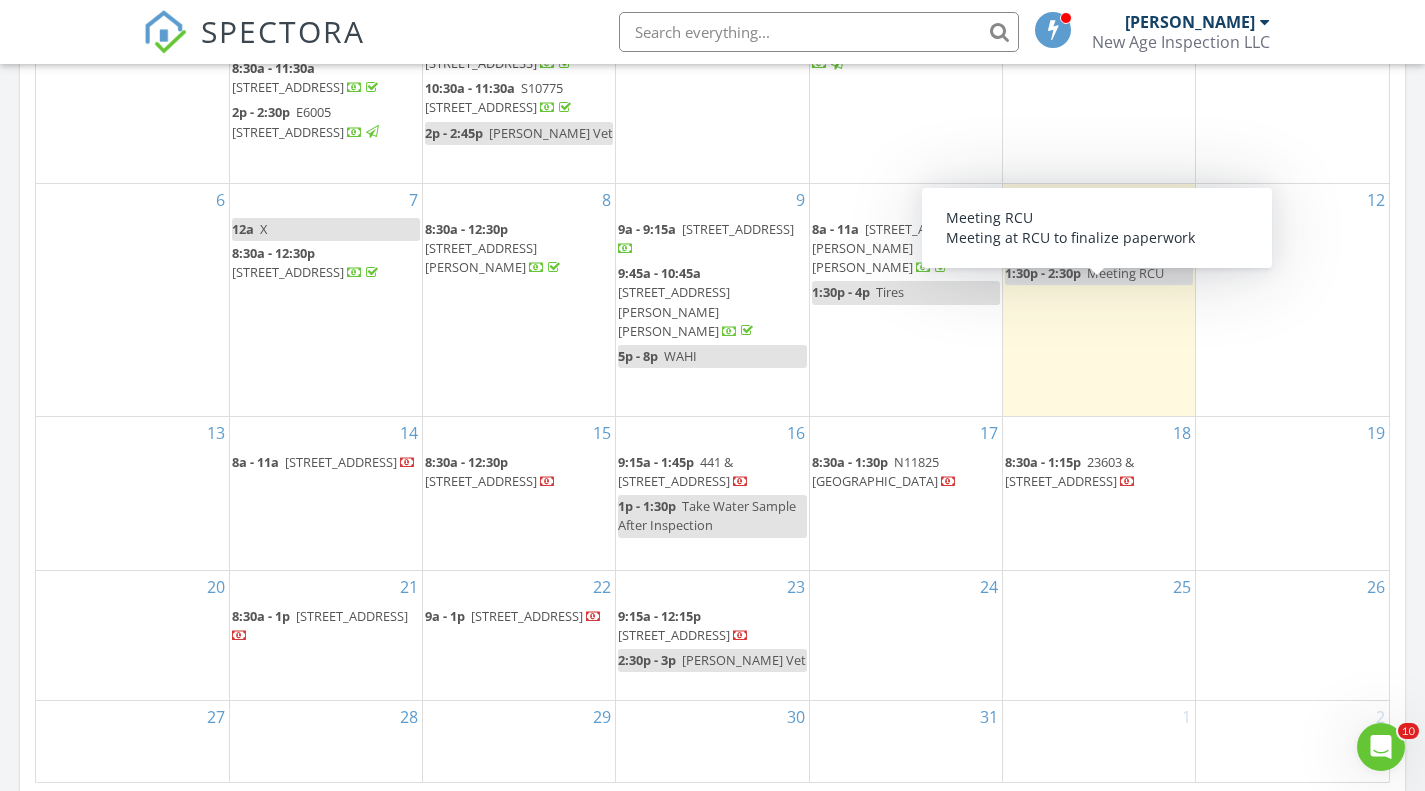 click on "Meeting RCU" at bounding box center [1125, 273] 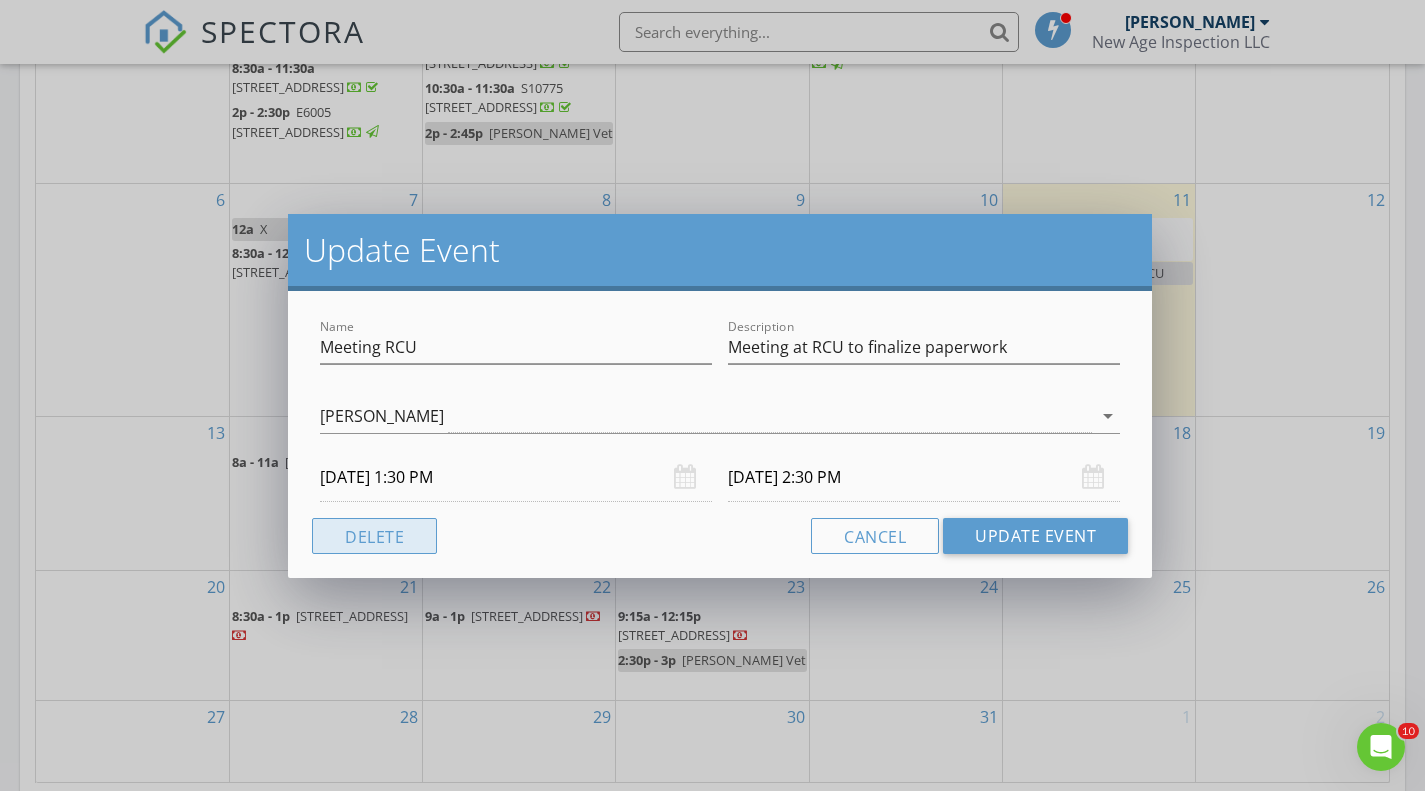 click on "Delete" at bounding box center (374, 536) 